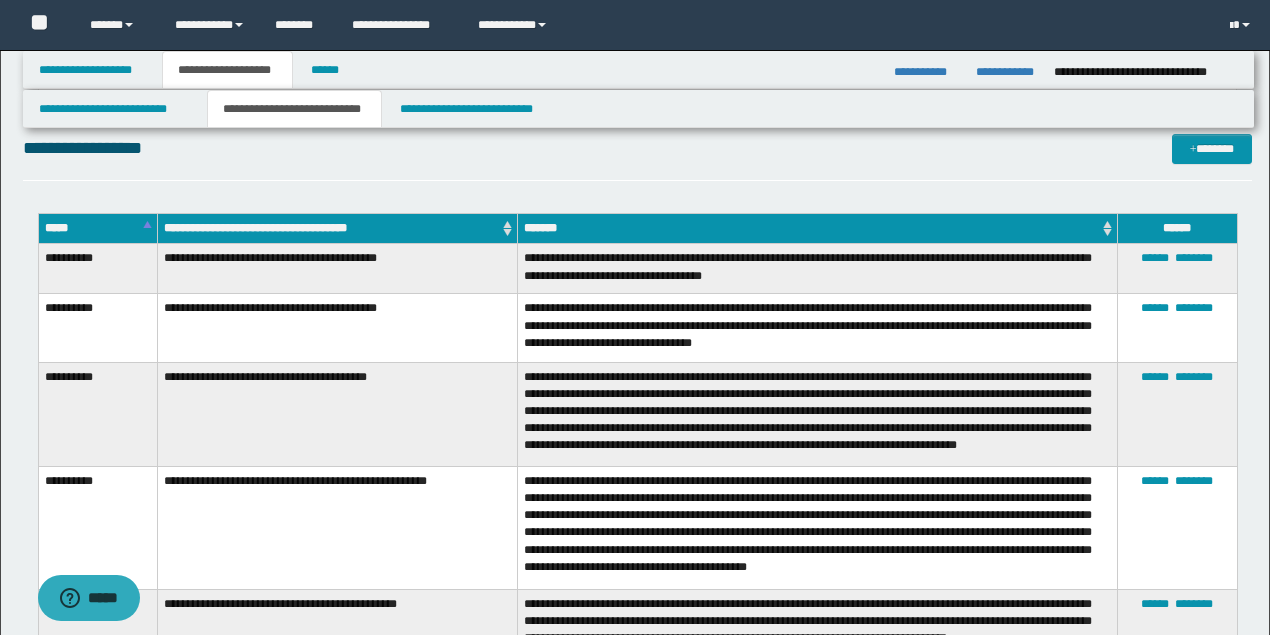scroll, scrollTop: 3533, scrollLeft: 0, axis: vertical 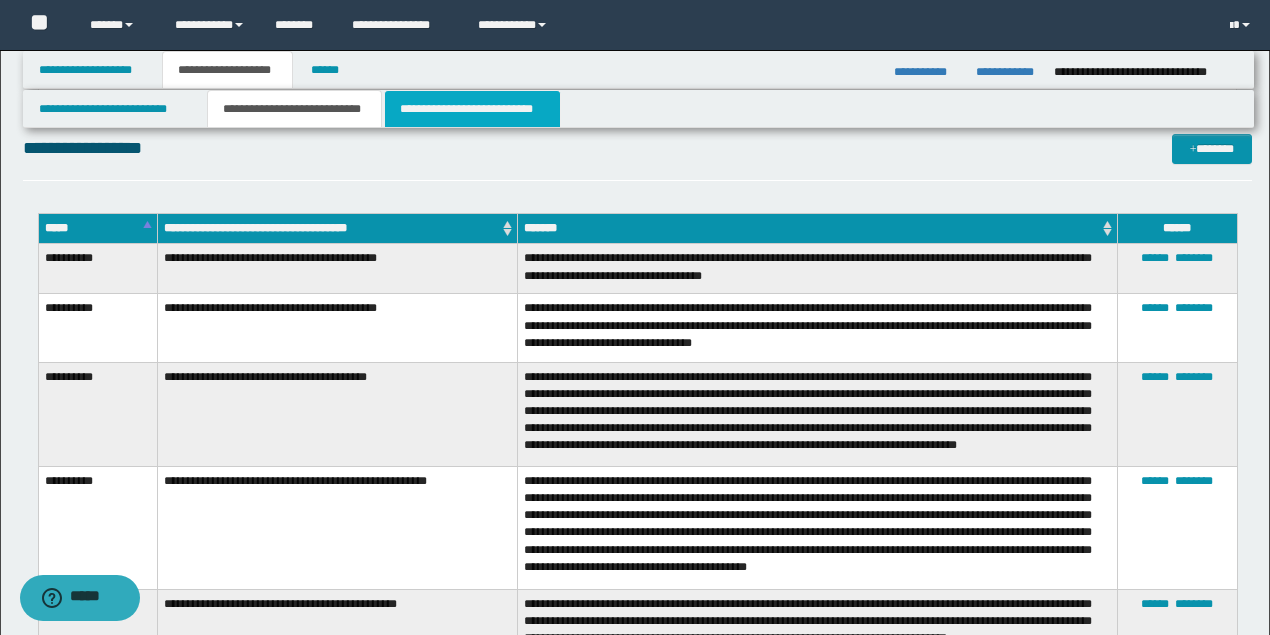 click on "**********" at bounding box center (472, 109) 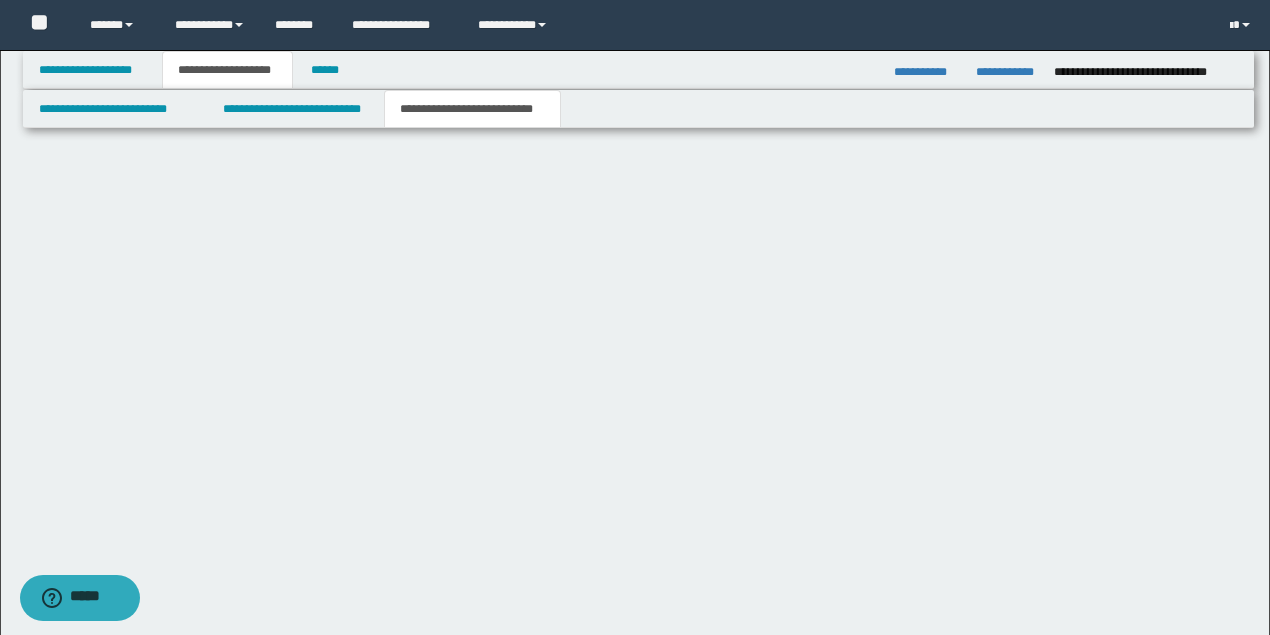 scroll, scrollTop: 0, scrollLeft: 0, axis: both 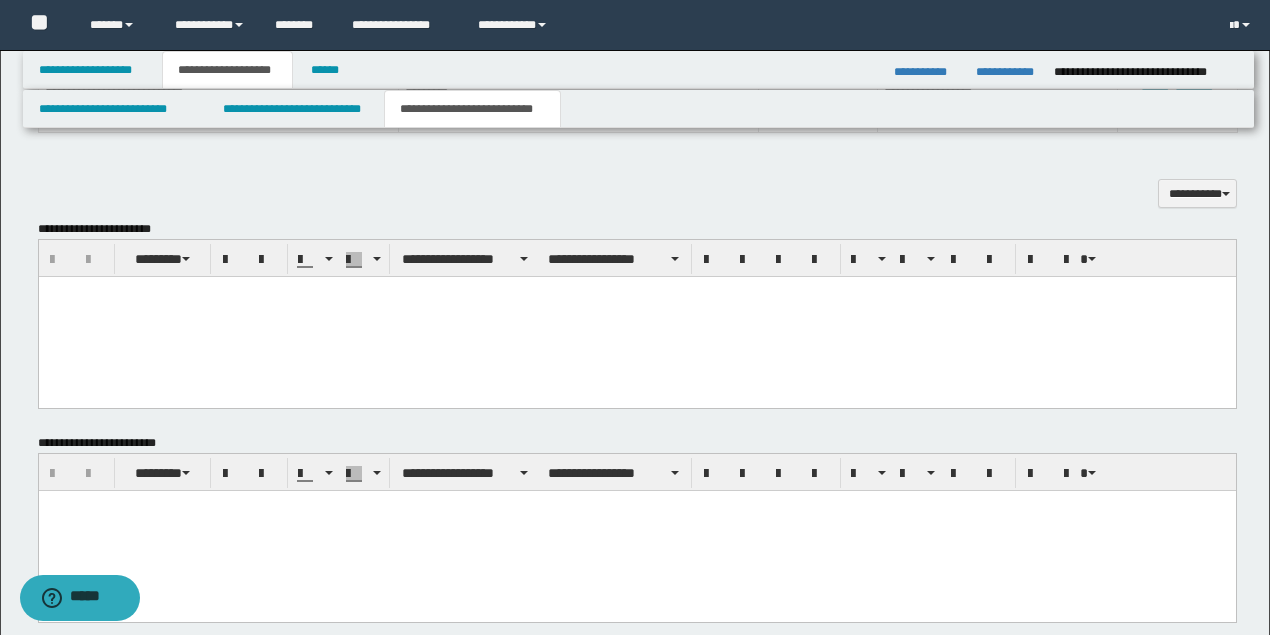 click at bounding box center (636, 317) 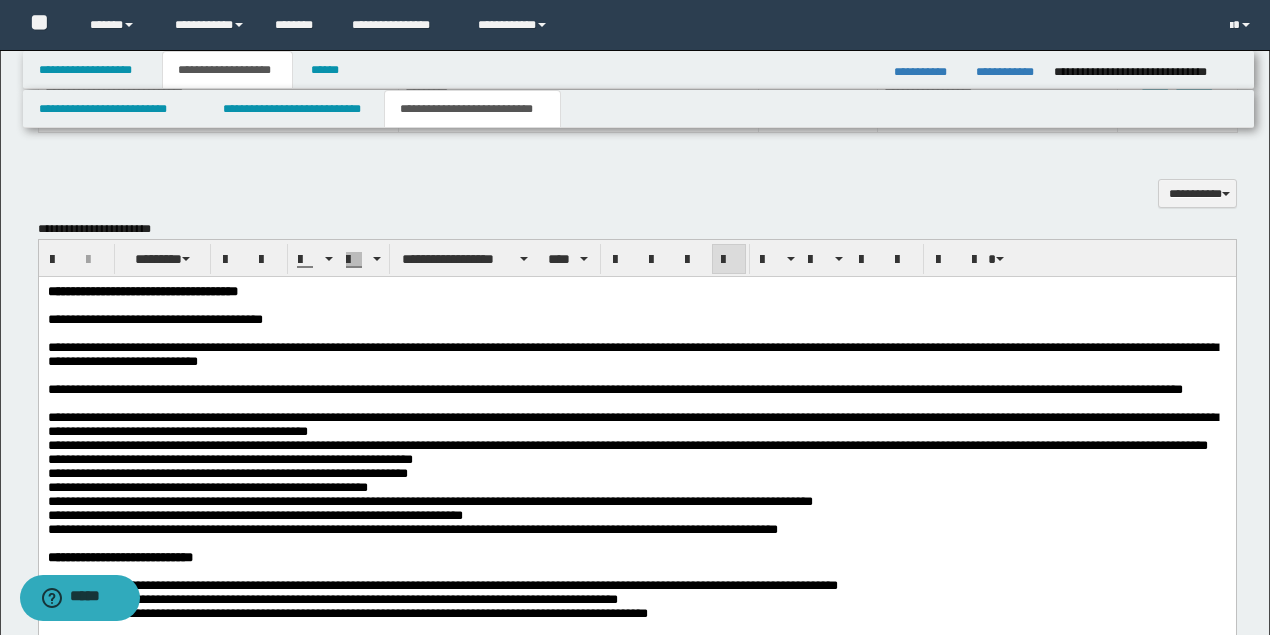 click on "**********" at bounding box center (142, 291) 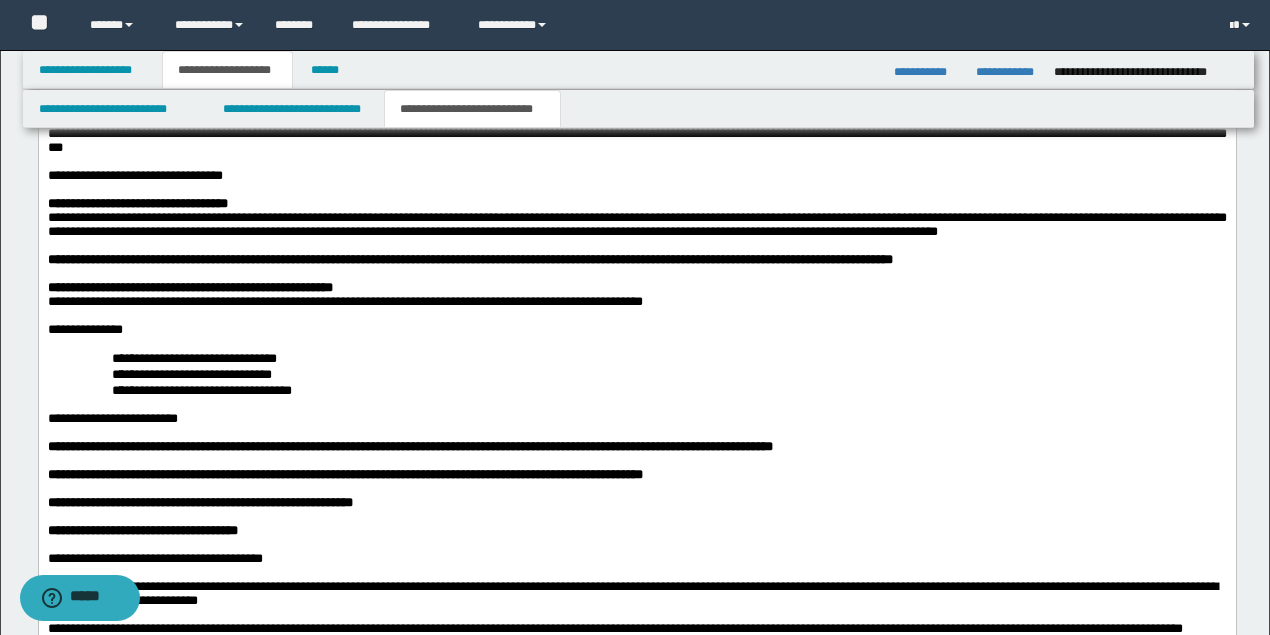 scroll, scrollTop: 1800, scrollLeft: 0, axis: vertical 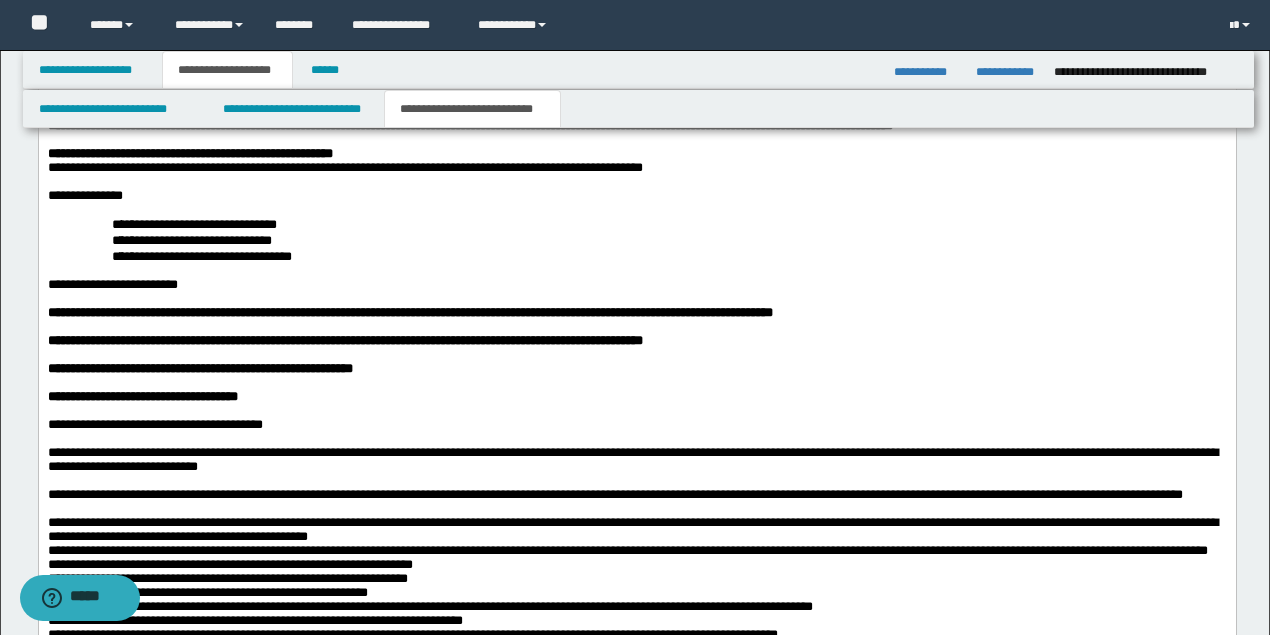 click on "**********" at bounding box center [636, 370] 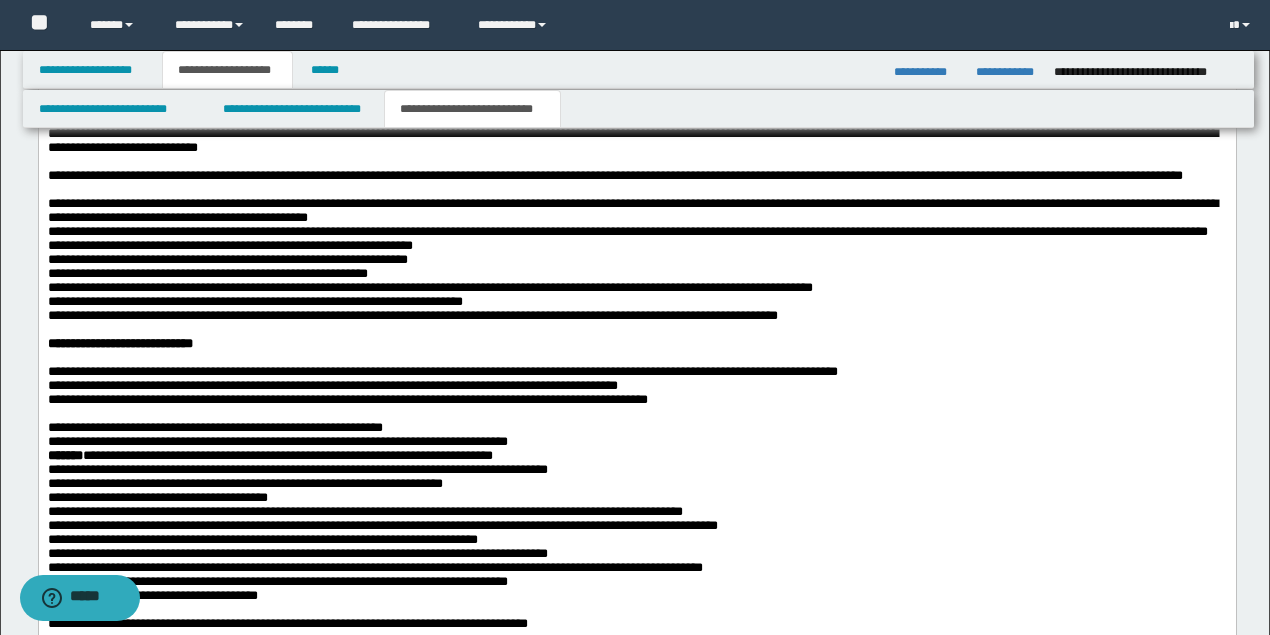 scroll, scrollTop: 2066, scrollLeft: 0, axis: vertical 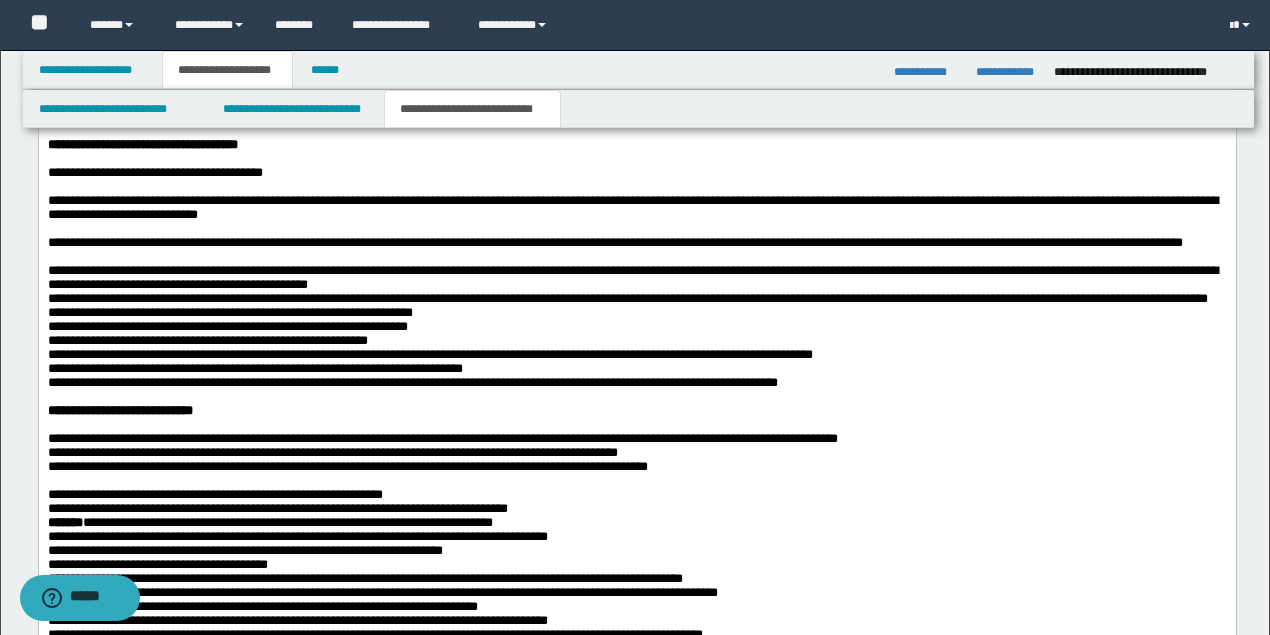 click at bounding box center (636, 188) 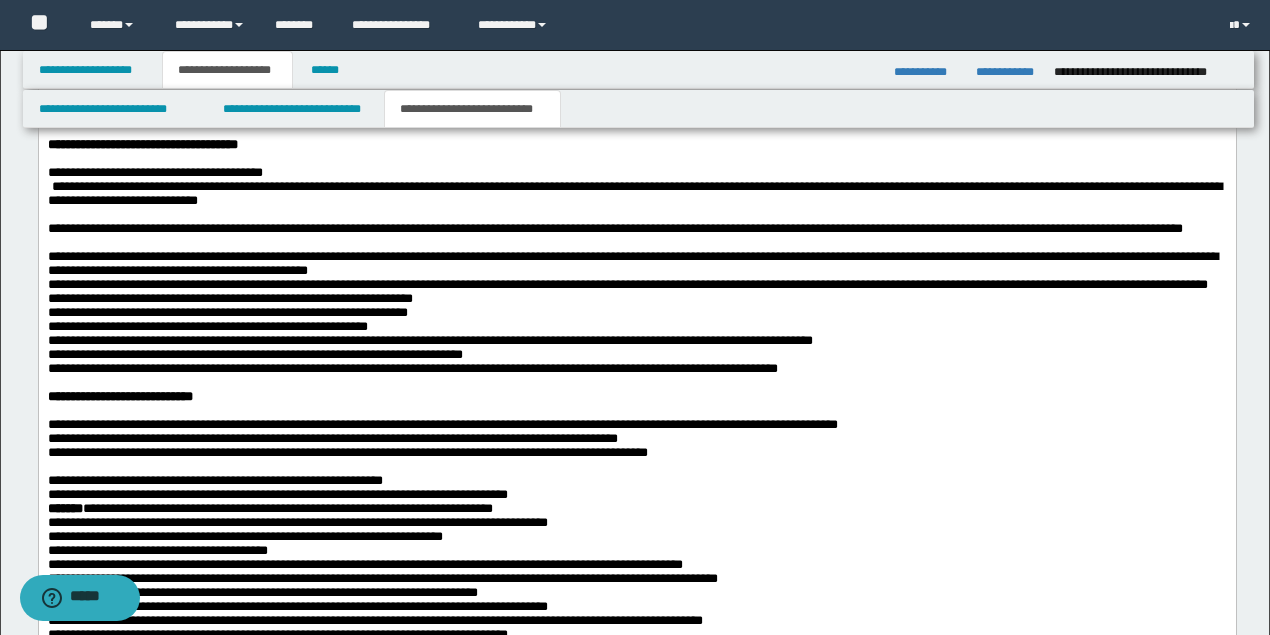 click at bounding box center [636, 216] 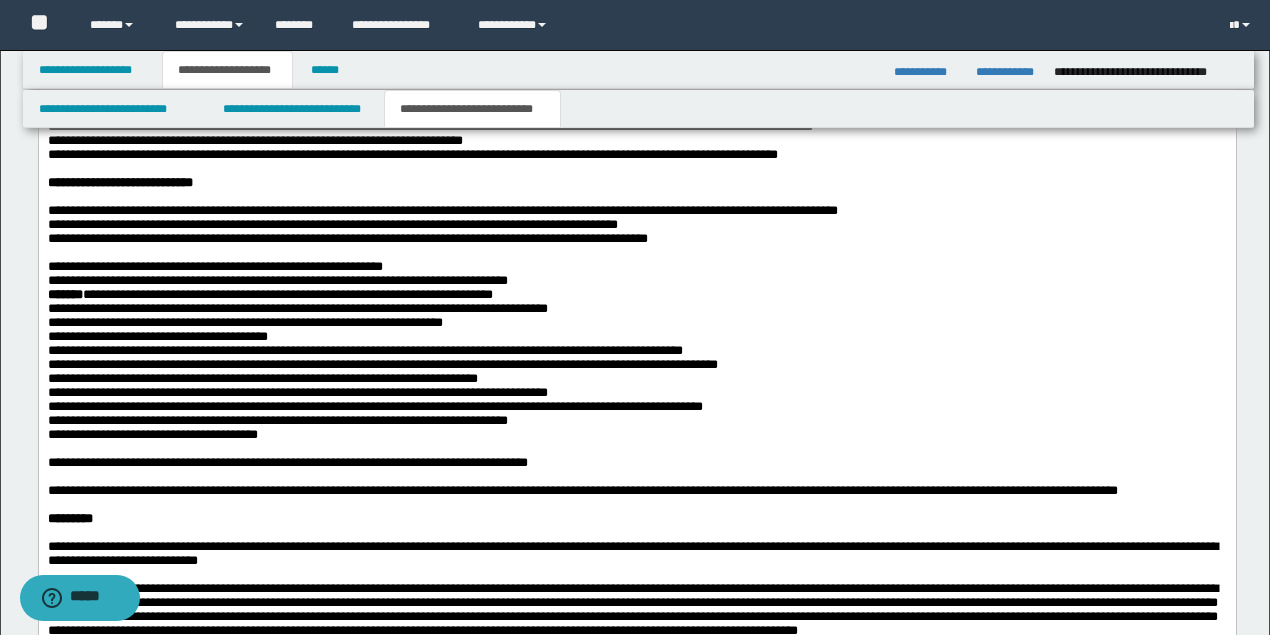 scroll, scrollTop: 2333, scrollLeft: 0, axis: vertical 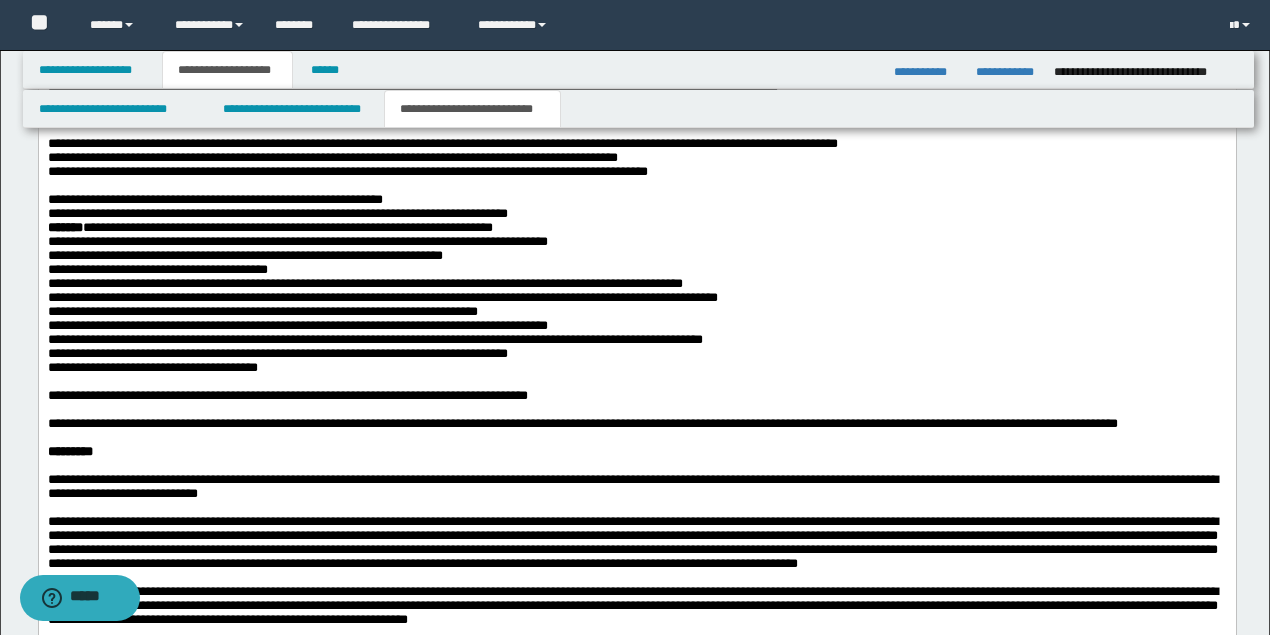 click at bounding box center (49, 186) 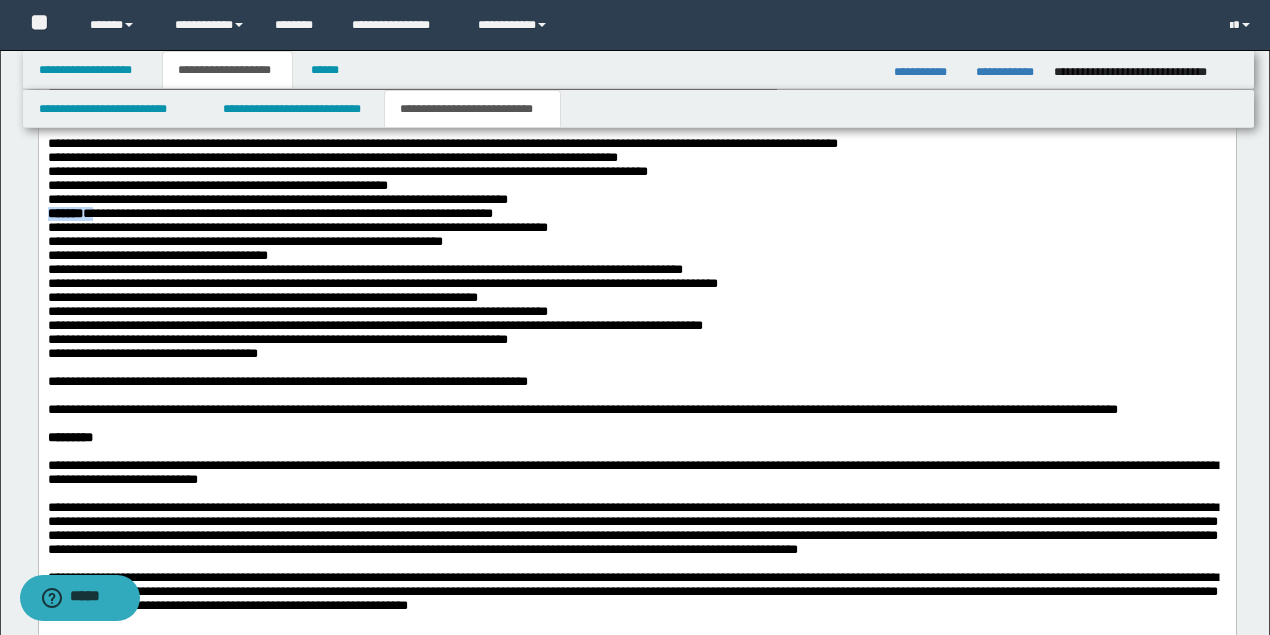 drag, startPoint x: 98, startPoint y: 313, endPoint x: 47, endPoint y: 311, distance: 51.0392 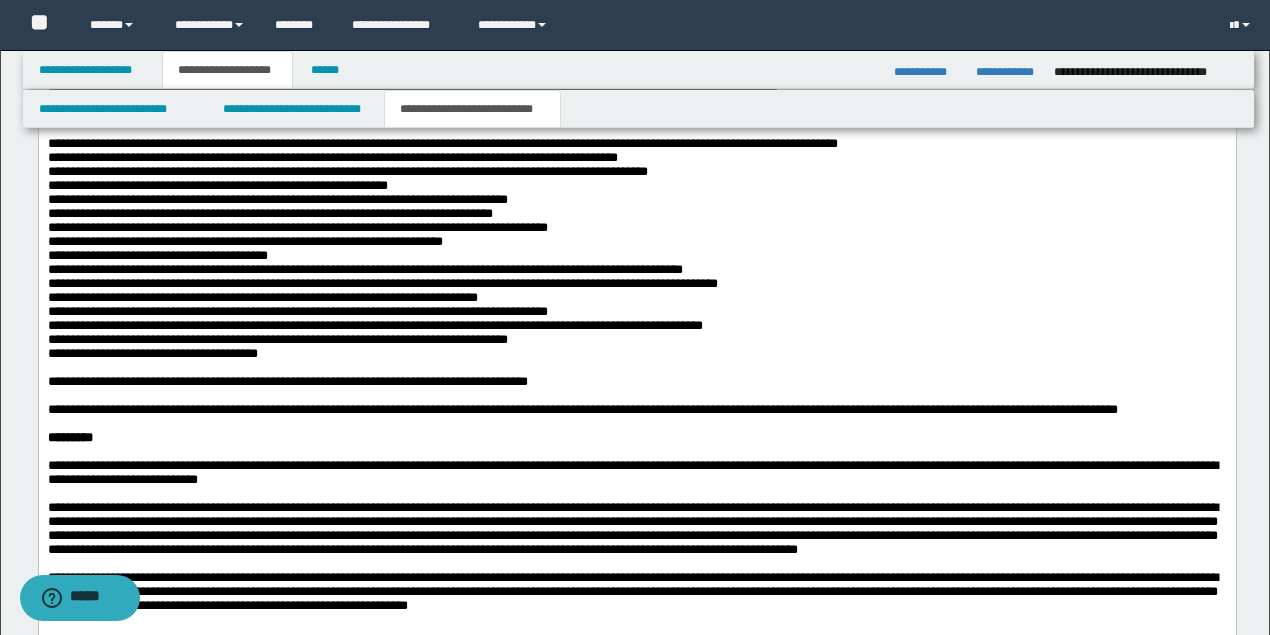 click on "**********" at bounding box center (364, 270) 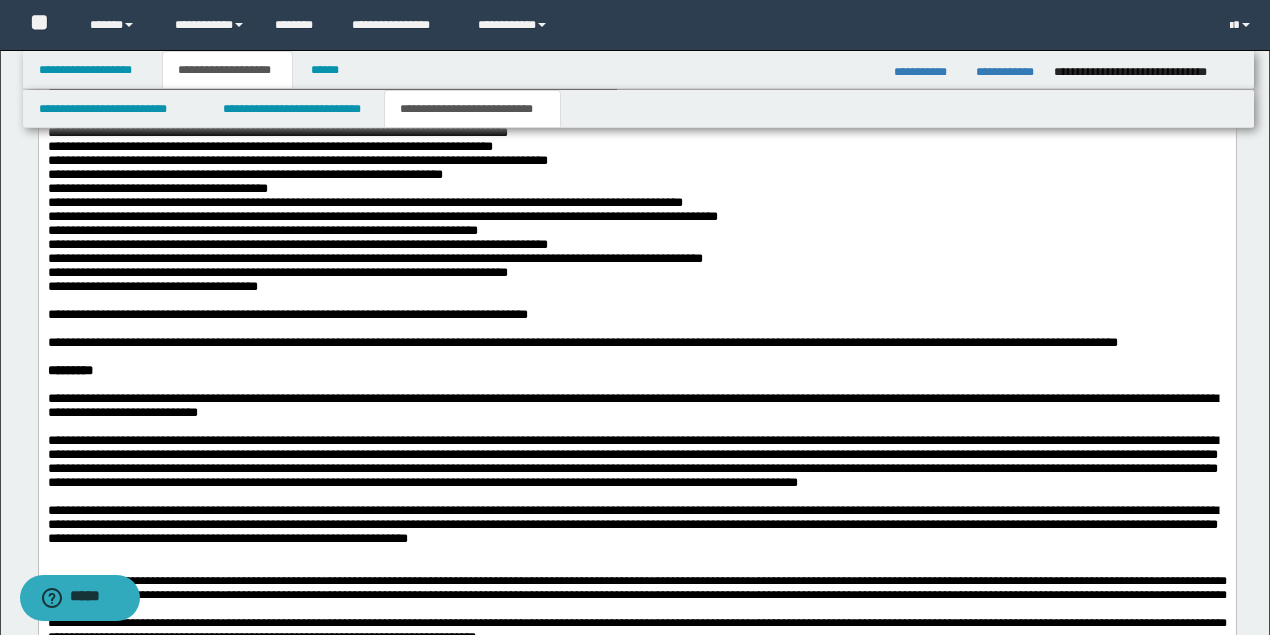 scroll, scrollTop: 2466, scrollLeft: 0, axis: vertical 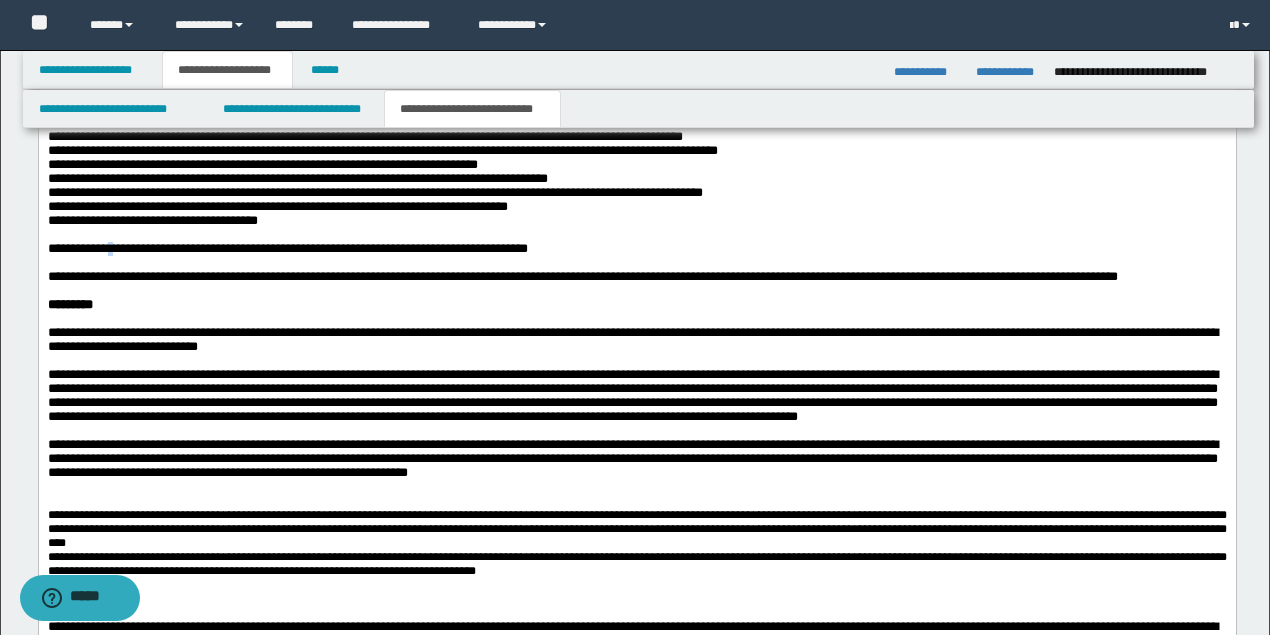 click on "**********" at bounding box center [287, 249] 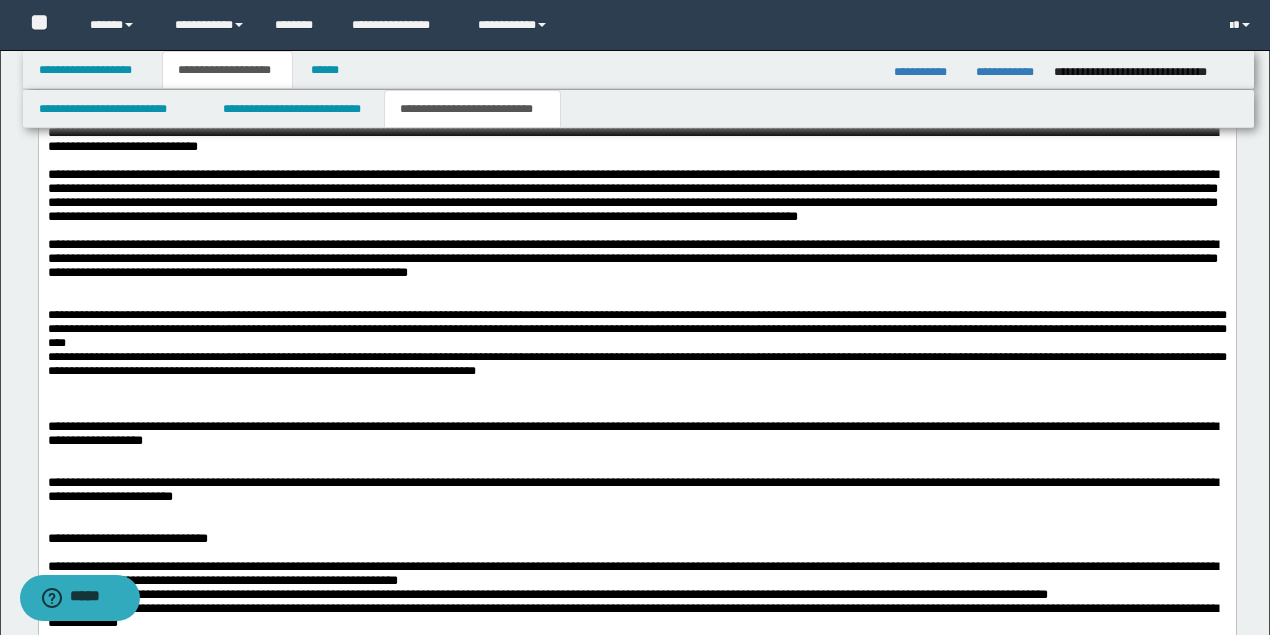 scroll, scrollTop: 2800, scrollLeft: 0, axis: vertical 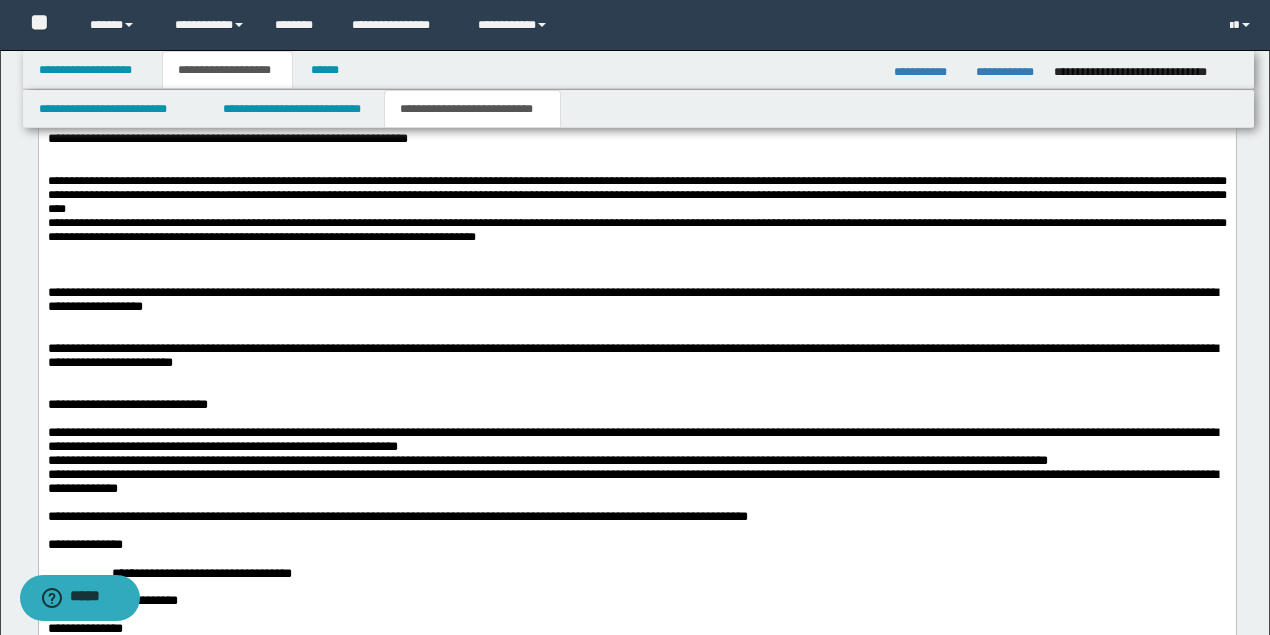 click on "**********" at bounding box center [636, 196] 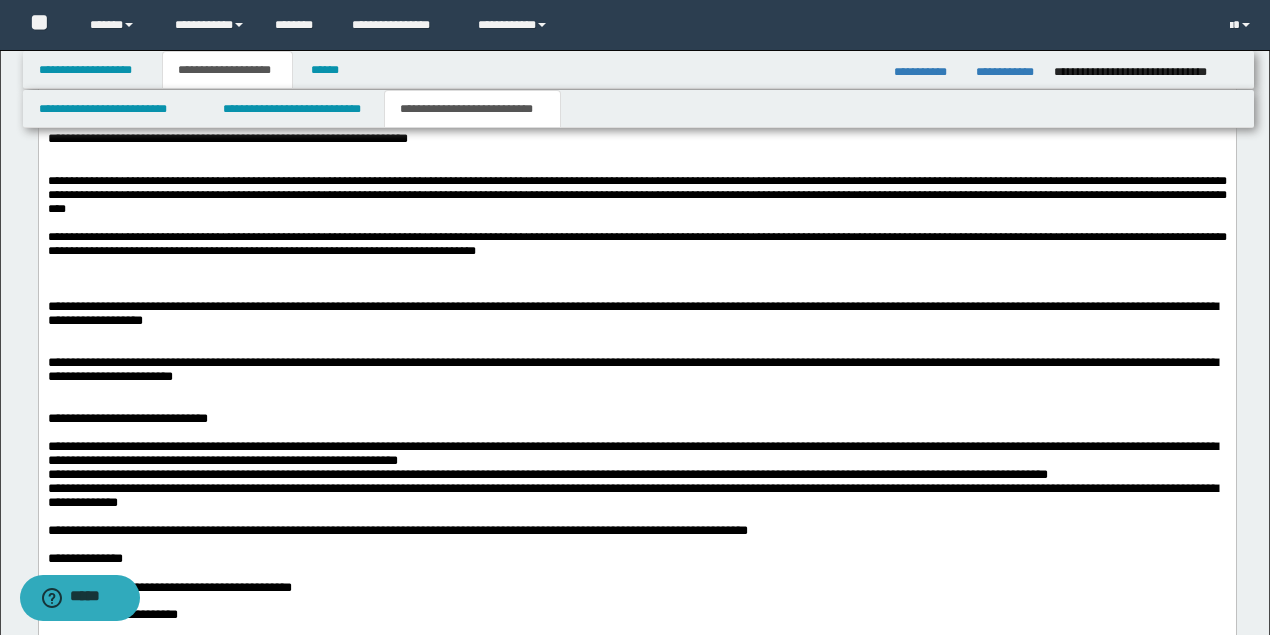 drag, startPoint x: 1034, startPoint y: 281, endPoint x: 1040, endPoint y: 271, distance: 11.661903 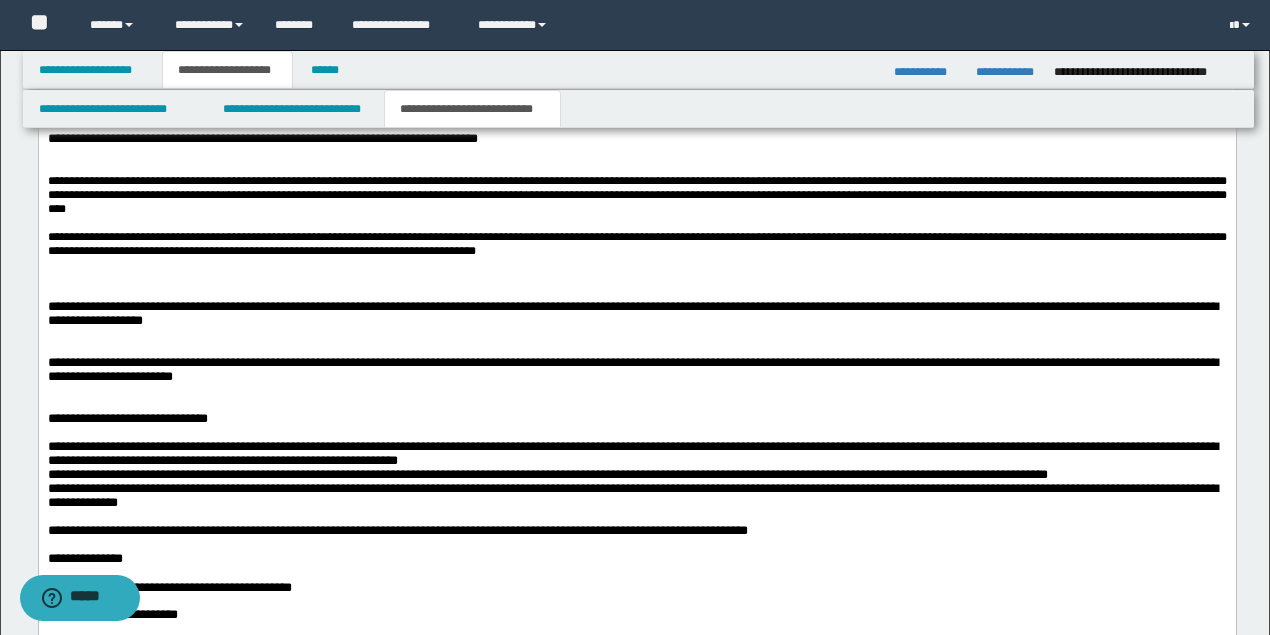 scroll, scrollTop: 3000, scrollLeft: 0, axis: vertical 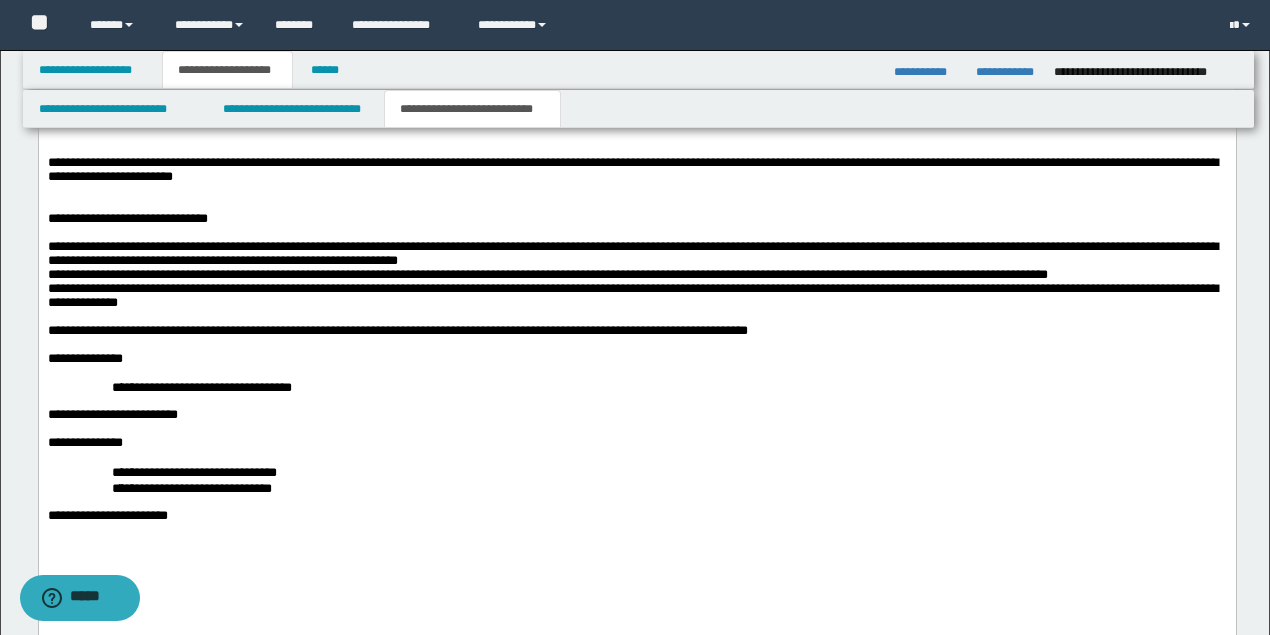 click at bounding box center (636, 80) 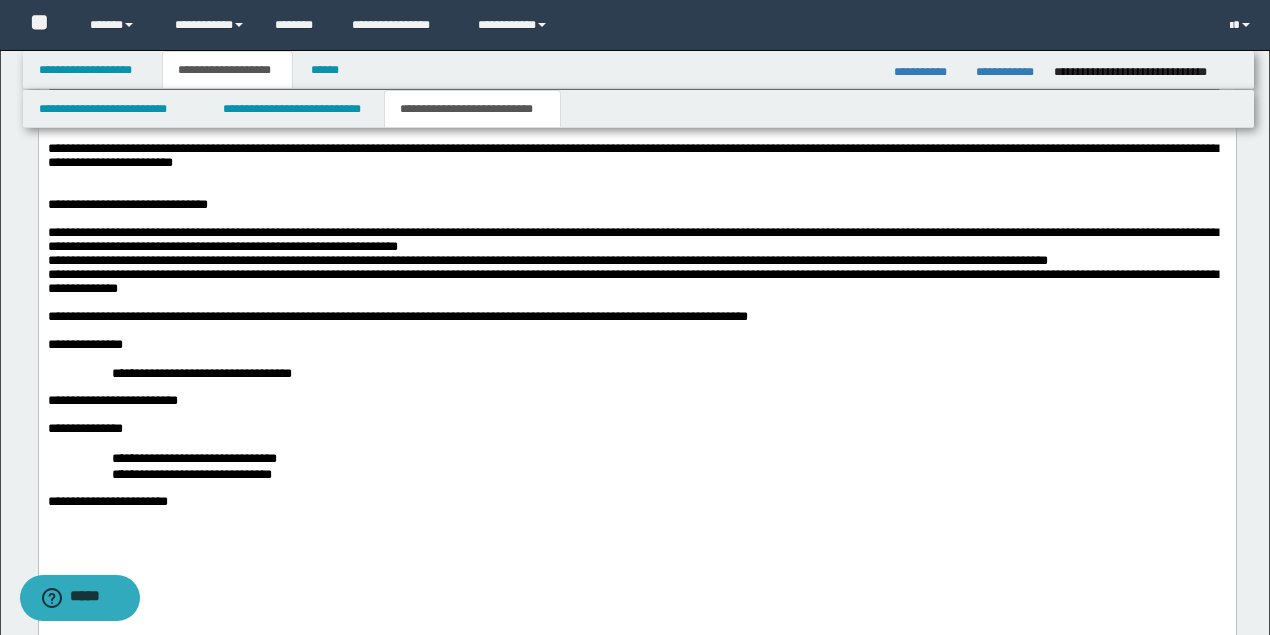 click at bounding box center (636, 136) 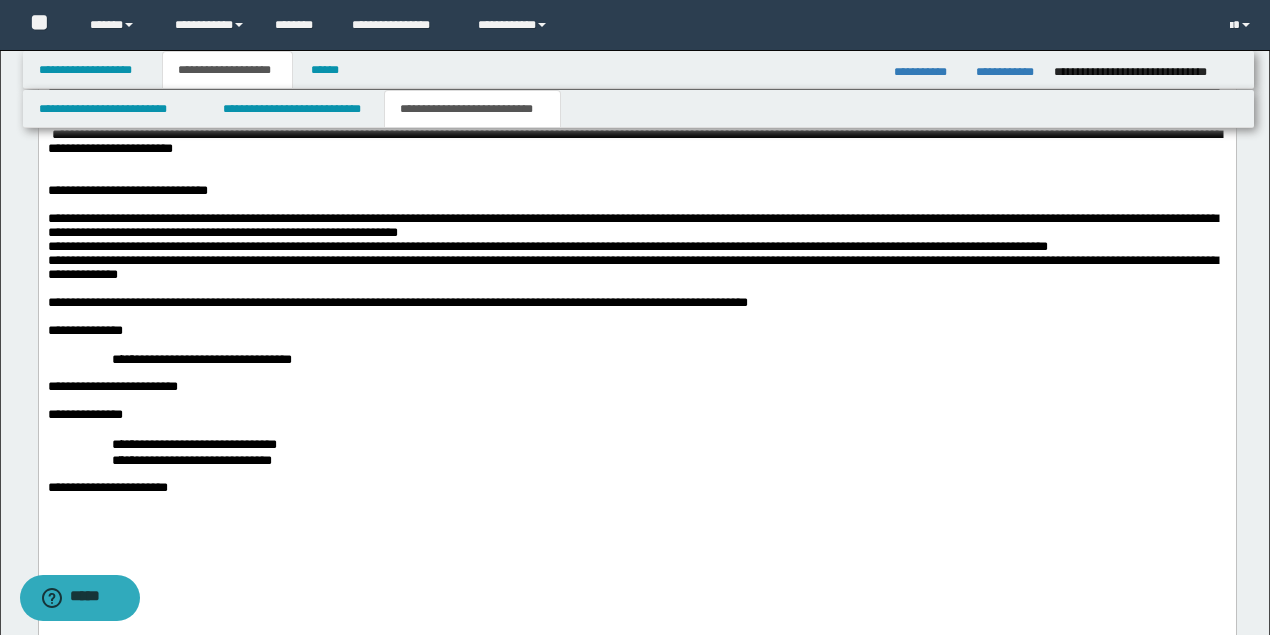 click on "**********" at bounding box center [632, 100] 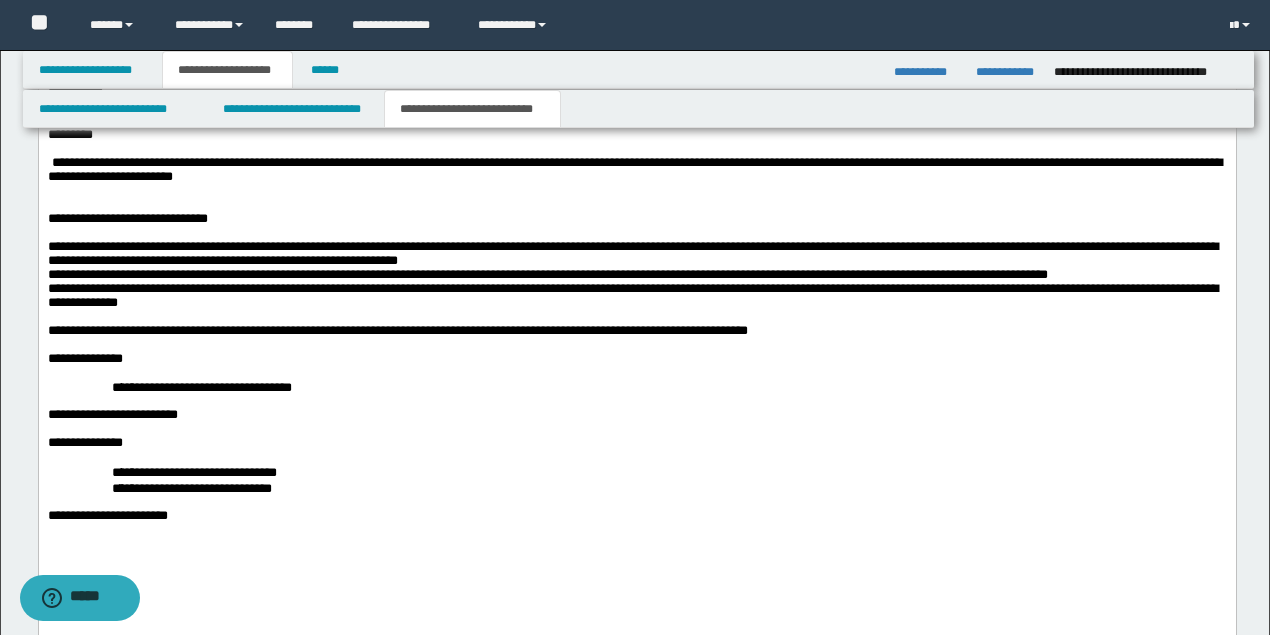 click on "**********" at bounding box center [636, -337] 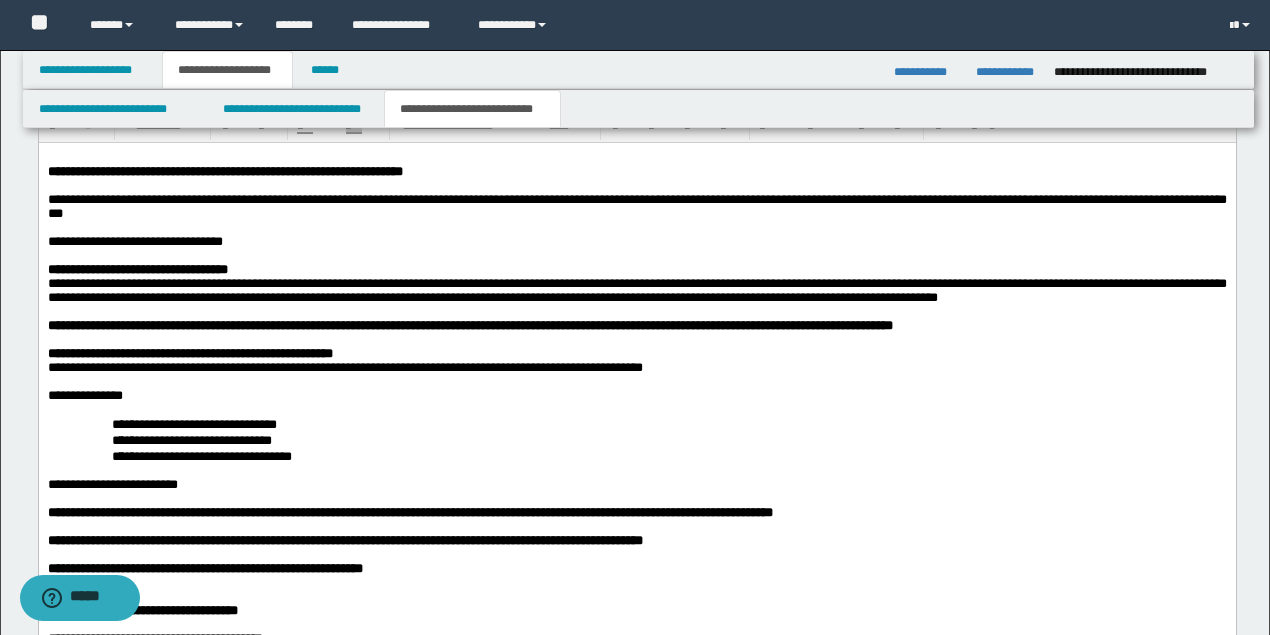 scroll, scrollTop: 1333, scrollLeft: 0, axis: vertical 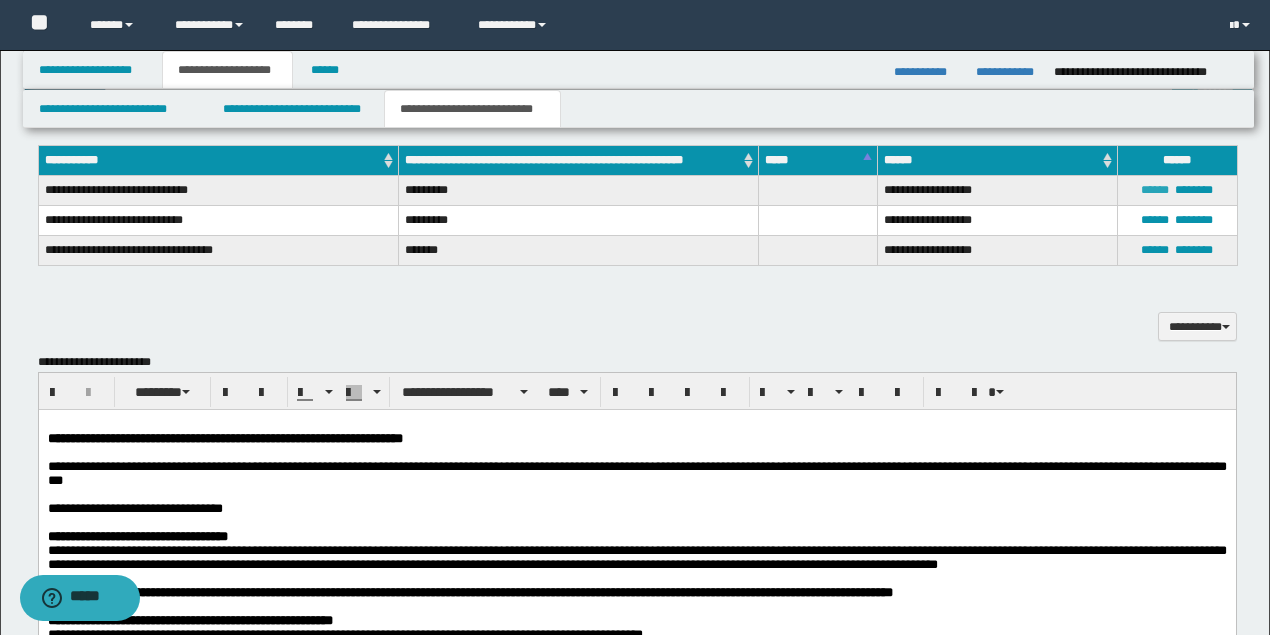 click on "******" at bounding box center (1155, 190) 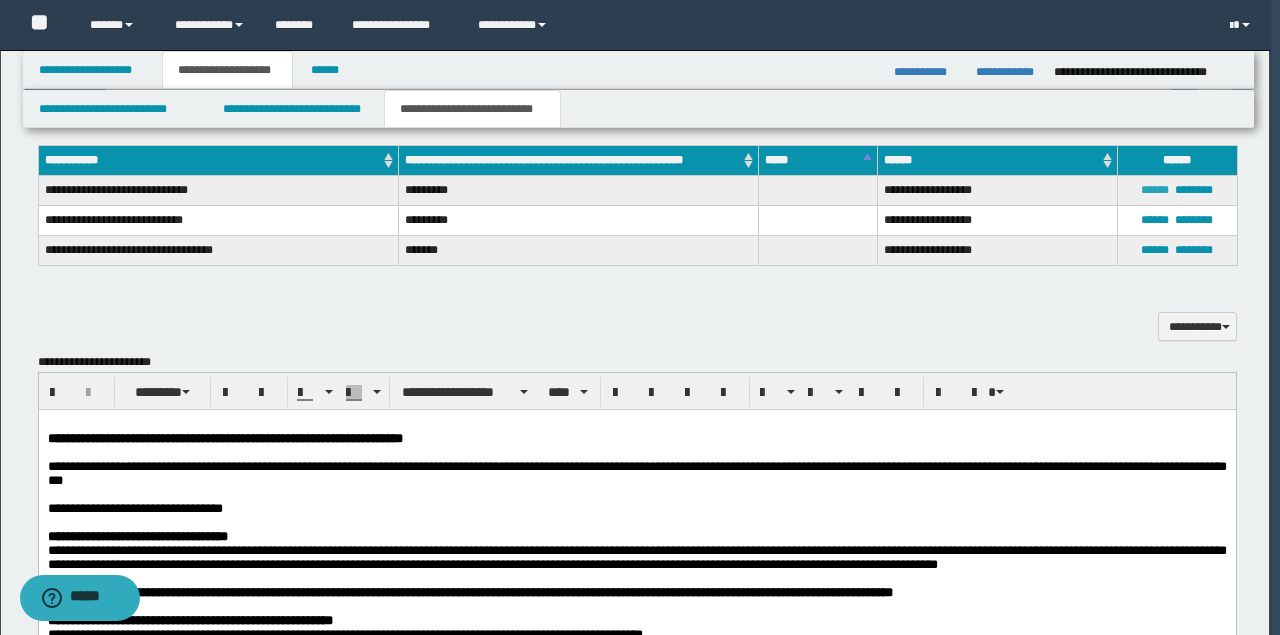 type on "**********" 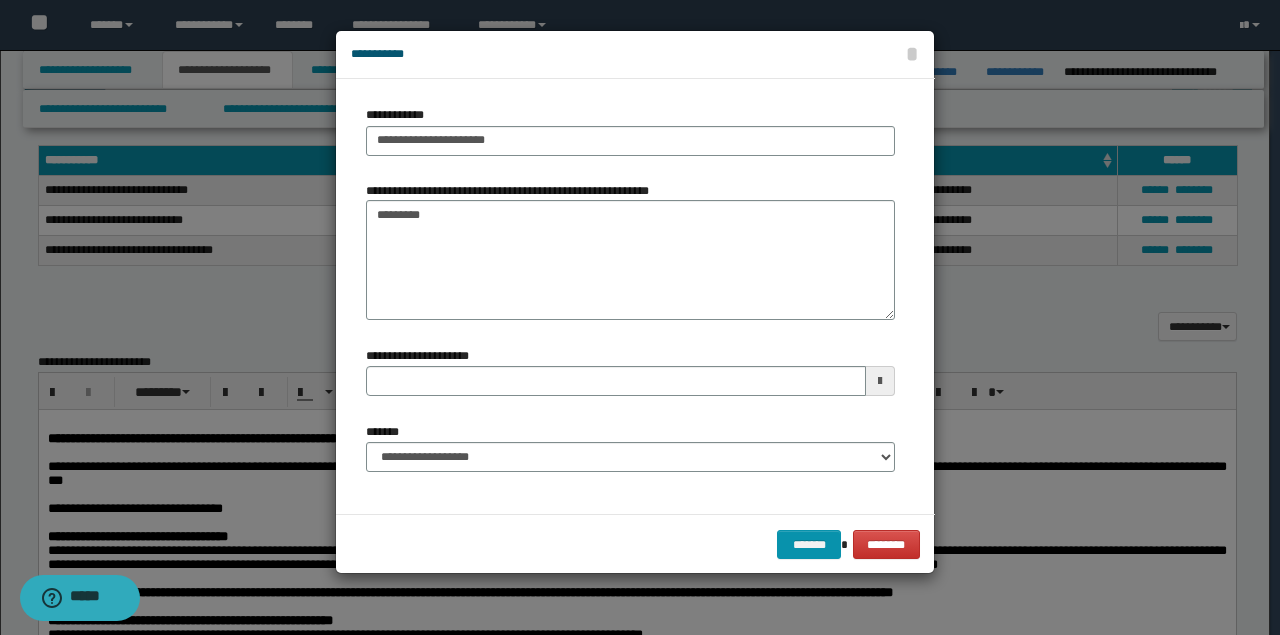 type 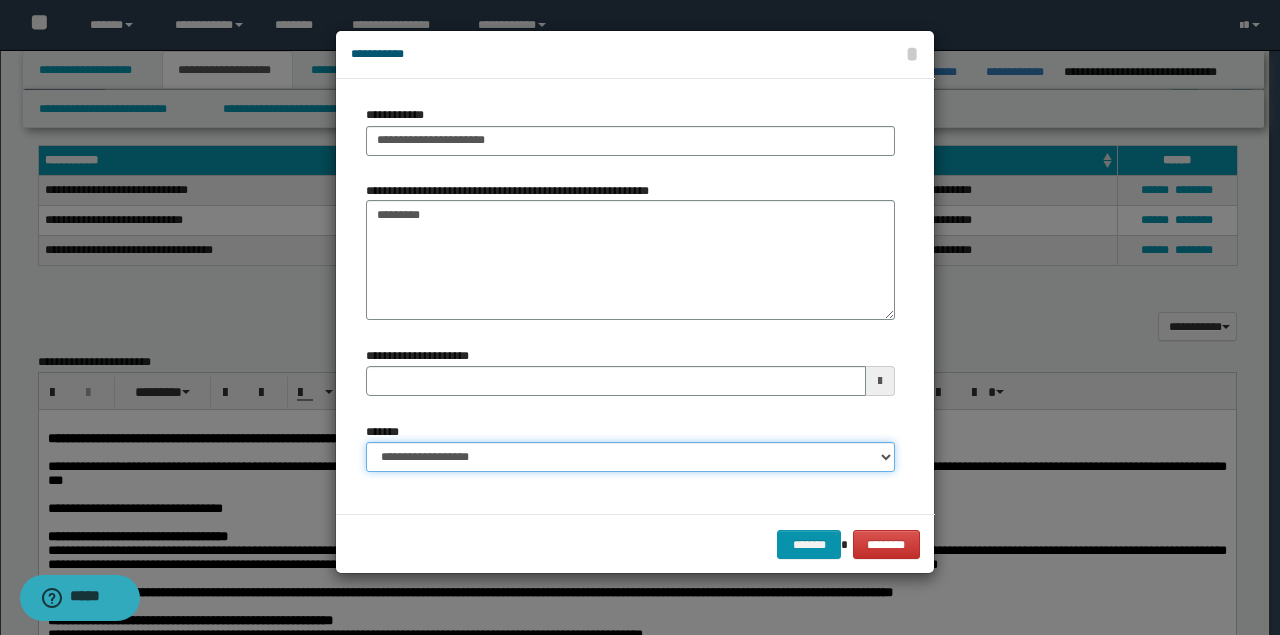 click on "**********" at bounding box center (630, 457) 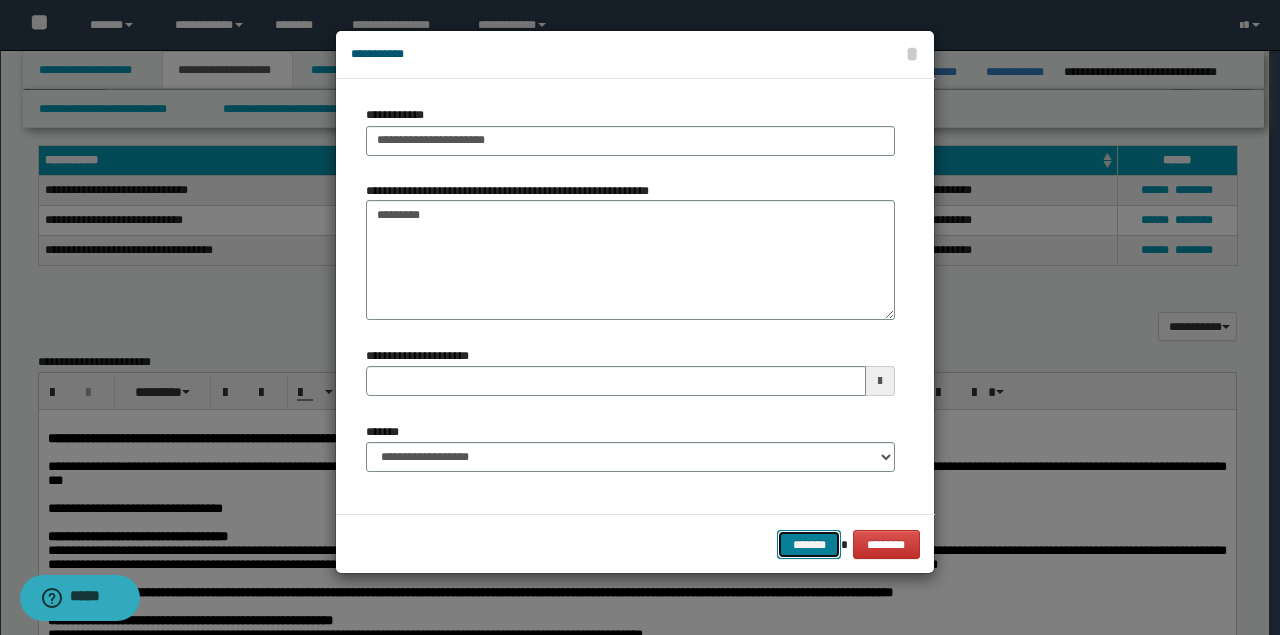 drag, startPoint x: 808, startPoint y: 543, endPoint x: 868, endPoint y: 470, distance: 94.493385 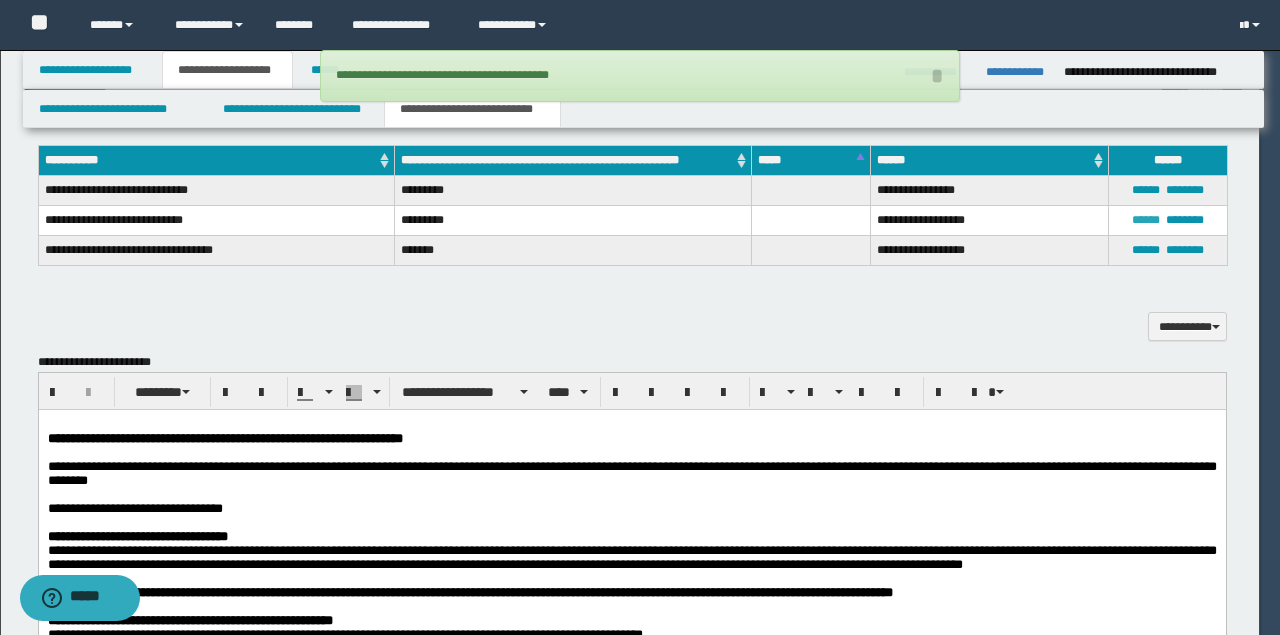type 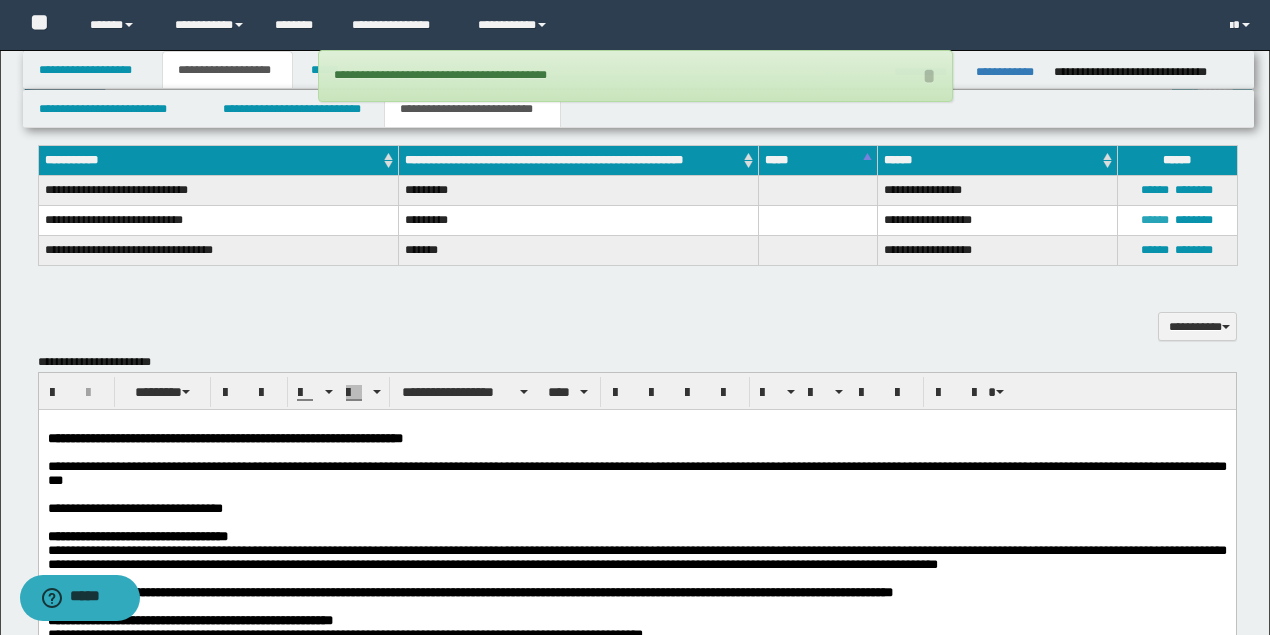 click on "******" at bounding box center (1155, 220) 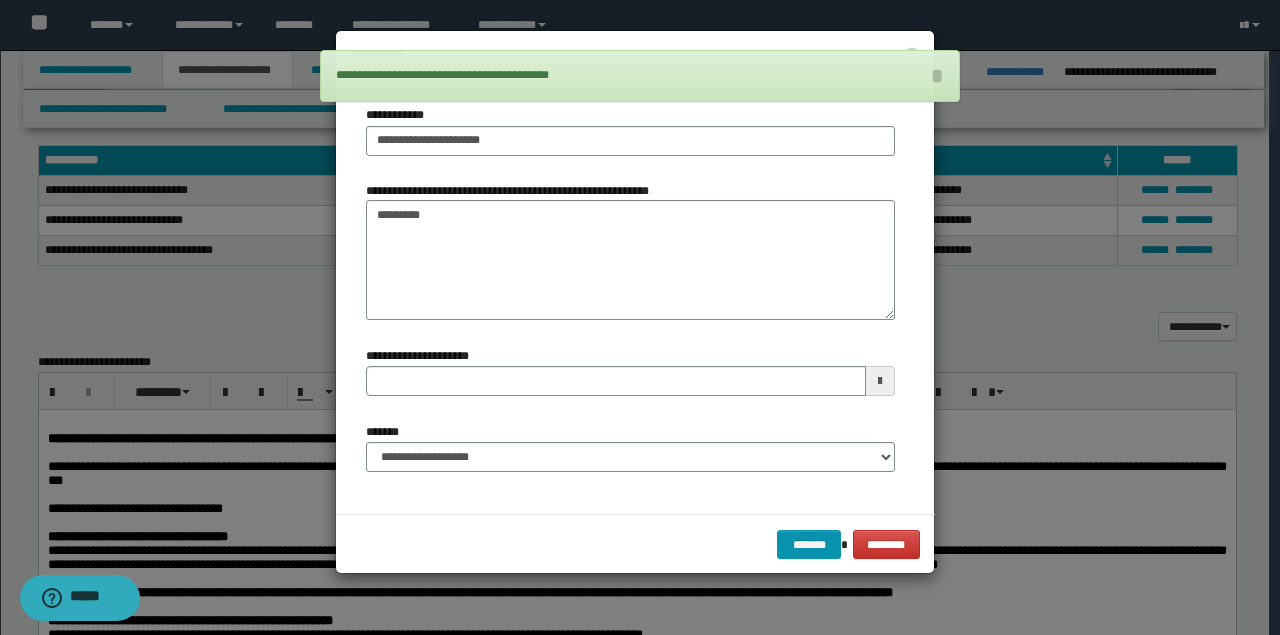 type 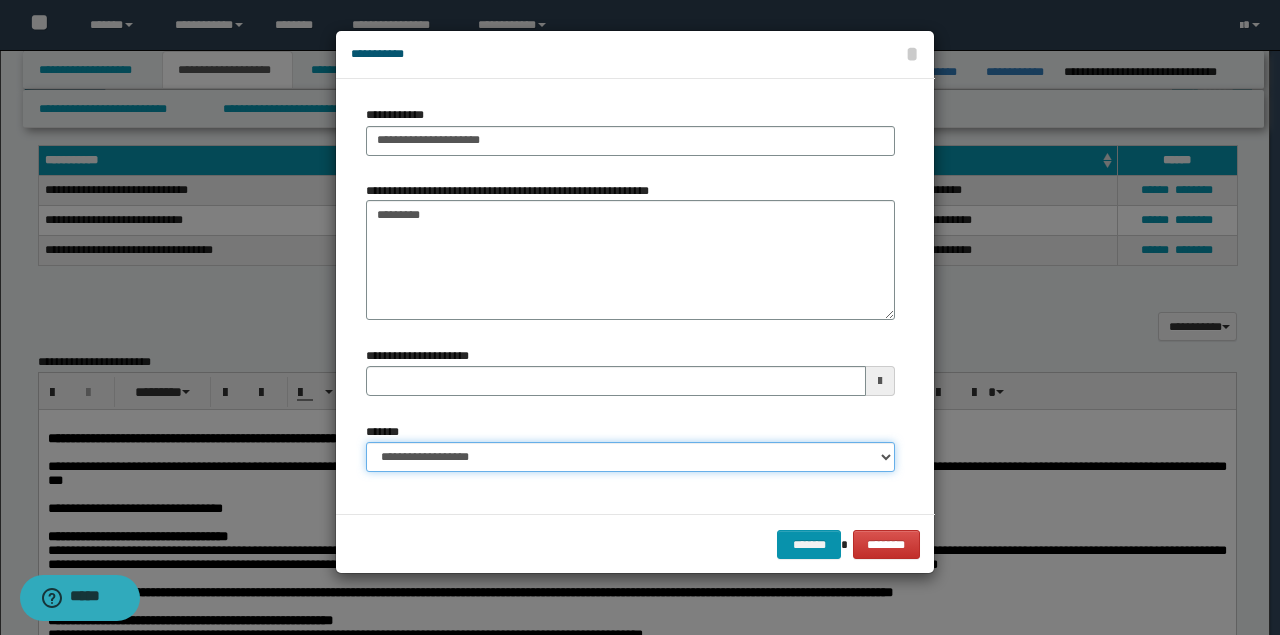 click on "**********" at bounding box center [630, 457] 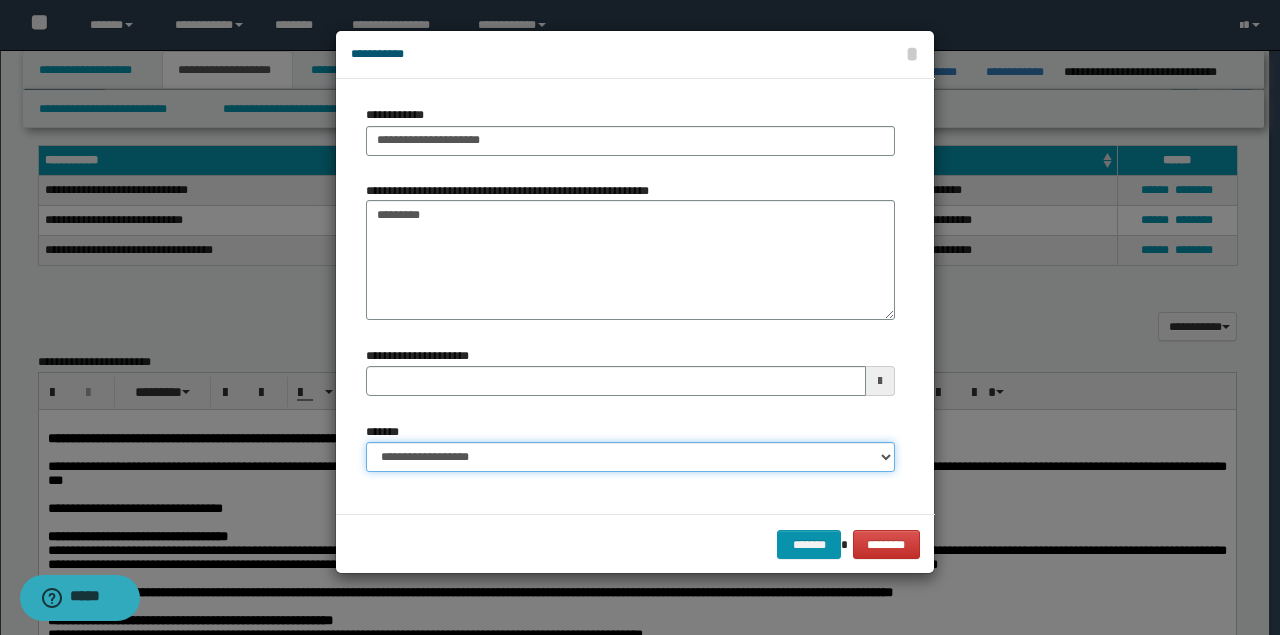 select on "*" 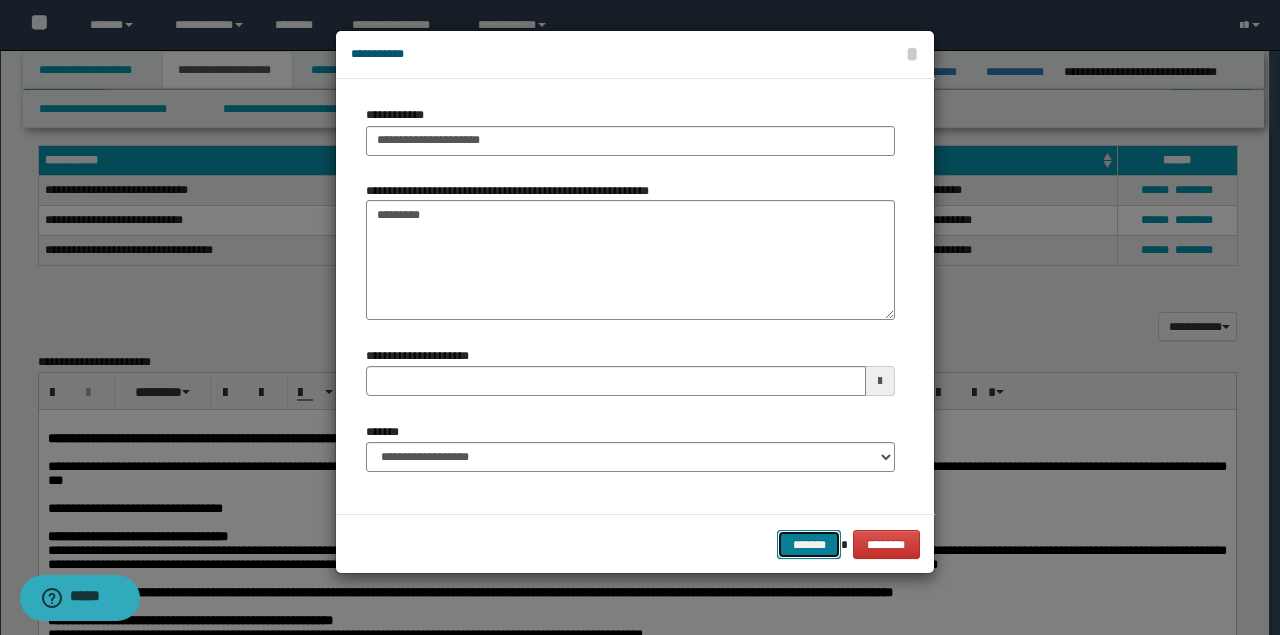 click on "*******" at bounding box center (809, 544) 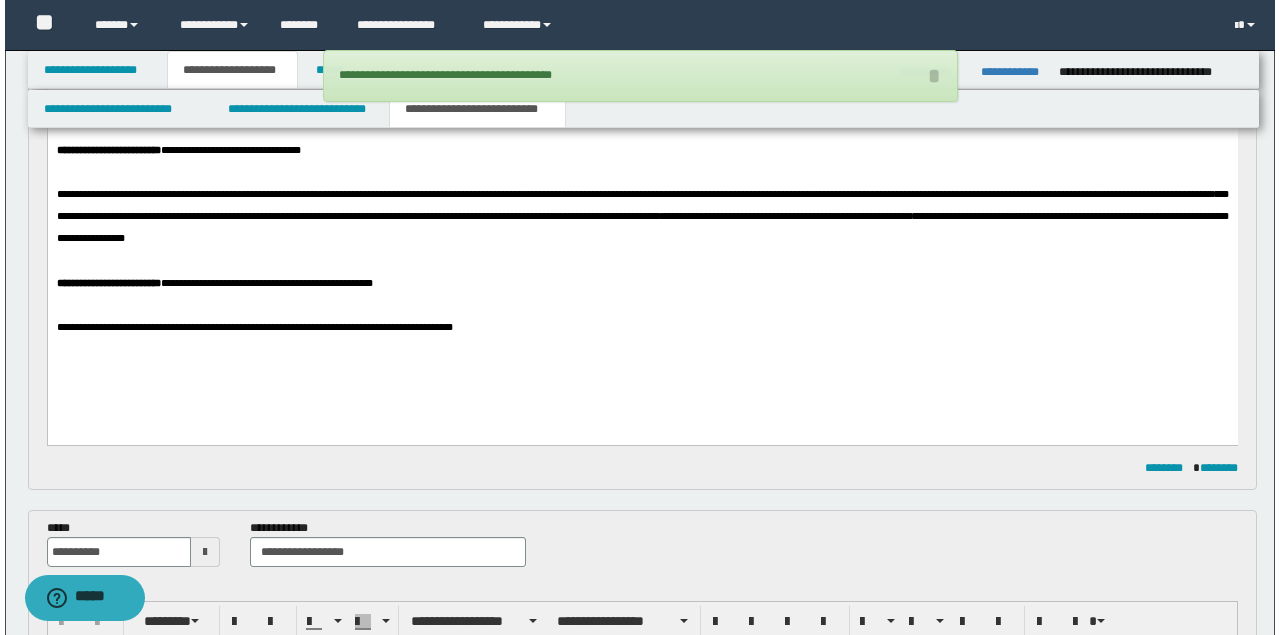 scroll, scrollTop: 0, scrollLeft: 0, axis: both 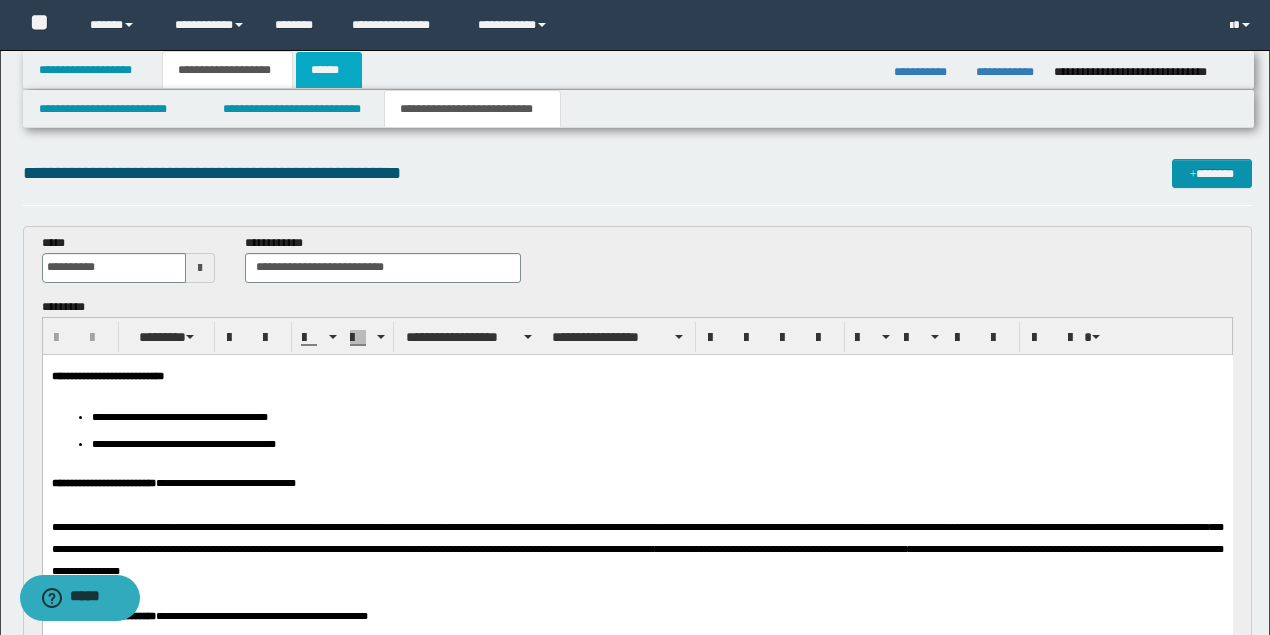 click on "******" at bounding box center [329, 70] 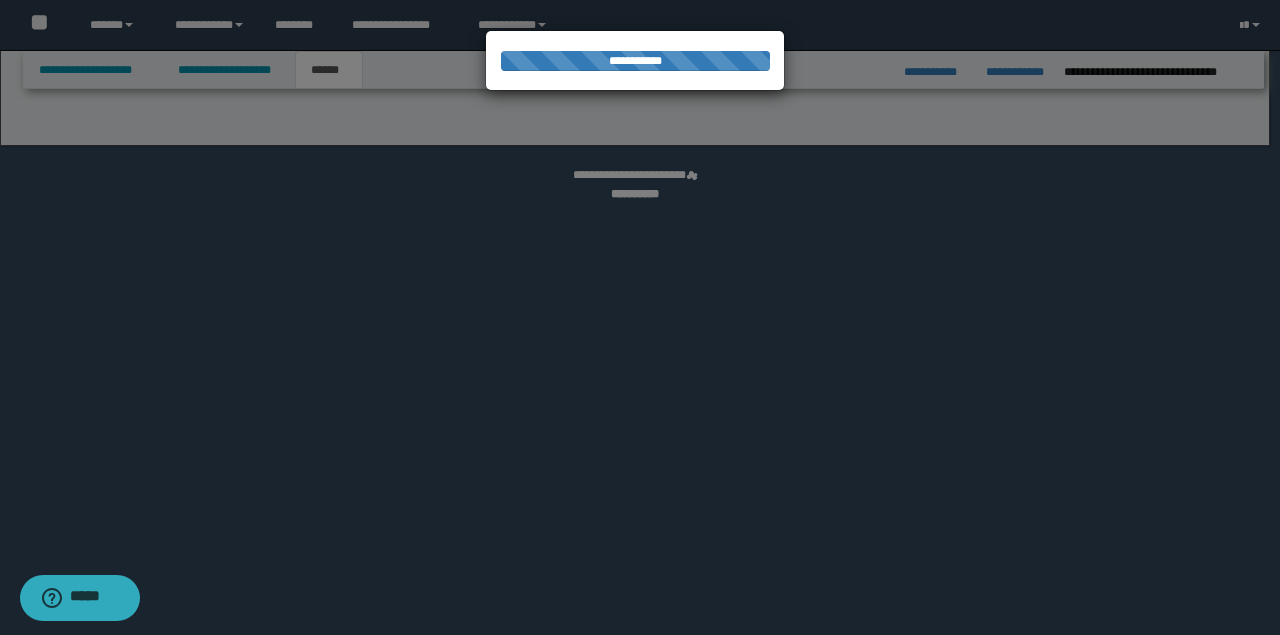 select on "*" 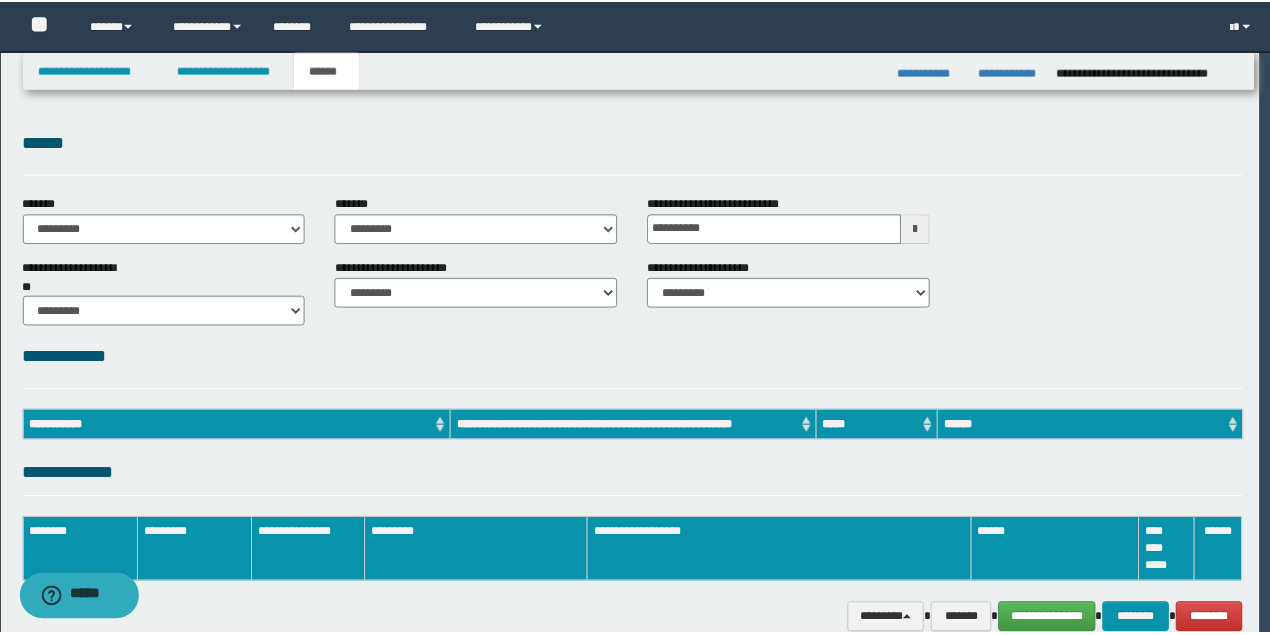 scroll, scrollTop: 0, scrollLeft: 0, axis: both 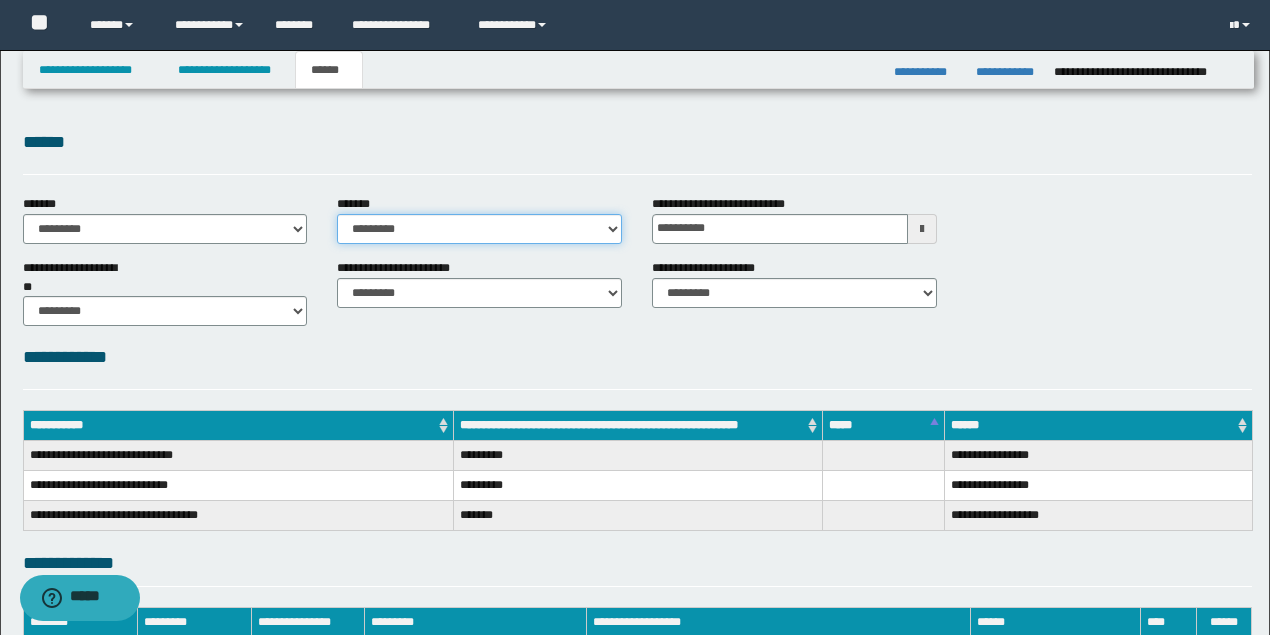 click on "**********" at bounding box center [479, 229] 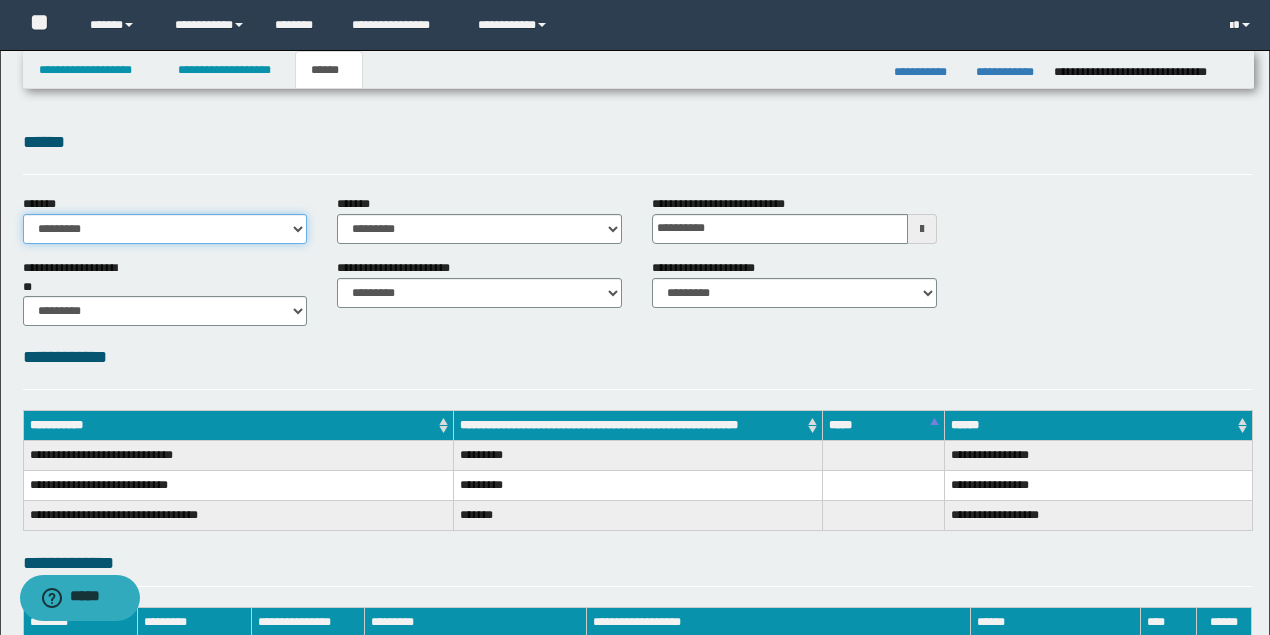 click on "**********" at bounding box center (165, 229) 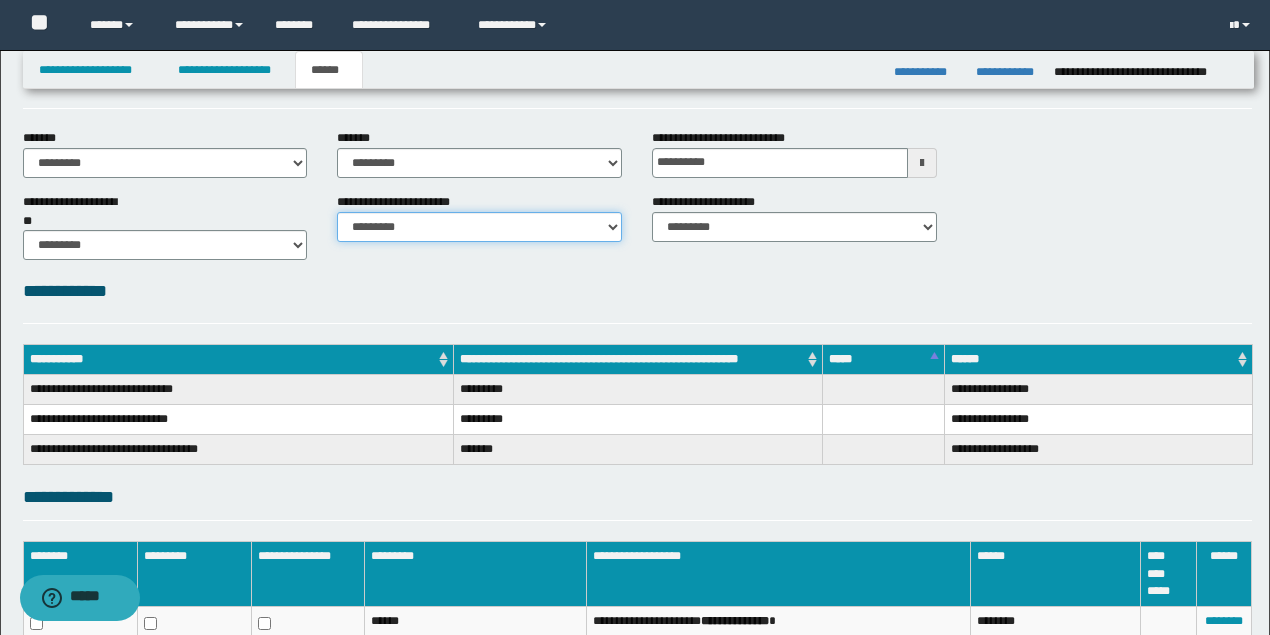 click on "*********
*********
*********" at bounding box center [479, 227] 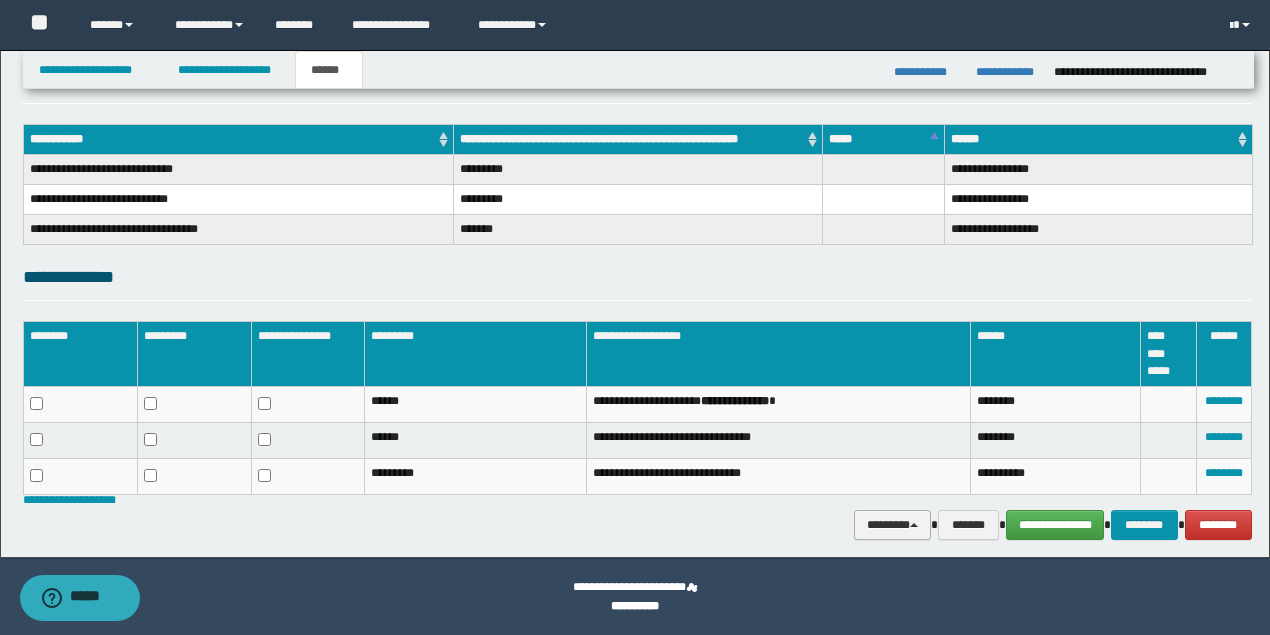 click on "********" at bounding box center [893, 524] 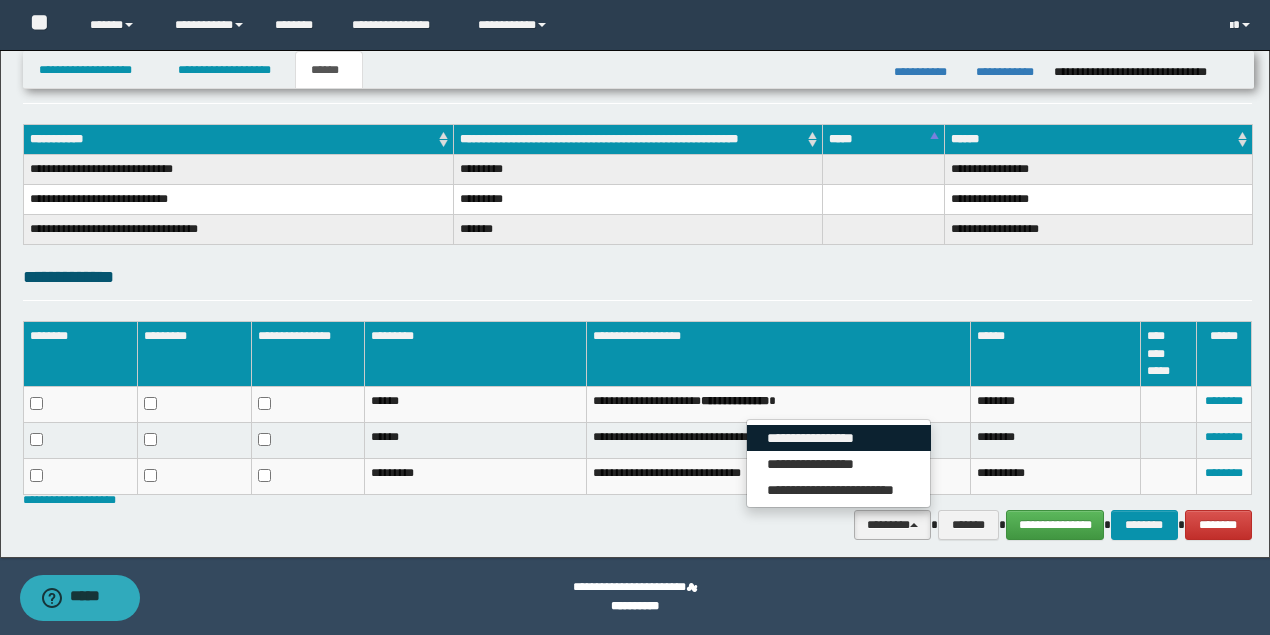 click on "**********" at bounding box center [839, 438] 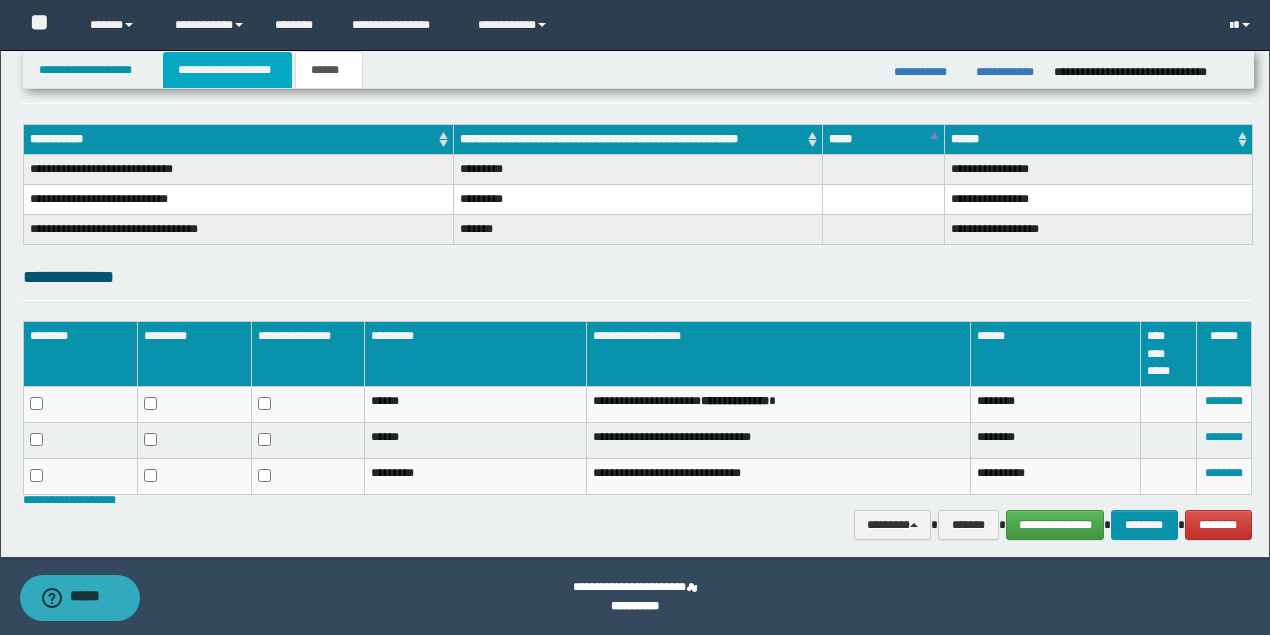 click on "**********" at bounding box center [227, 70] 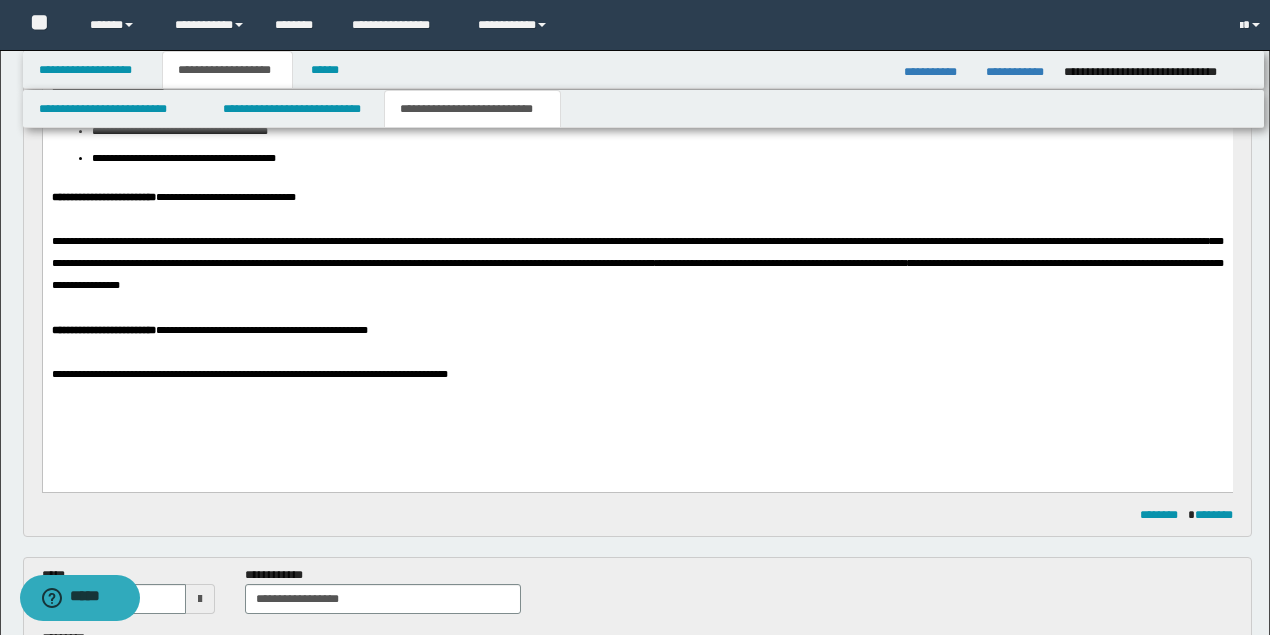 scroll, scrollTop: 317, scrollLeft: 0, axis: vertical 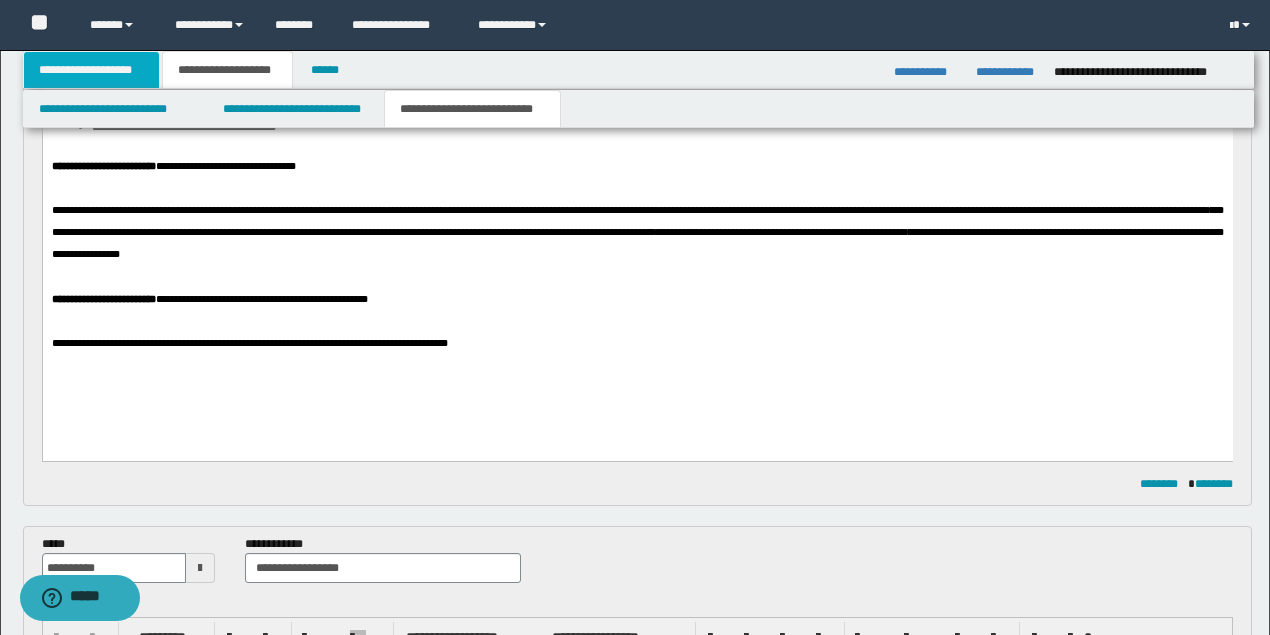 click on "**********" at bounding box center (92, 70) 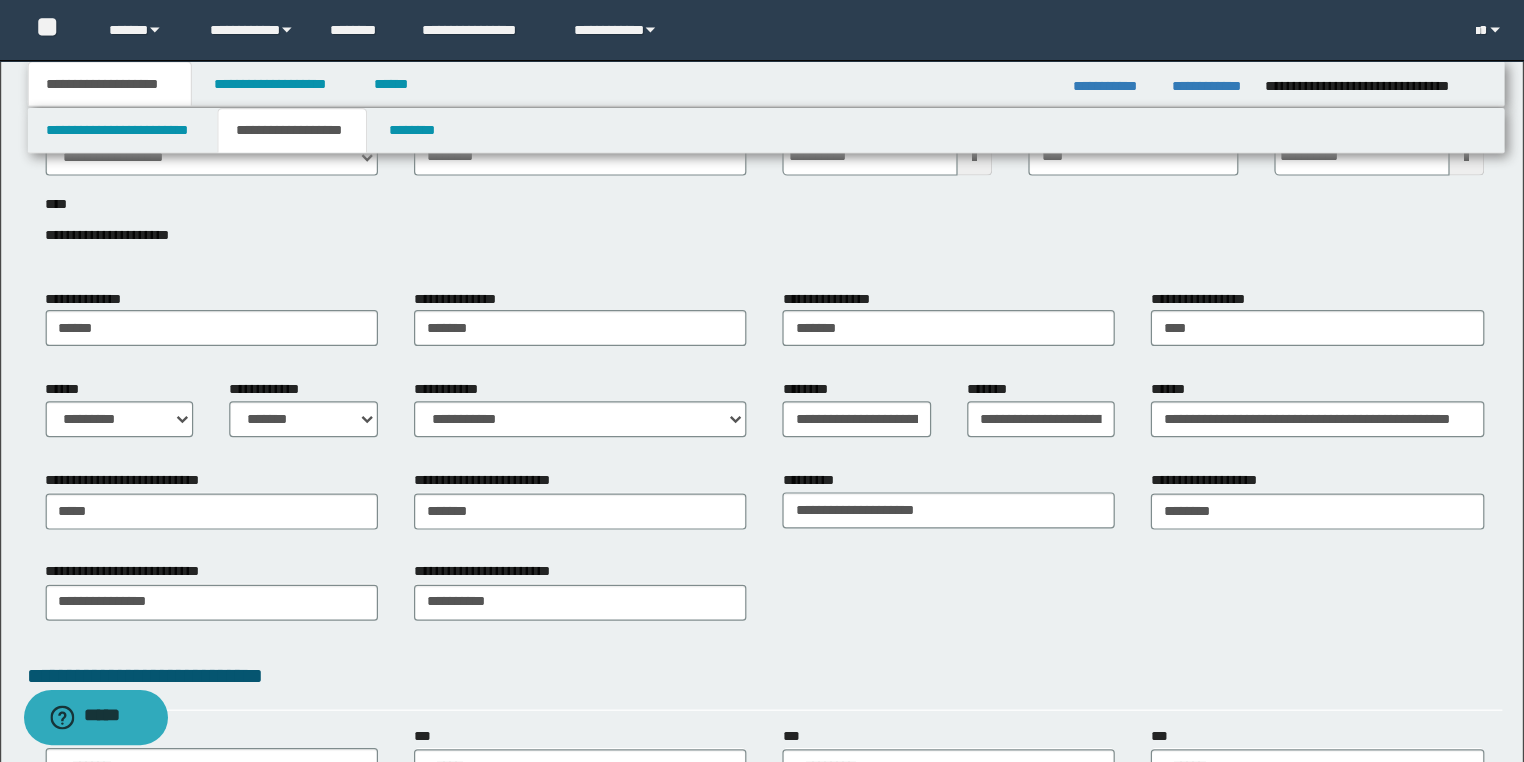 scroll, scrollTop: 0, scrollLeft: 0, axis: both 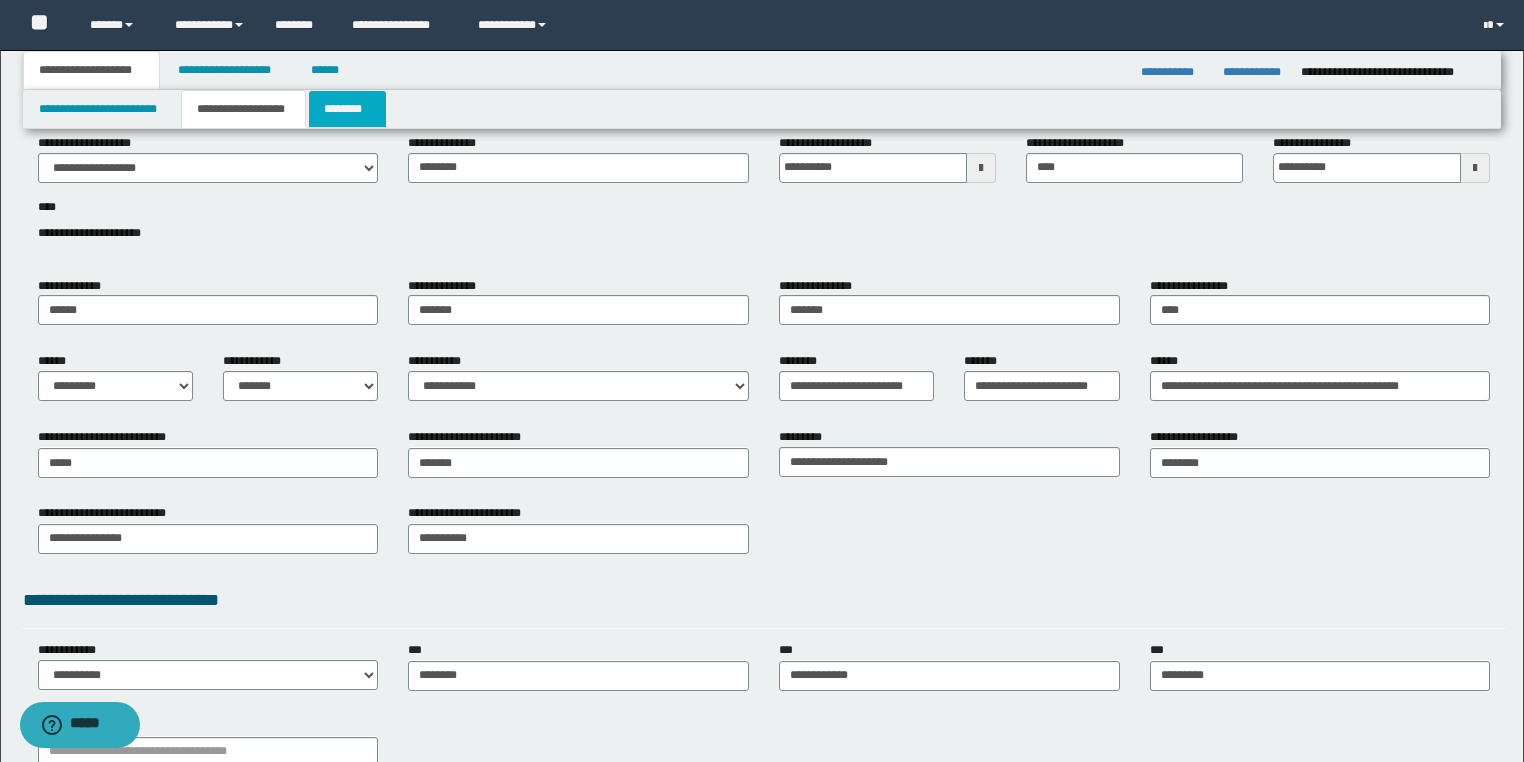 click on "********" at bounding box center [347, 109] 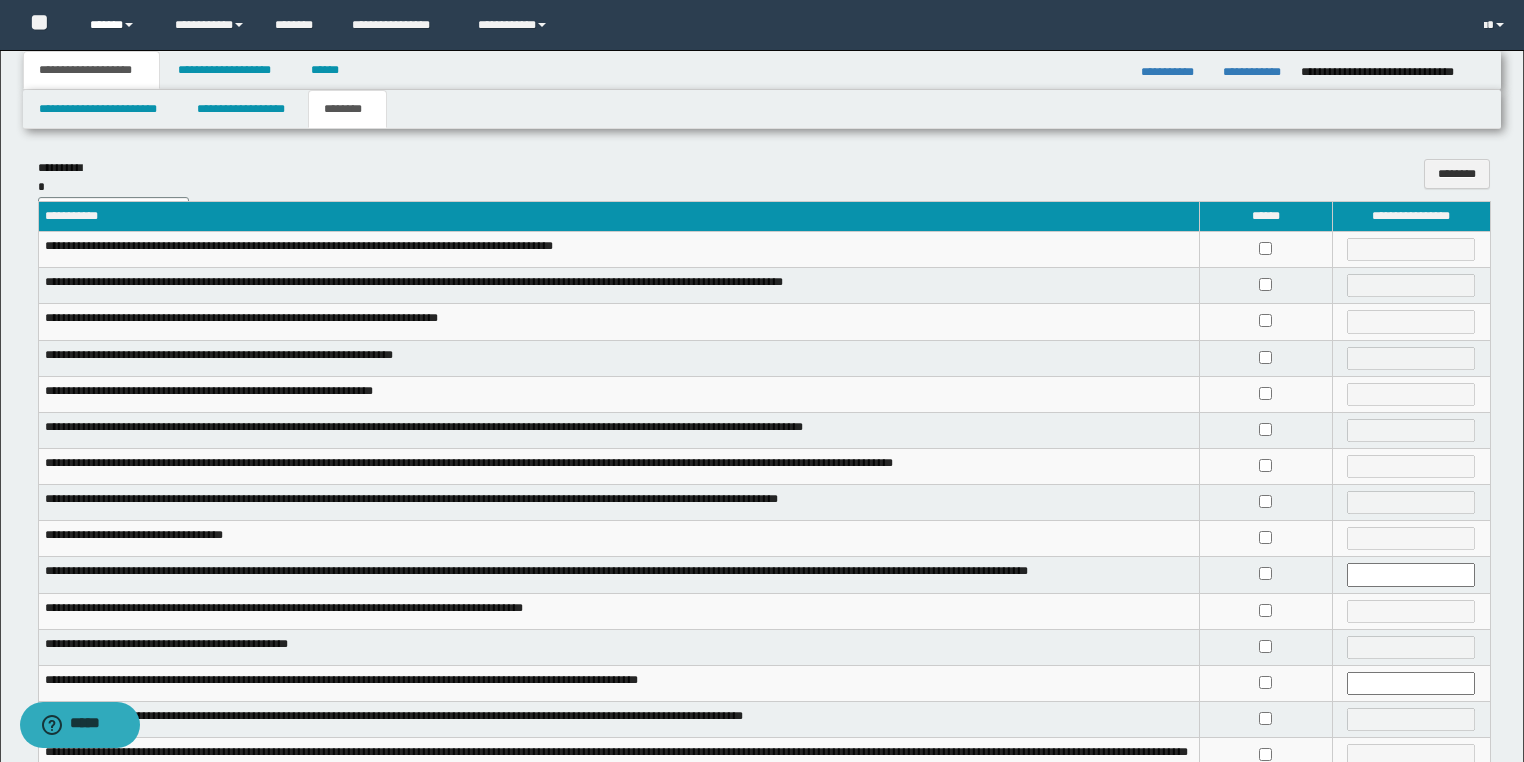 click at bounding box center (129, 25) 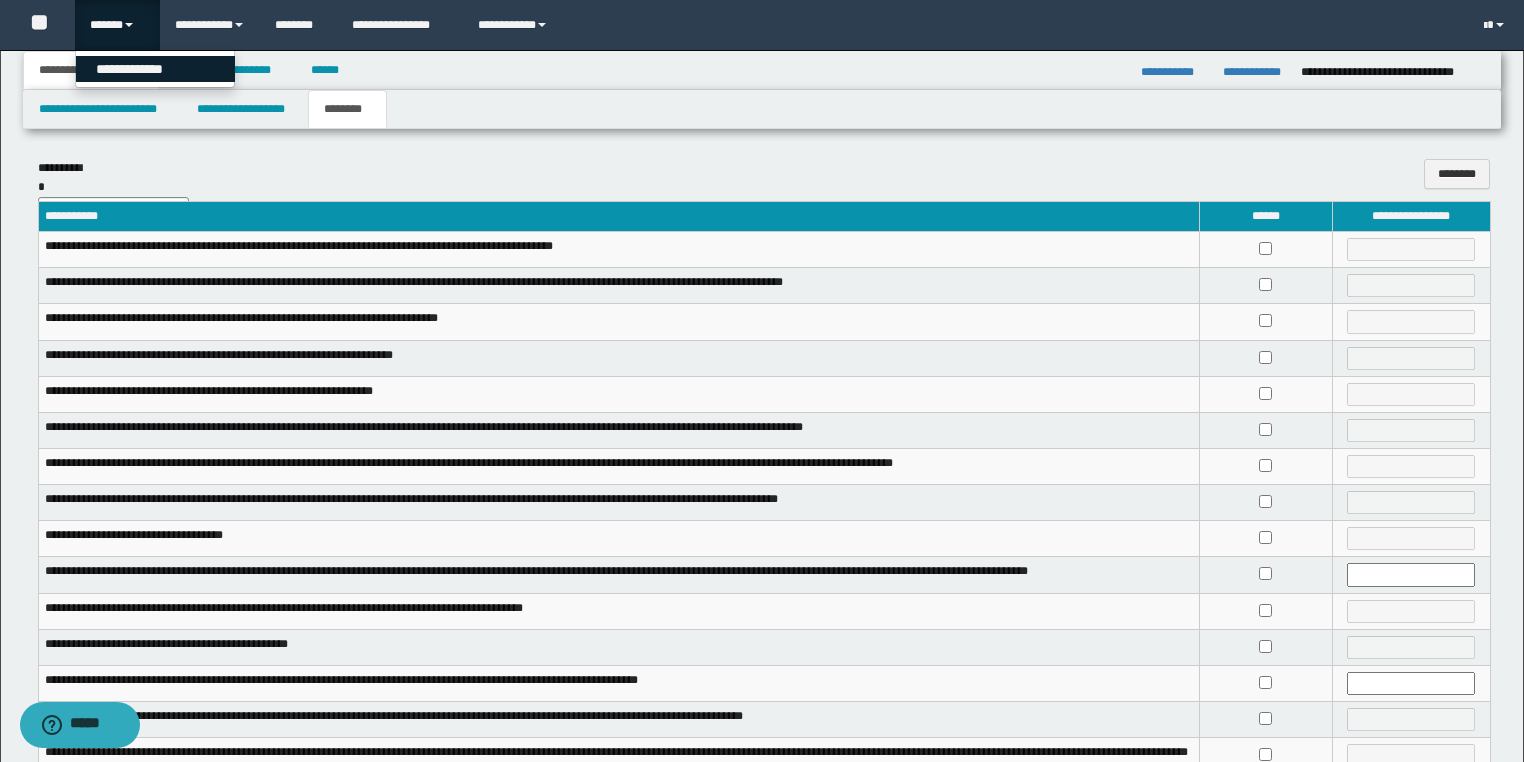 click on "**********" at bounding box center [155, 69] 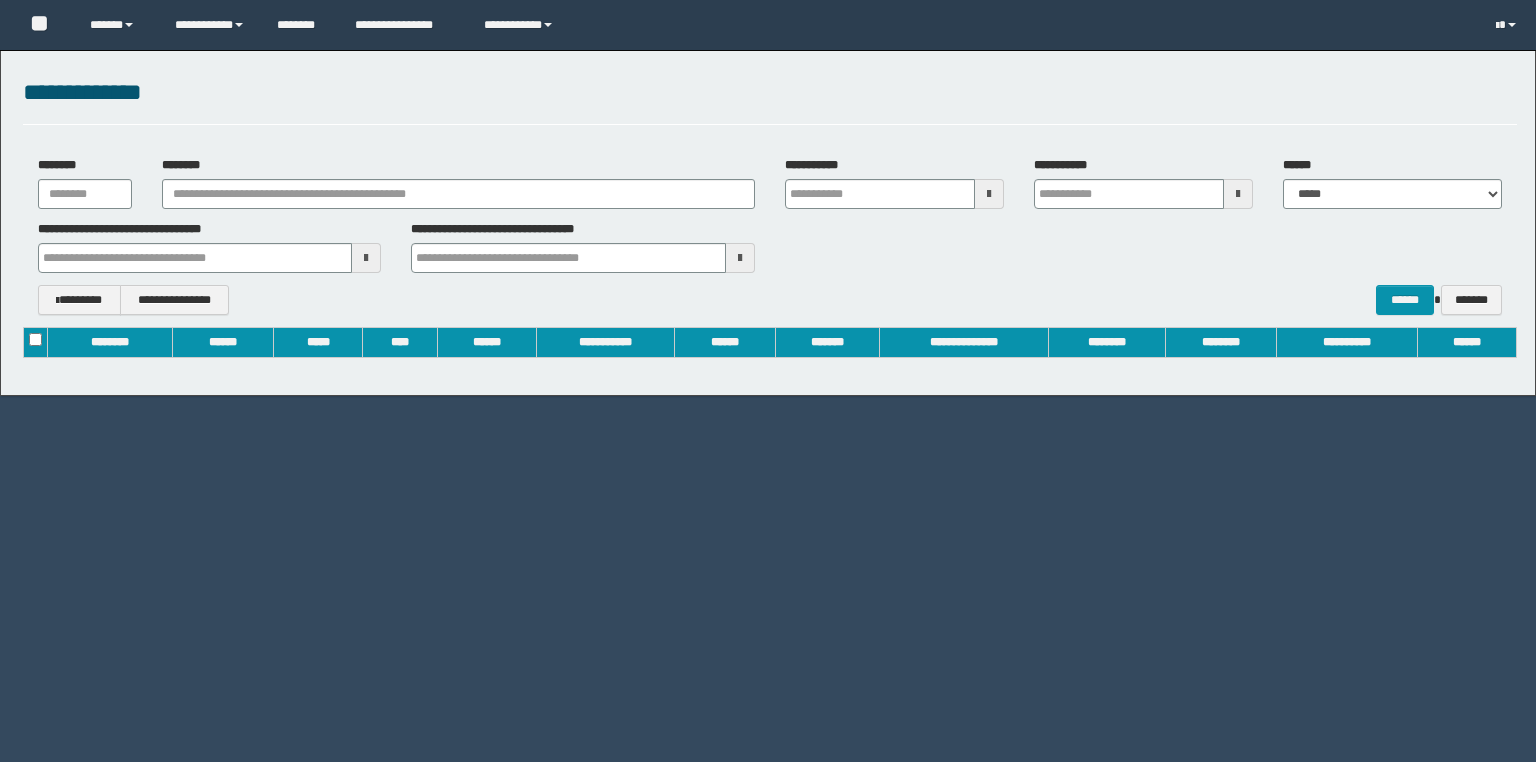 scroll, scrollTop: 0, scrollLeft: 0, axis: both 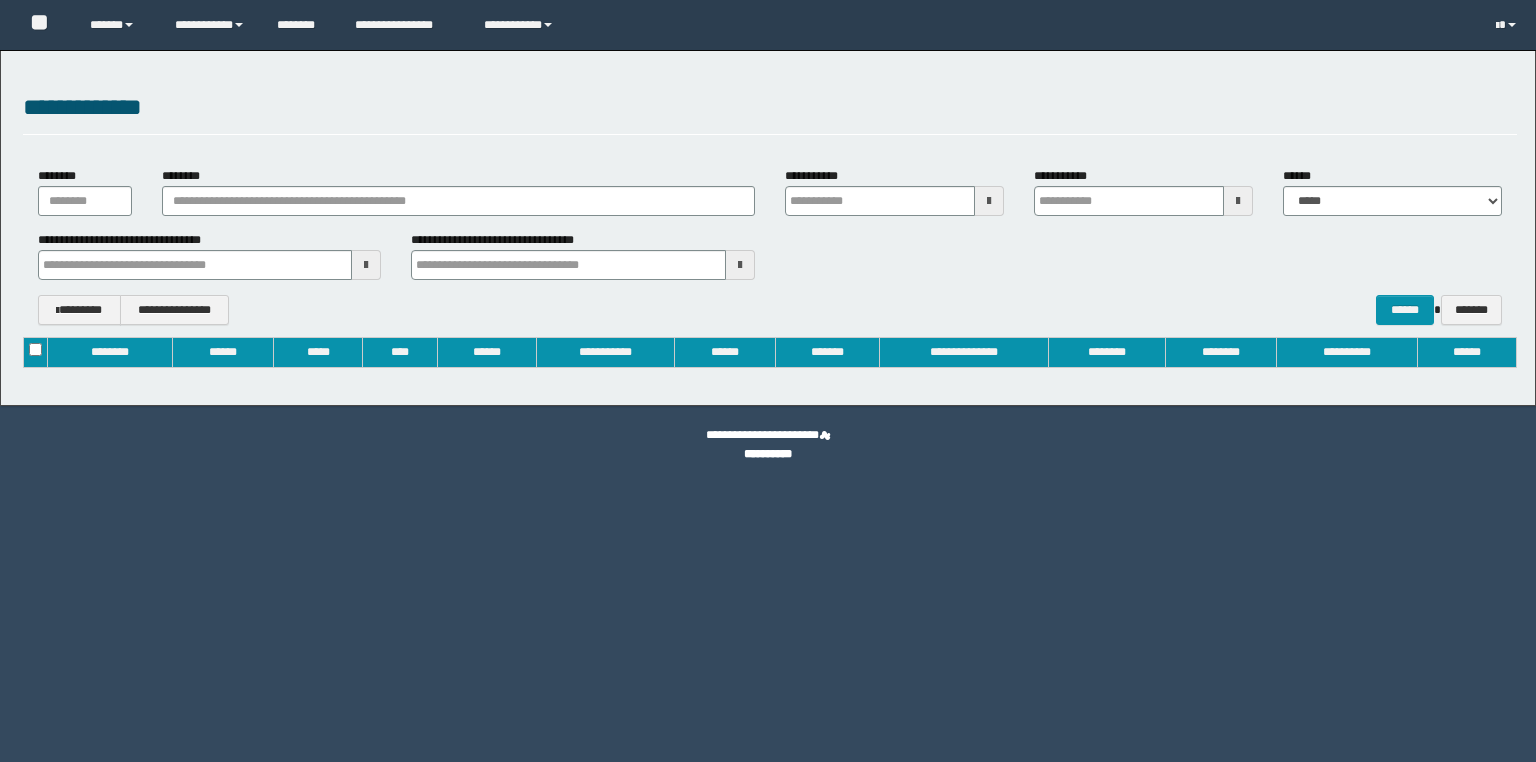 type 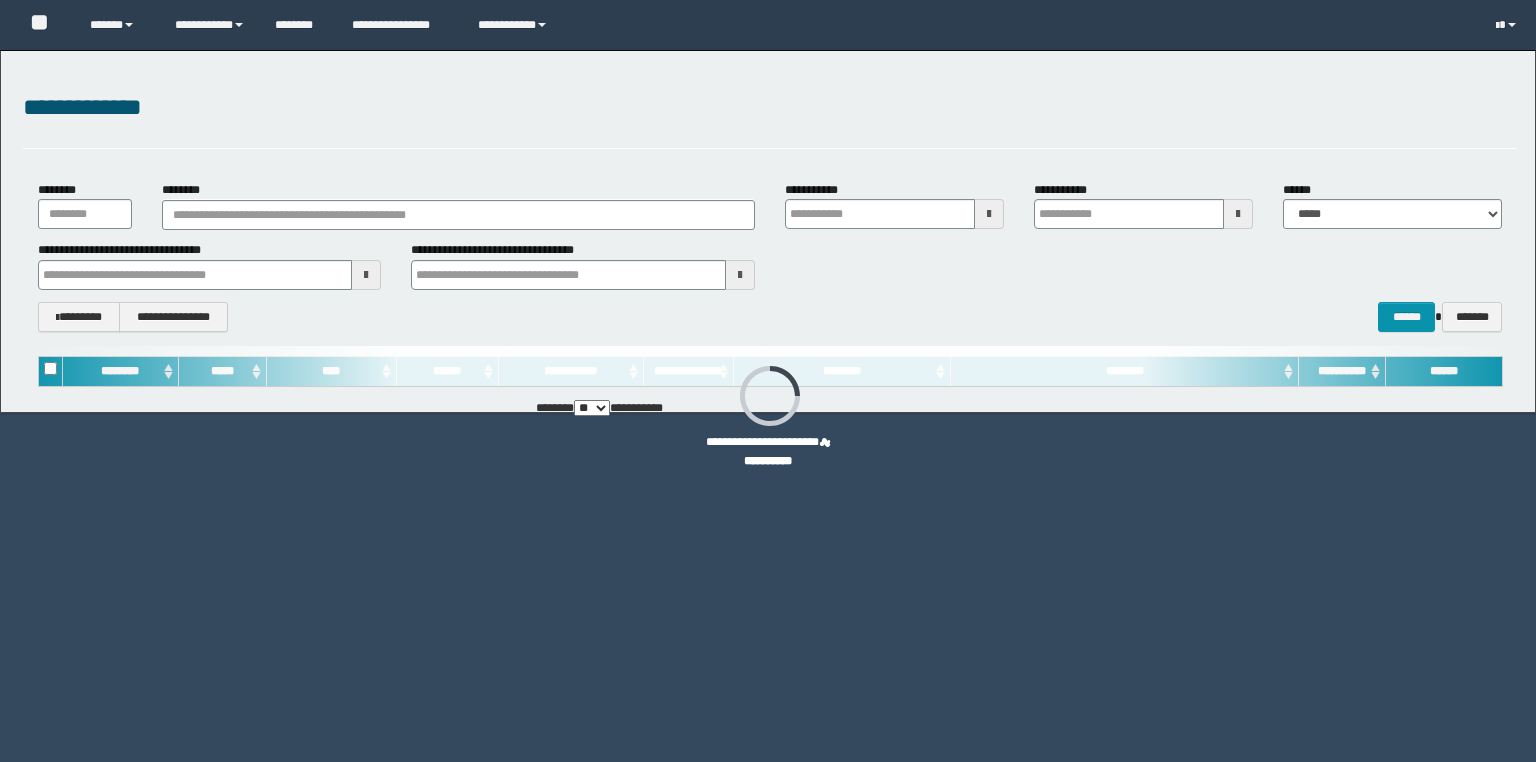 type on "**********" 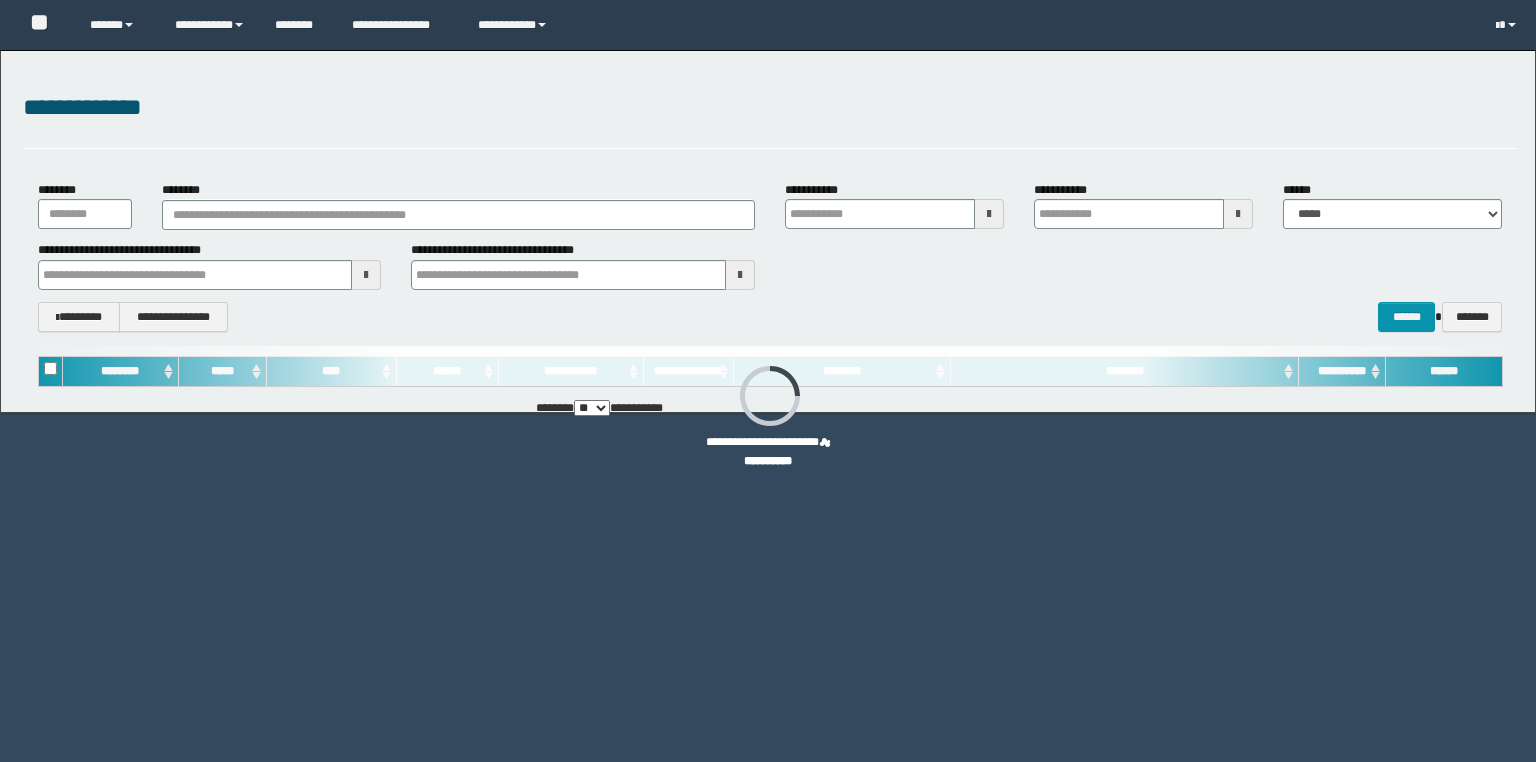type on "**********" 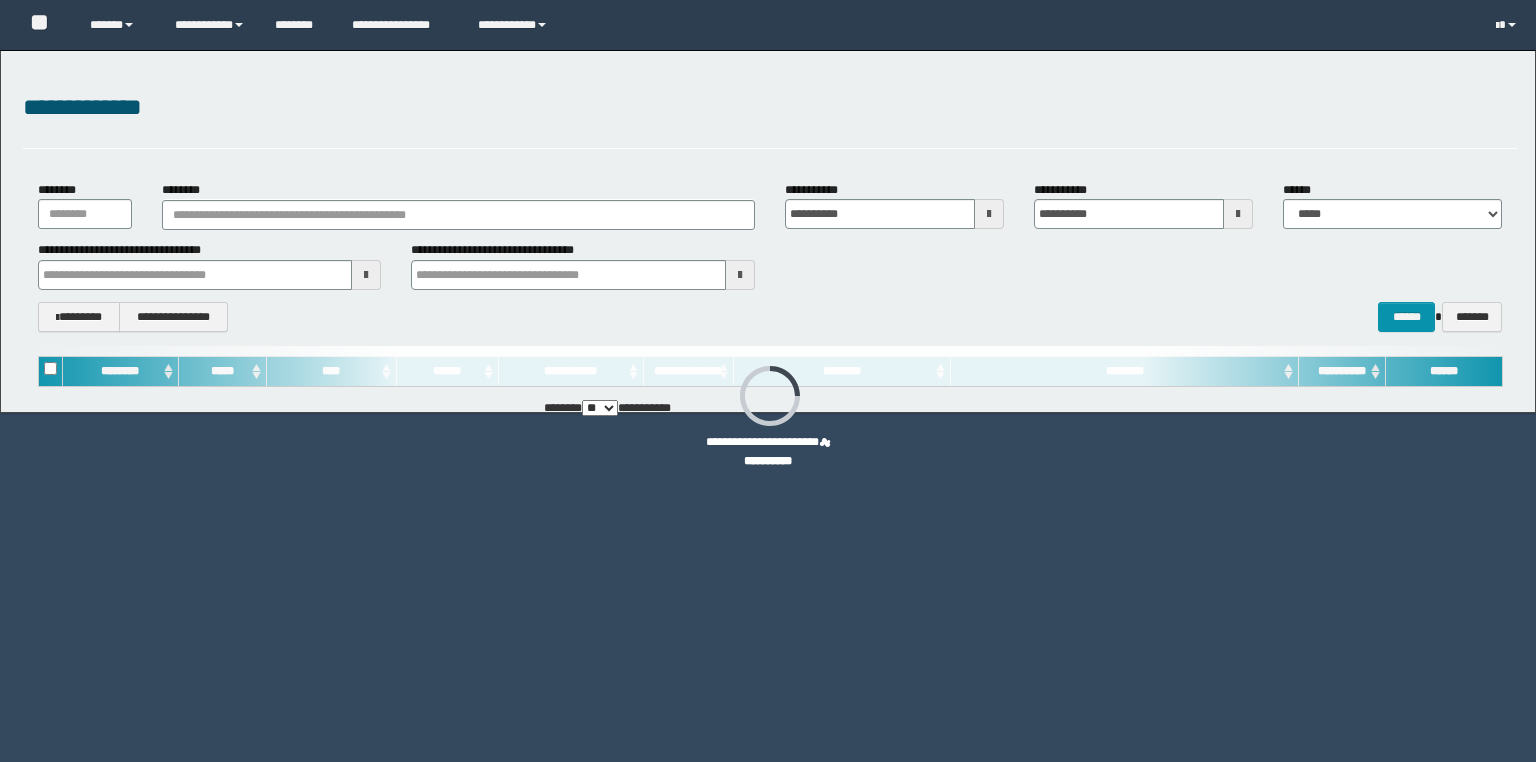 type 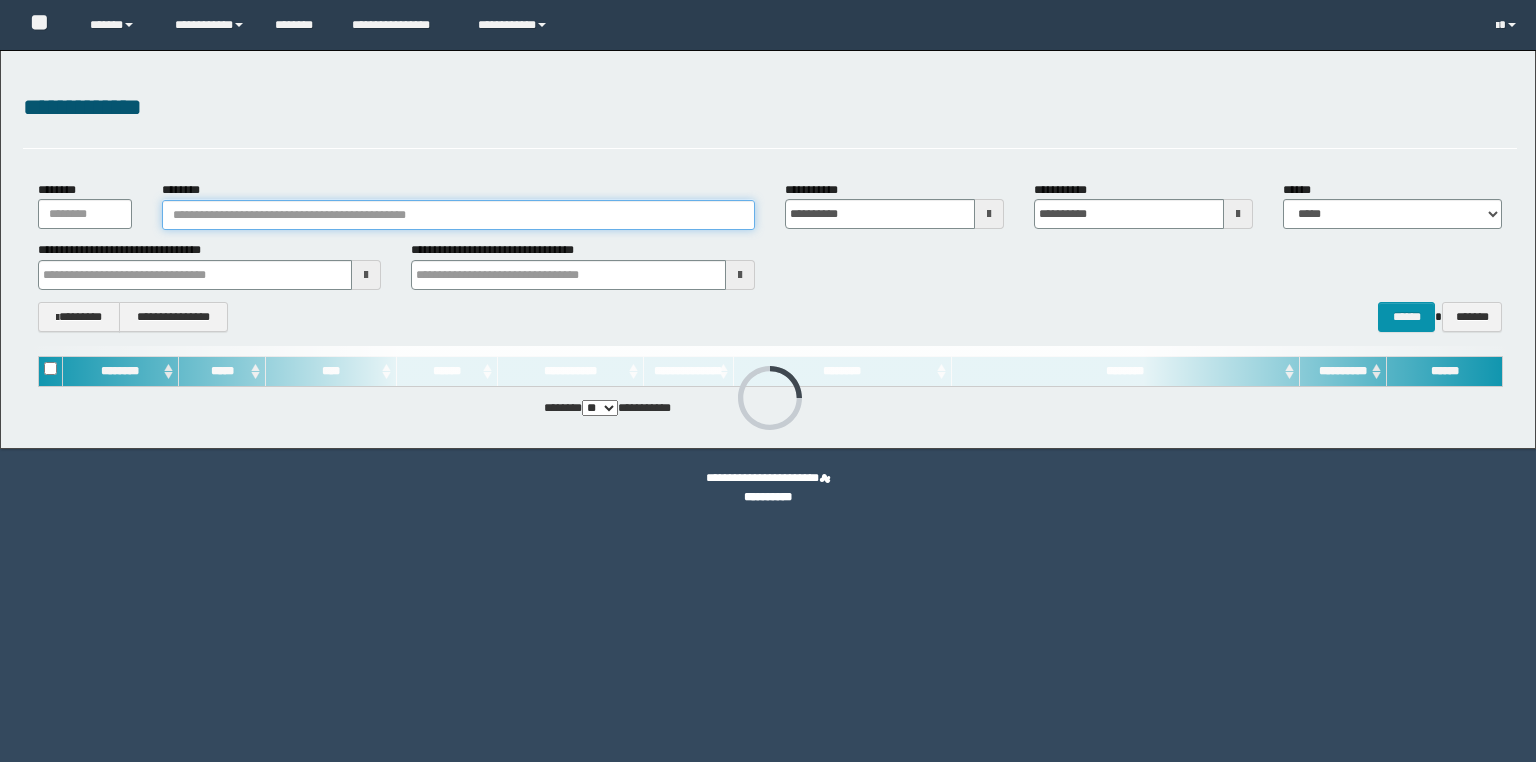 type 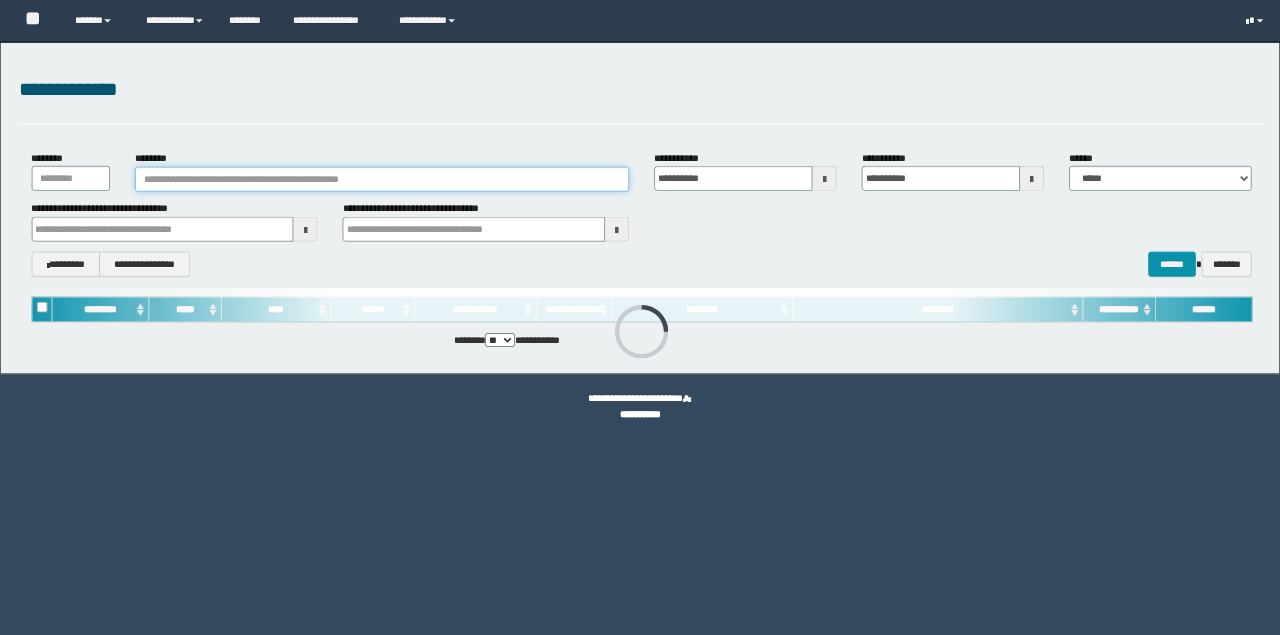 scroll, scrollTop: 0, scrollLeft: 0, axis: both 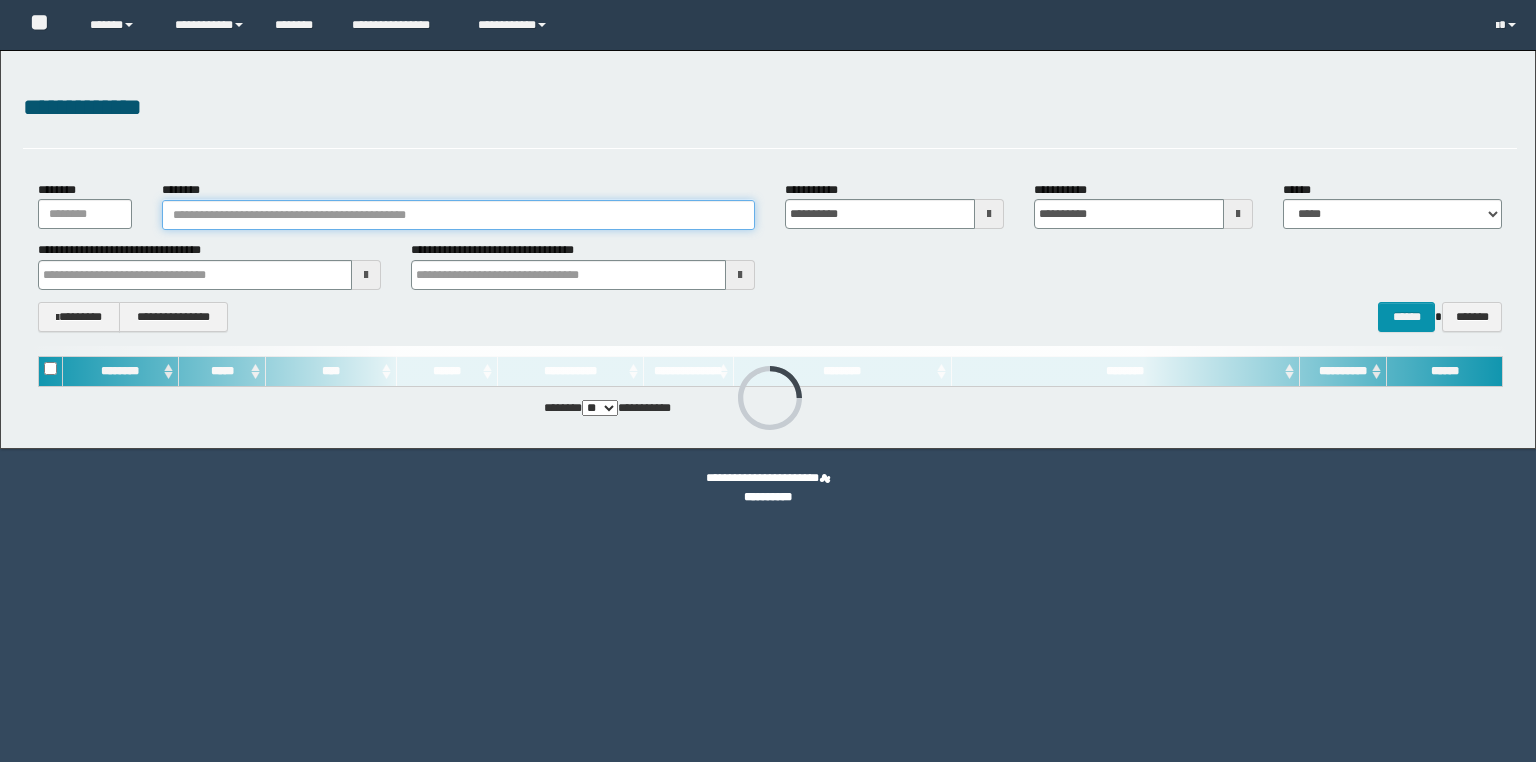 paste on "********" 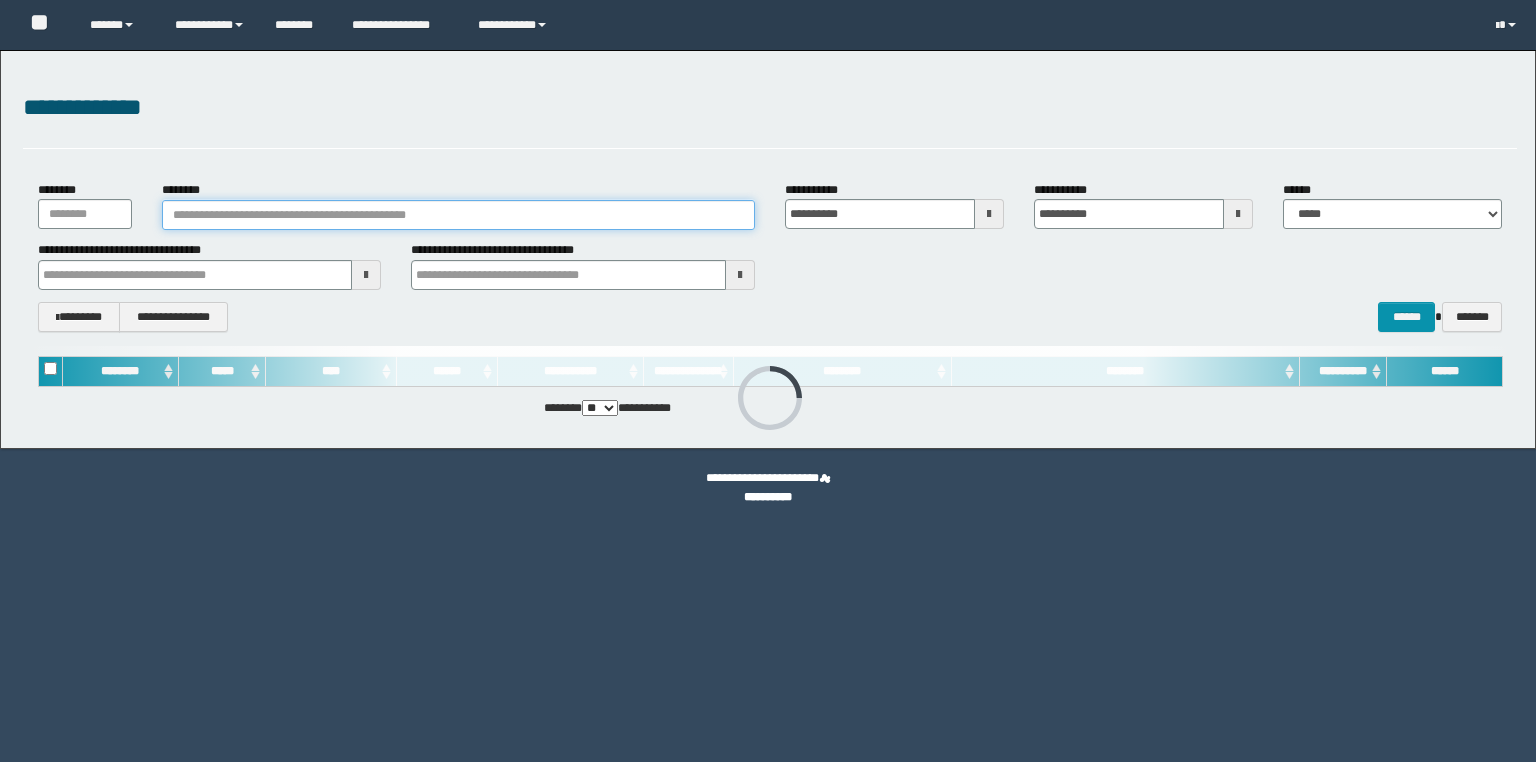 type on "********" 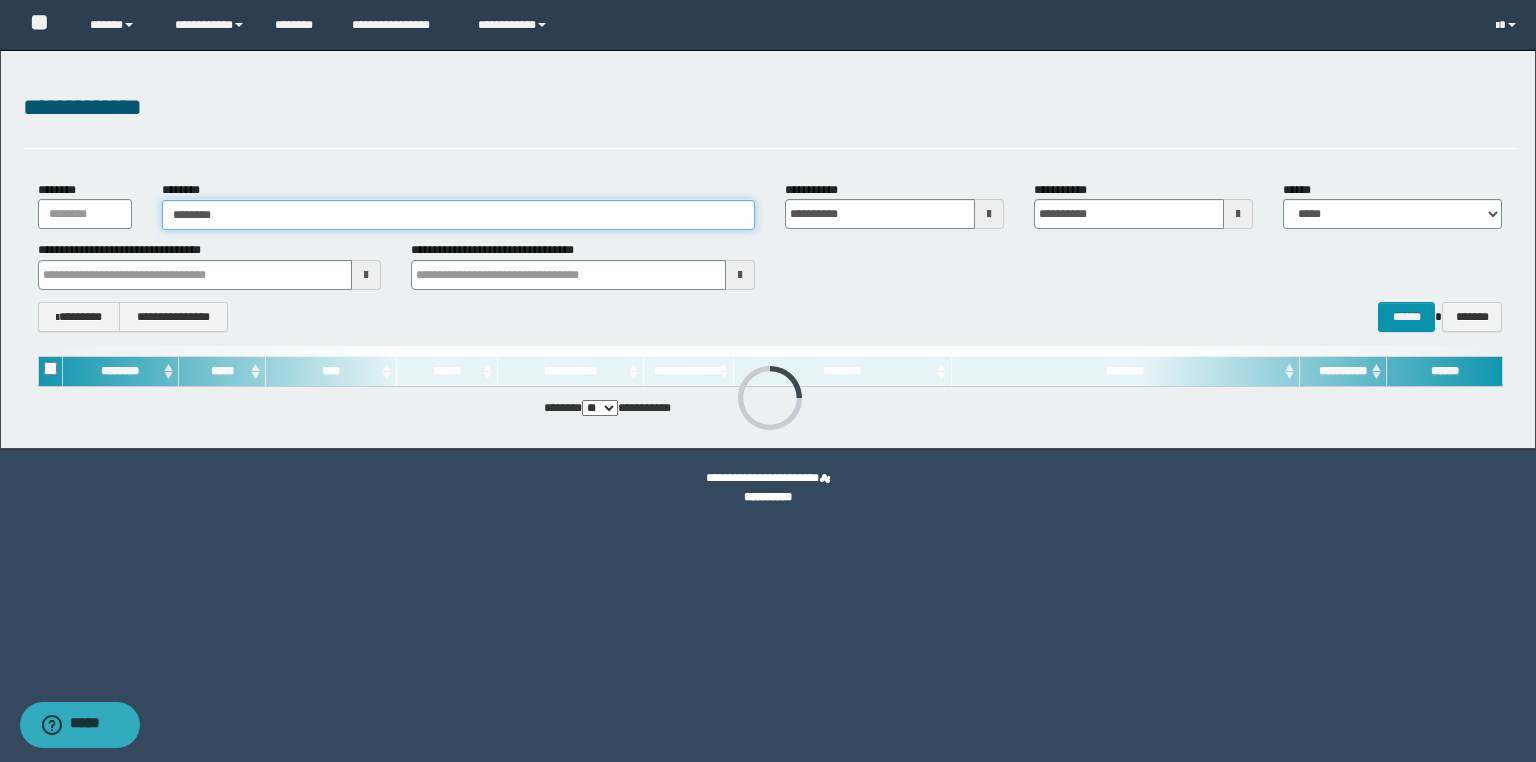 type on "********" 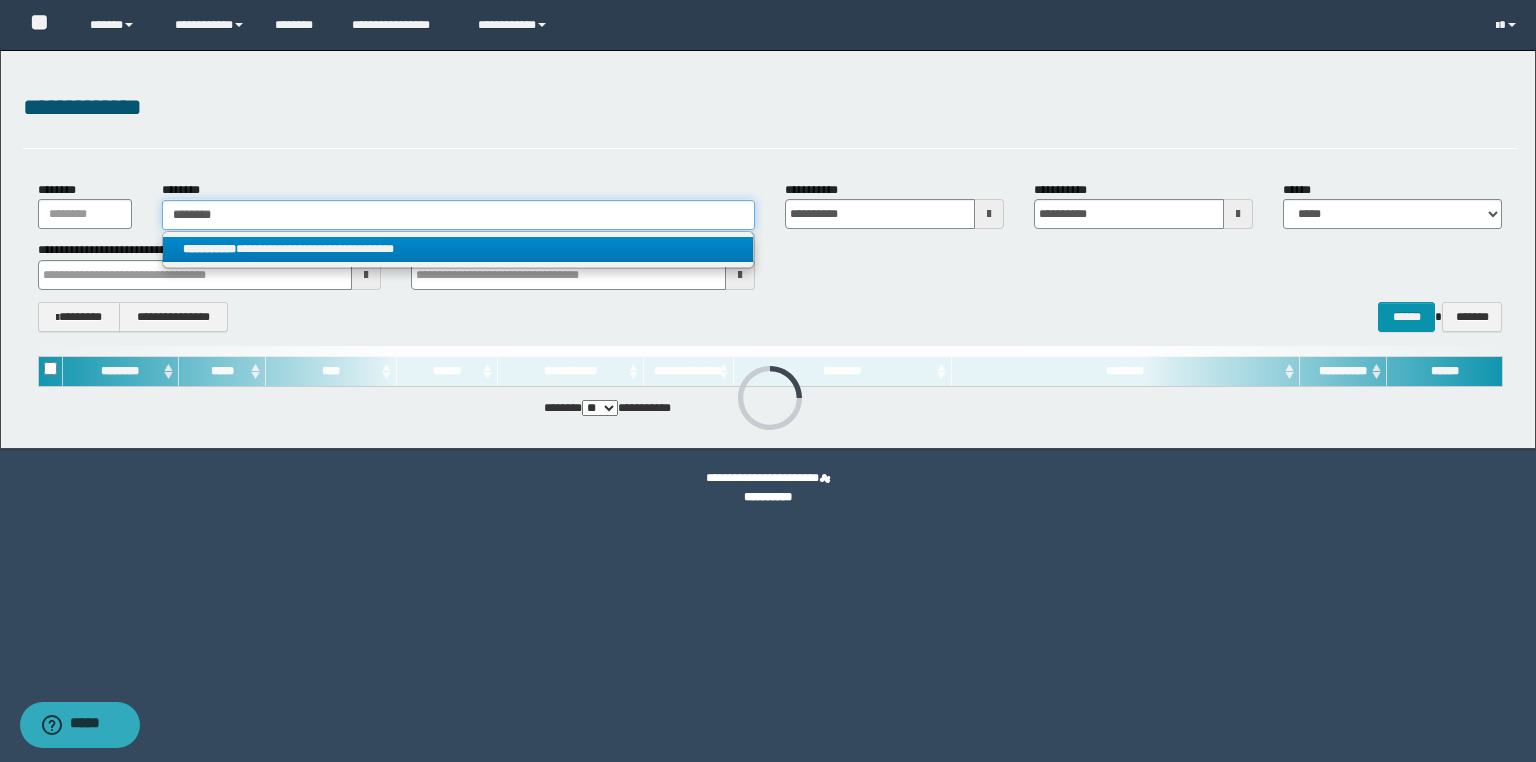 type on "********" 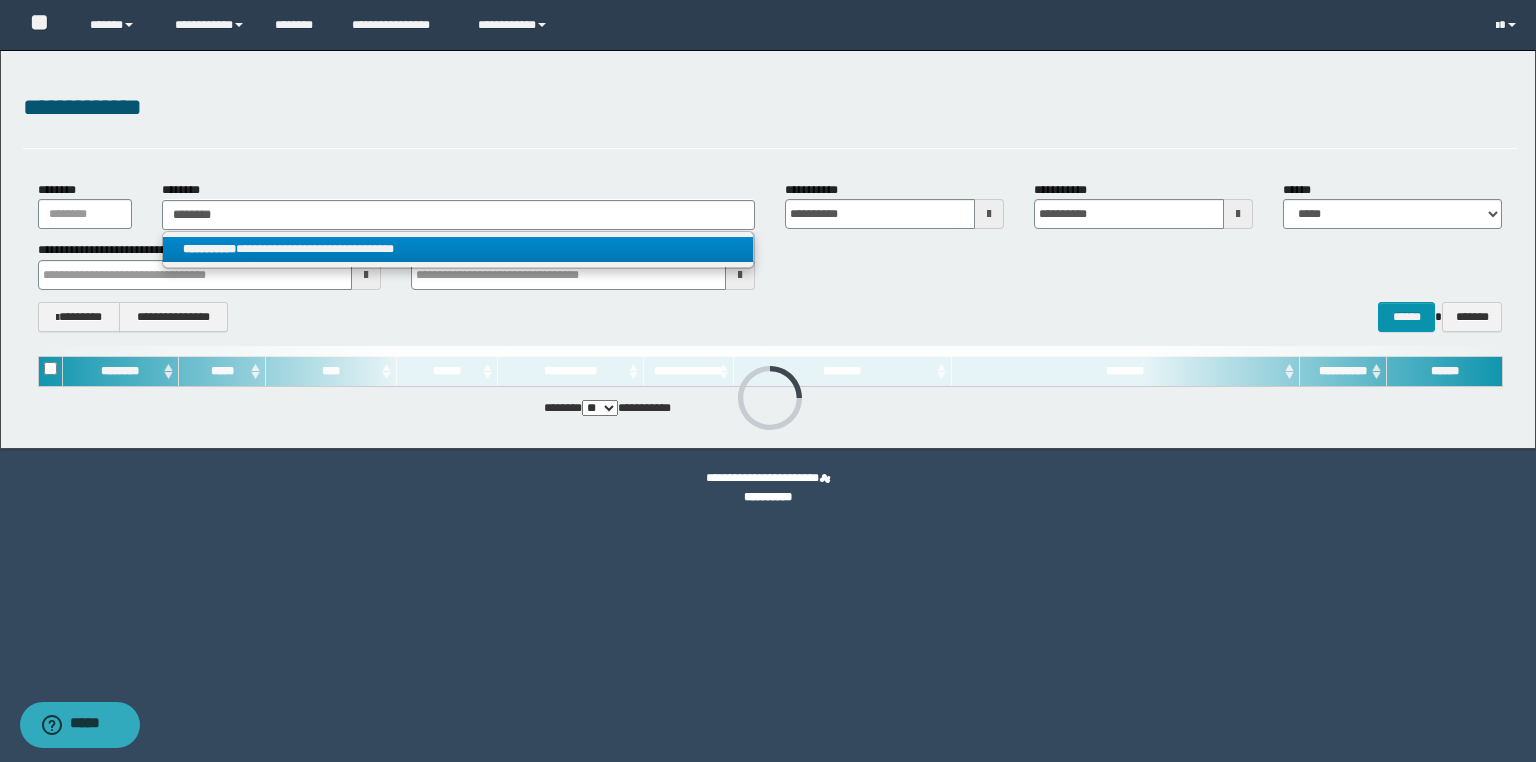click on "**********" at bounding box center [458, 249] 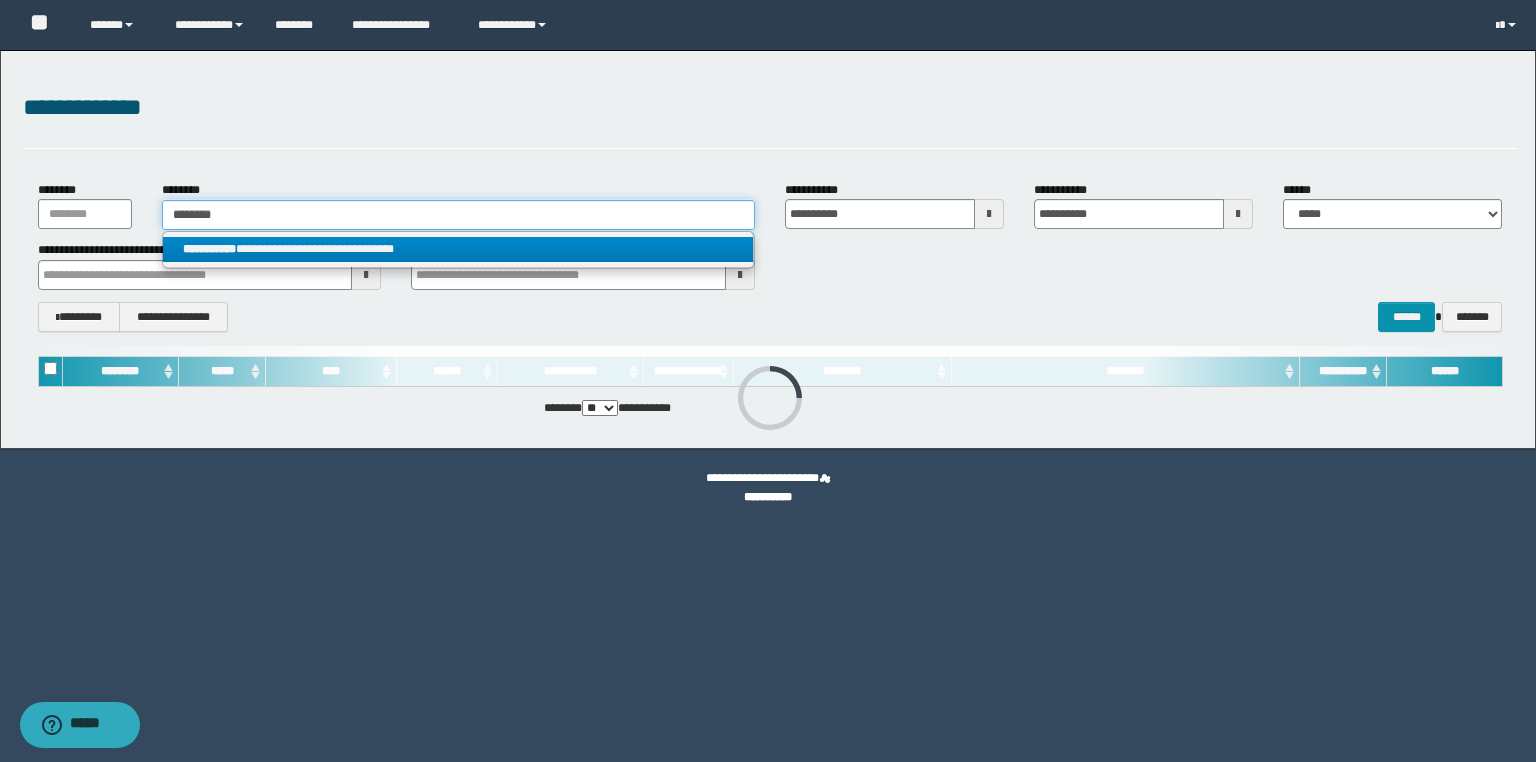 type 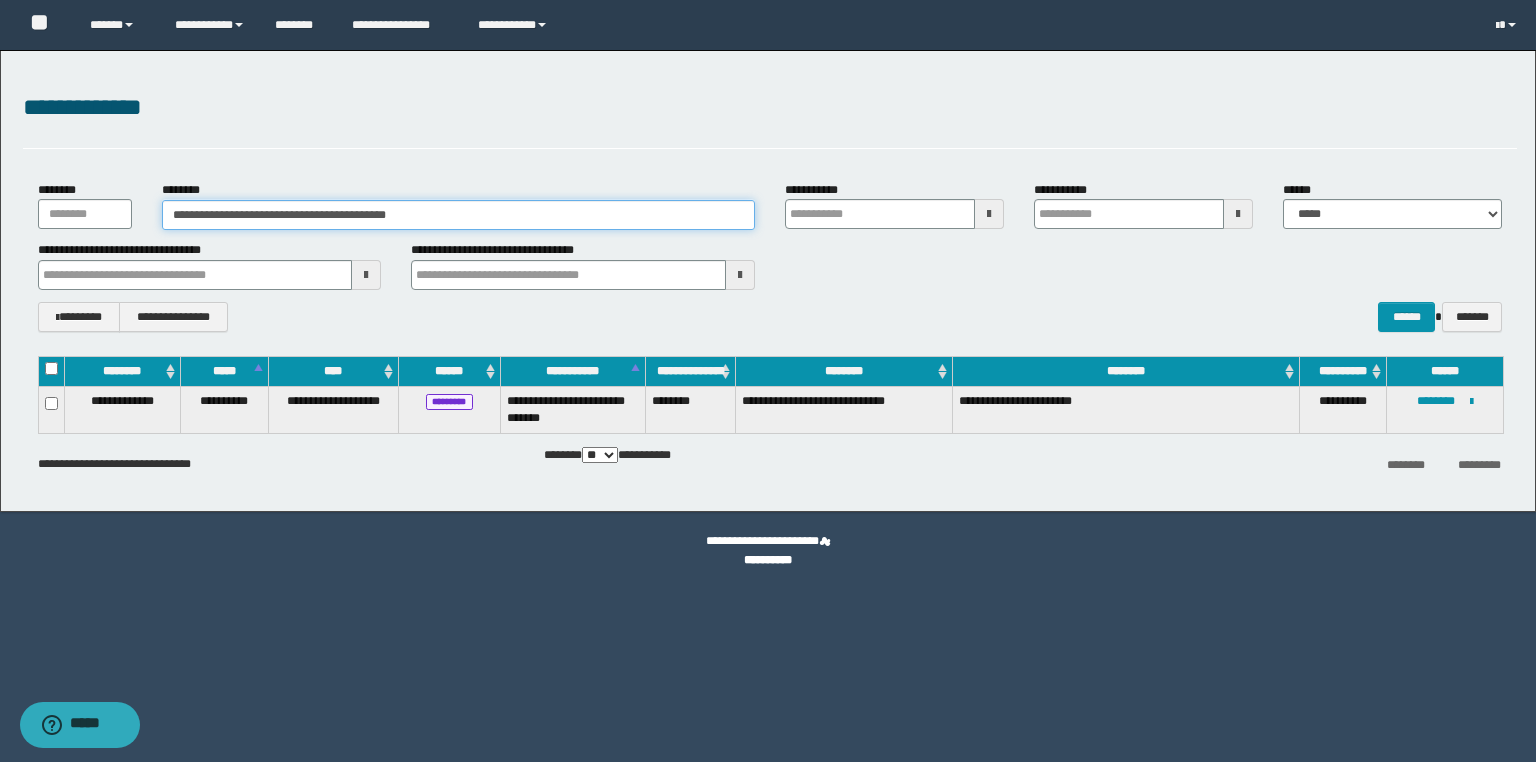 type 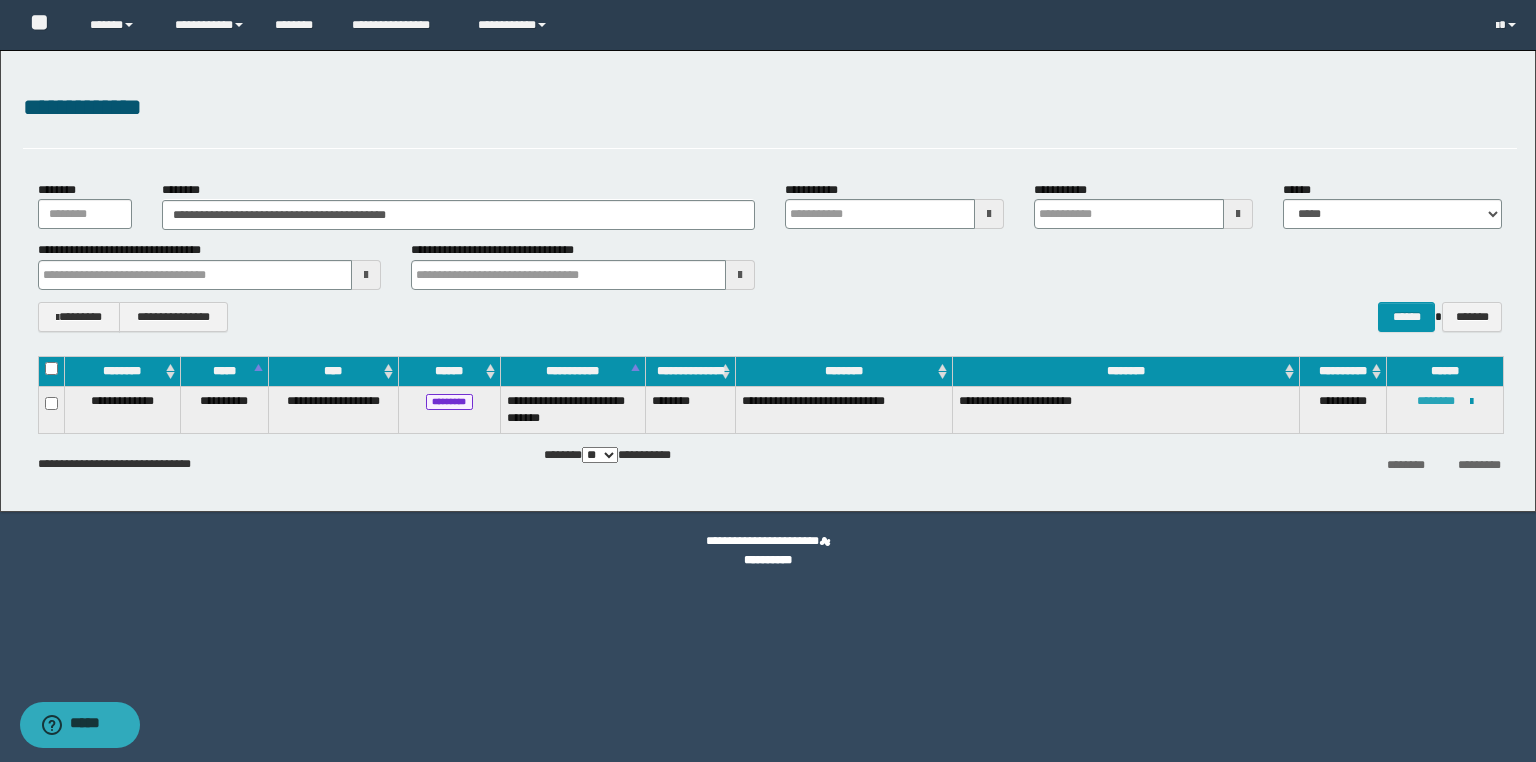 click on "********" at bounding box center (1436, 401) 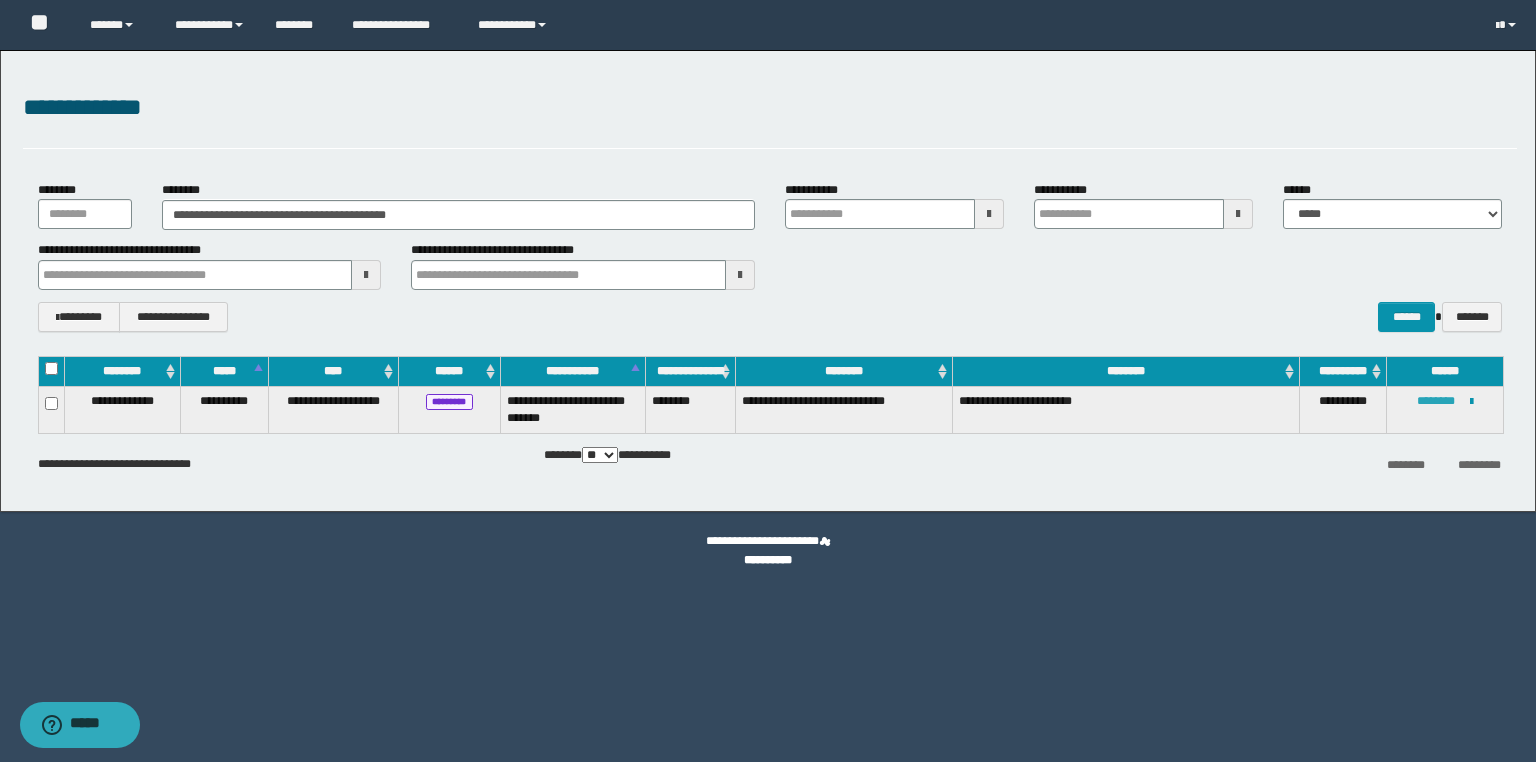 type 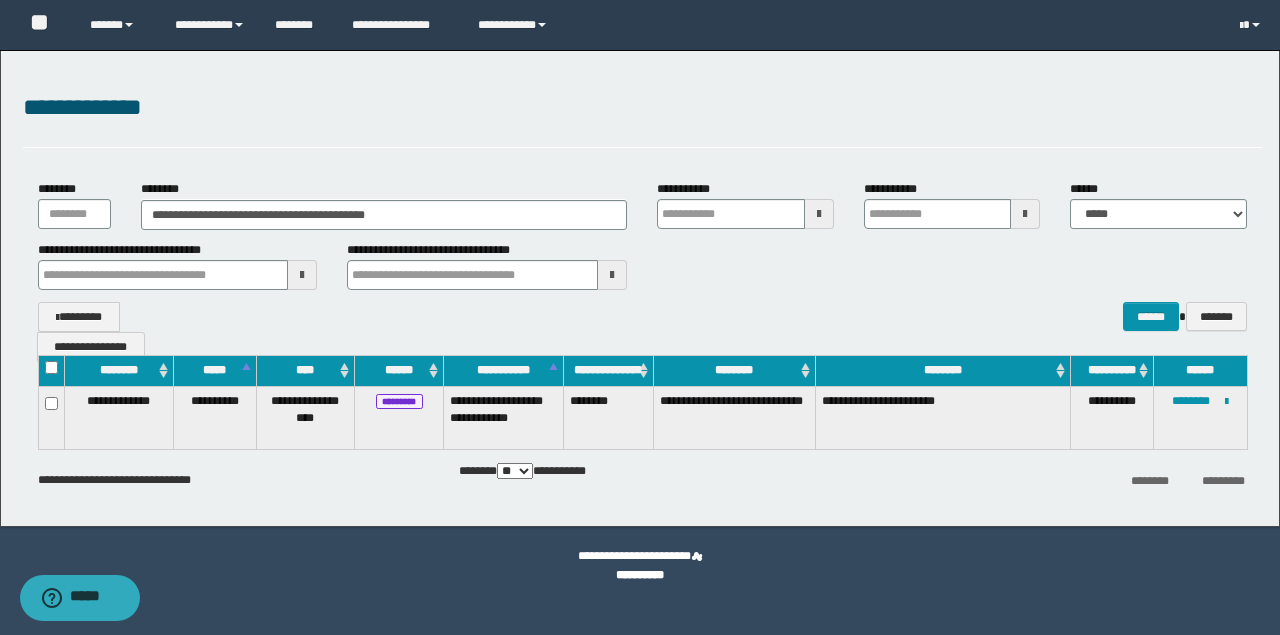 type 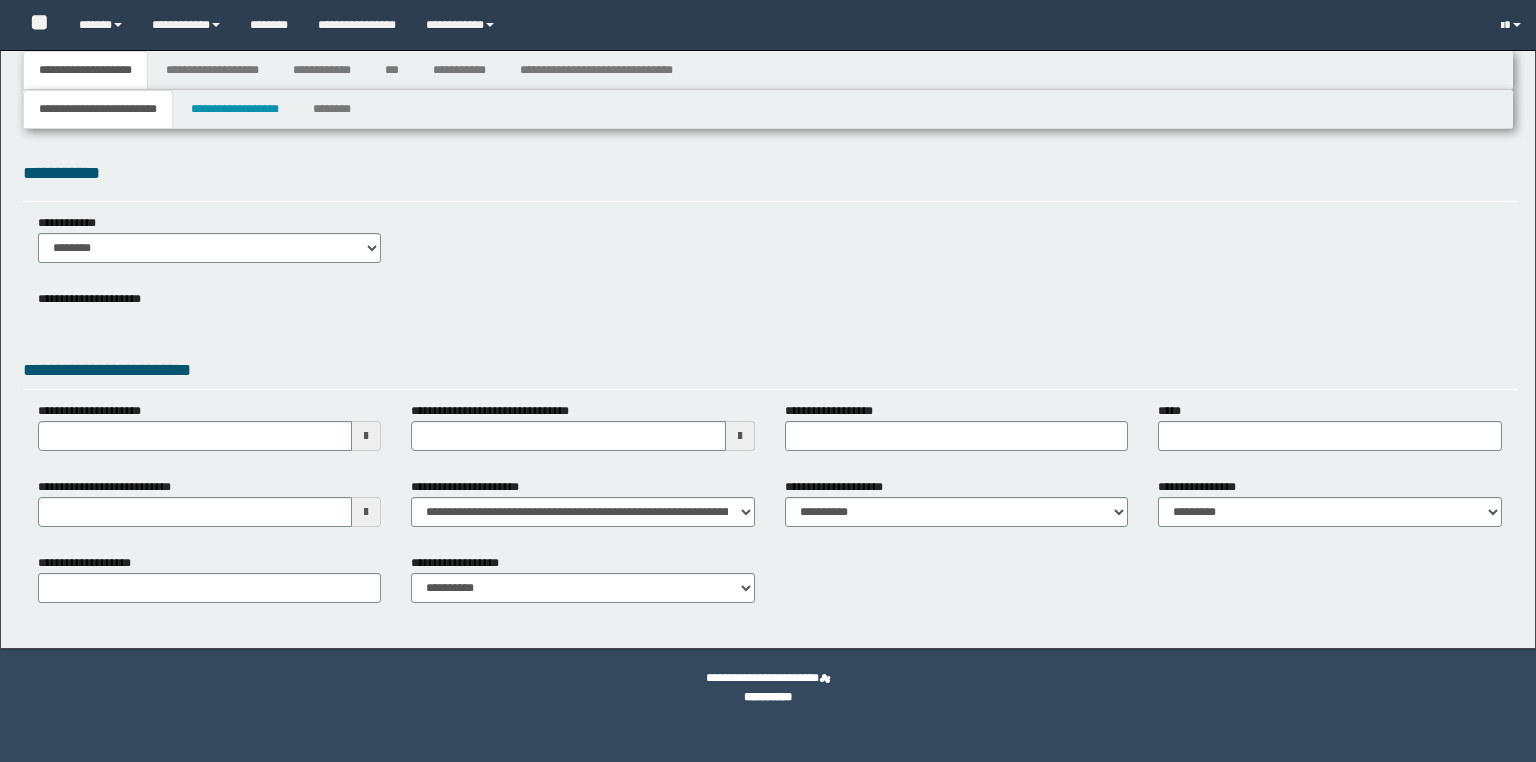 select on "*" 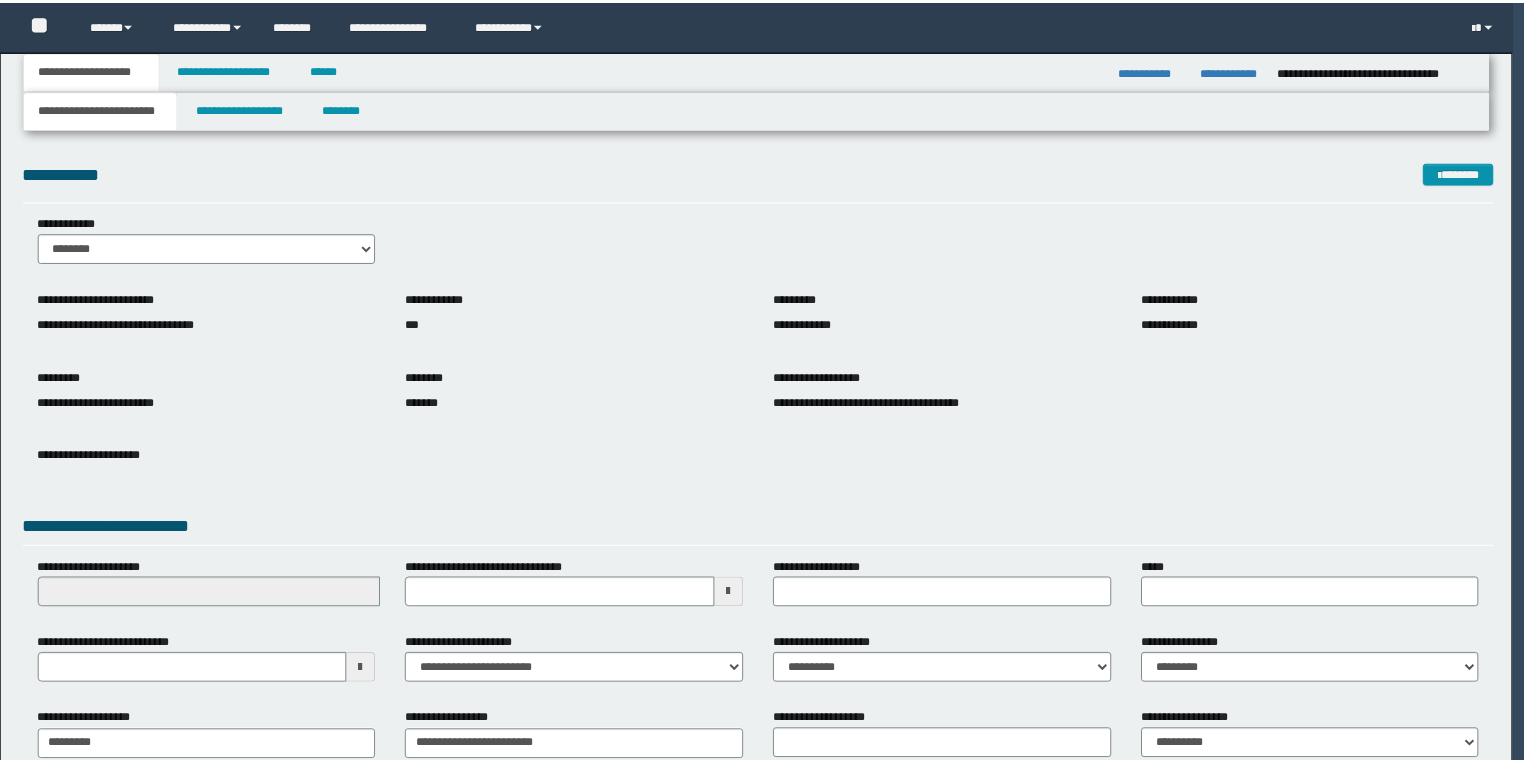 scroll, scrollTop: 0, scrollLeft: 0, axis: both 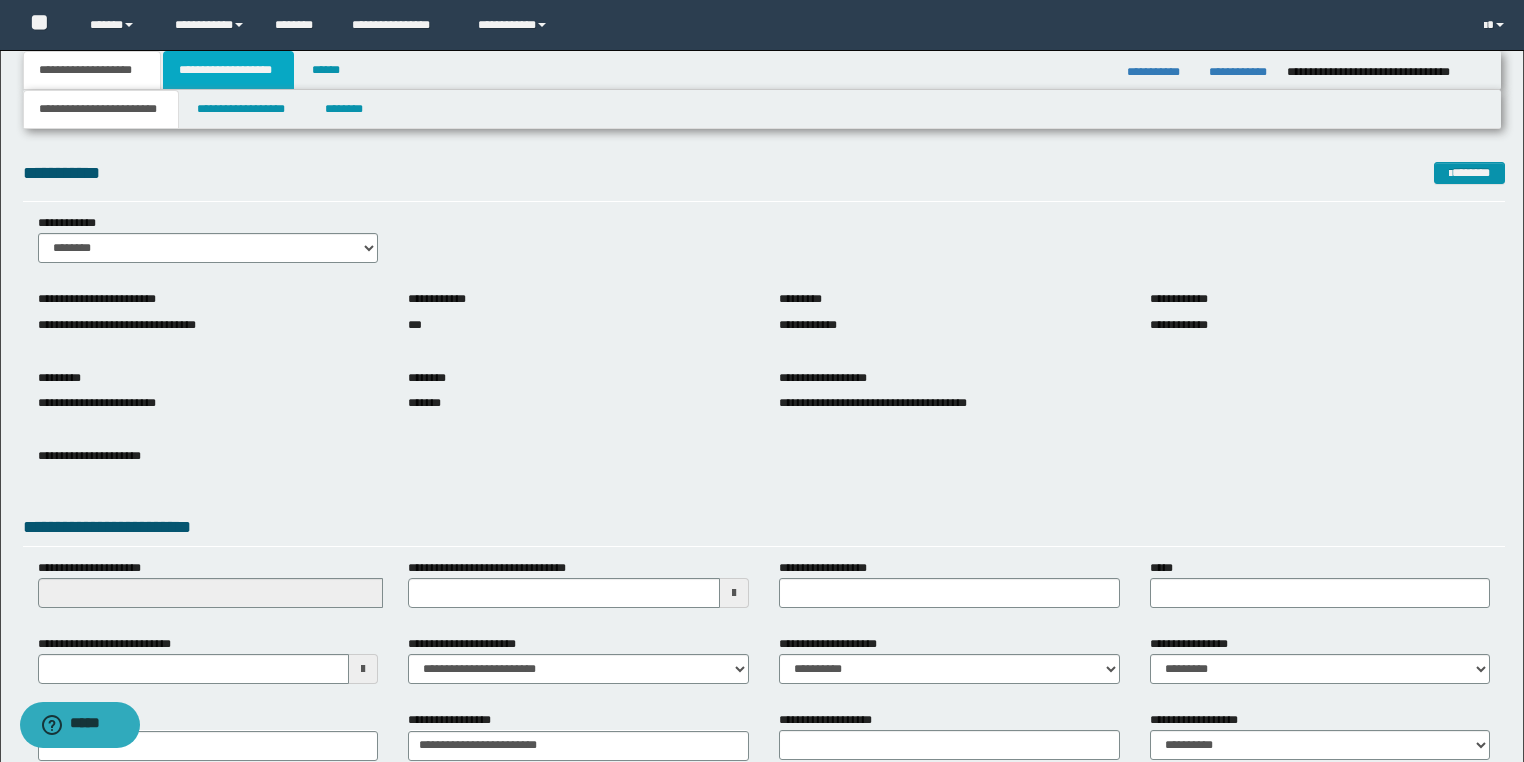 drag, startPoint x: 231, startPoint y: 65, endPoint x: 415, endPoint y: 100, distance: 187.29922 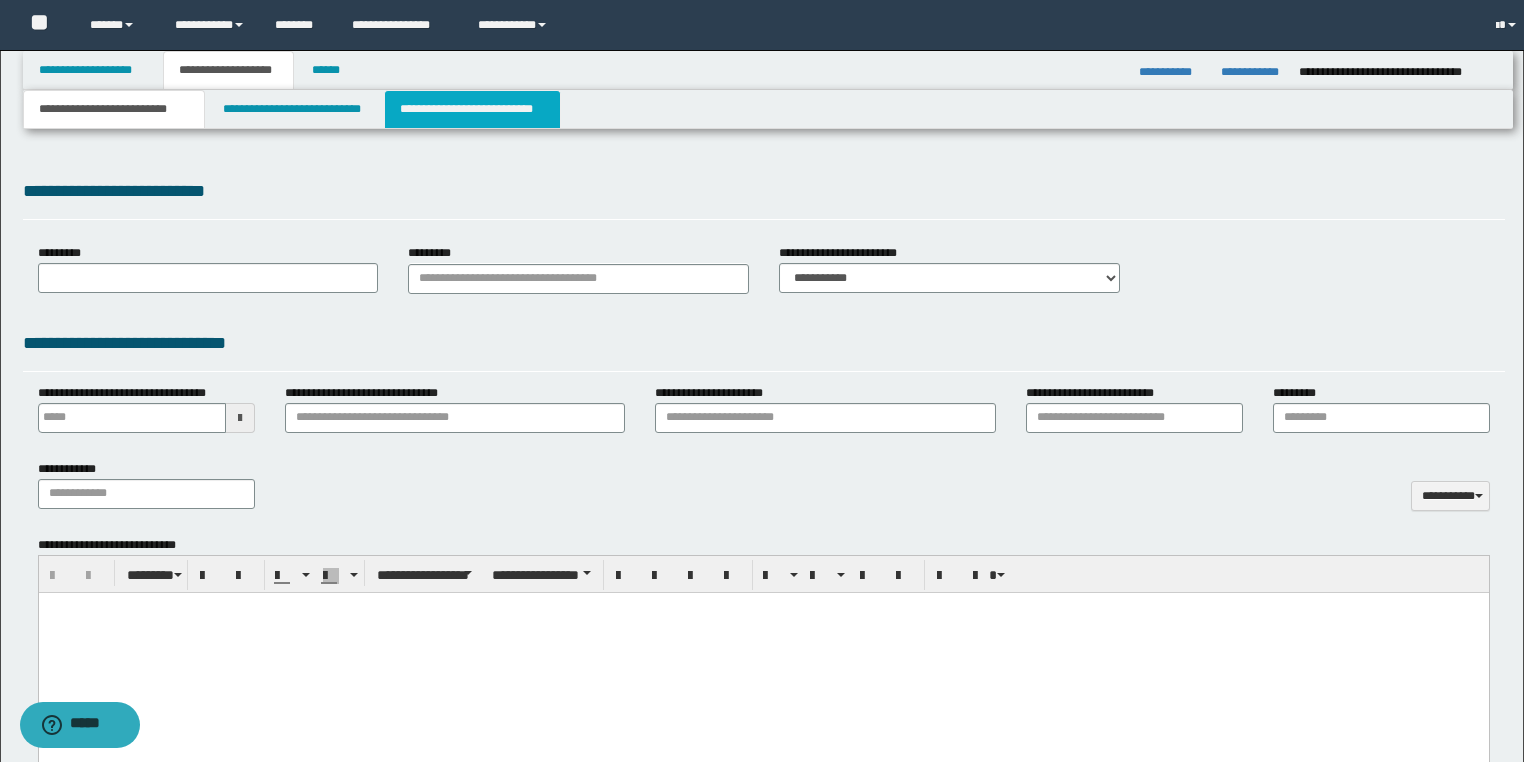 click on "**********" at bounding box center (472, 109) 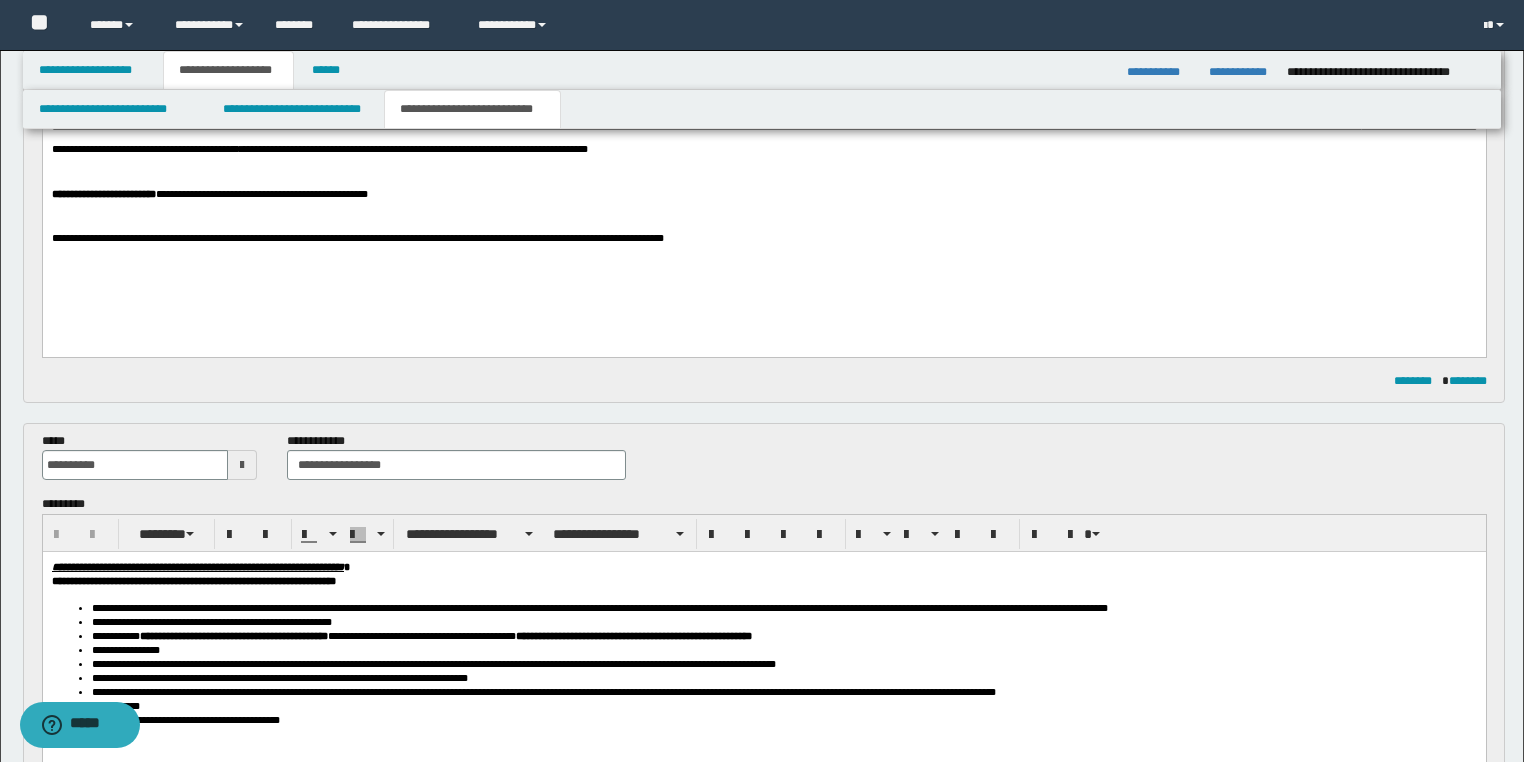 scroll, scrollTop: 640, scrollLeft: 0, axis: vertical 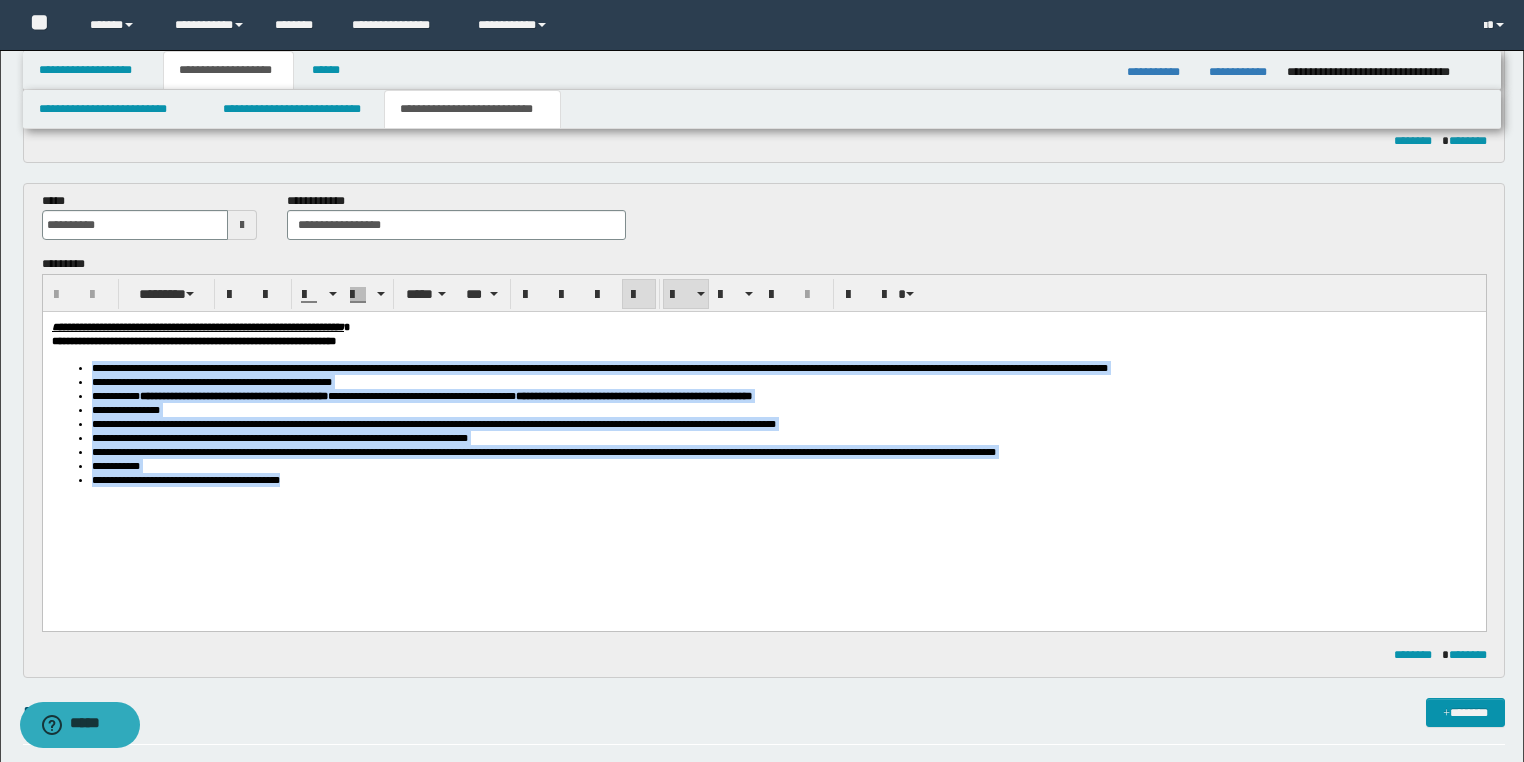 drag, startPoint x: 162, startPoint y: 481, endPoint x: 102, endPoint y: 400, distance: 100.80179 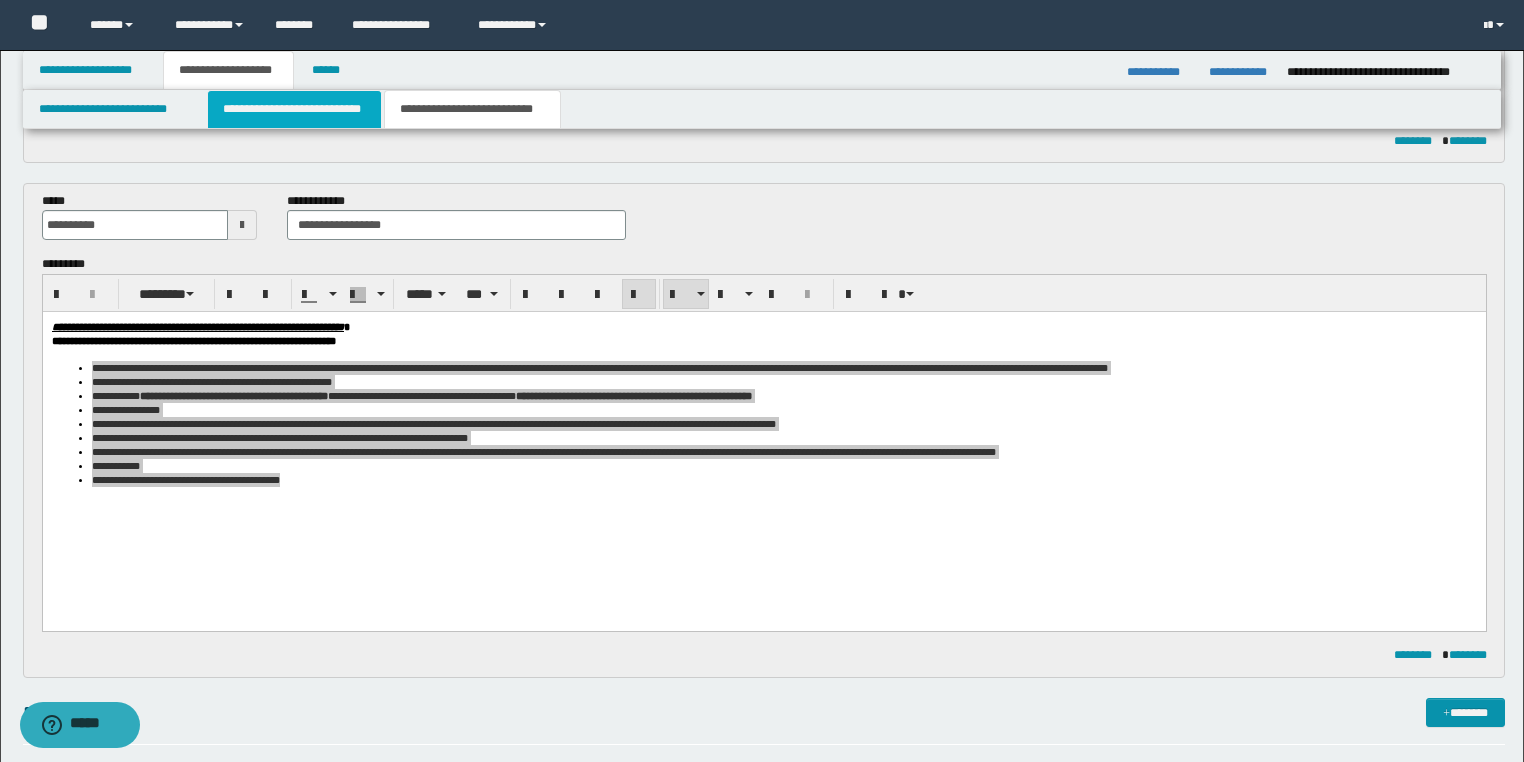 click on "**********" at bounding box center (294, 109) 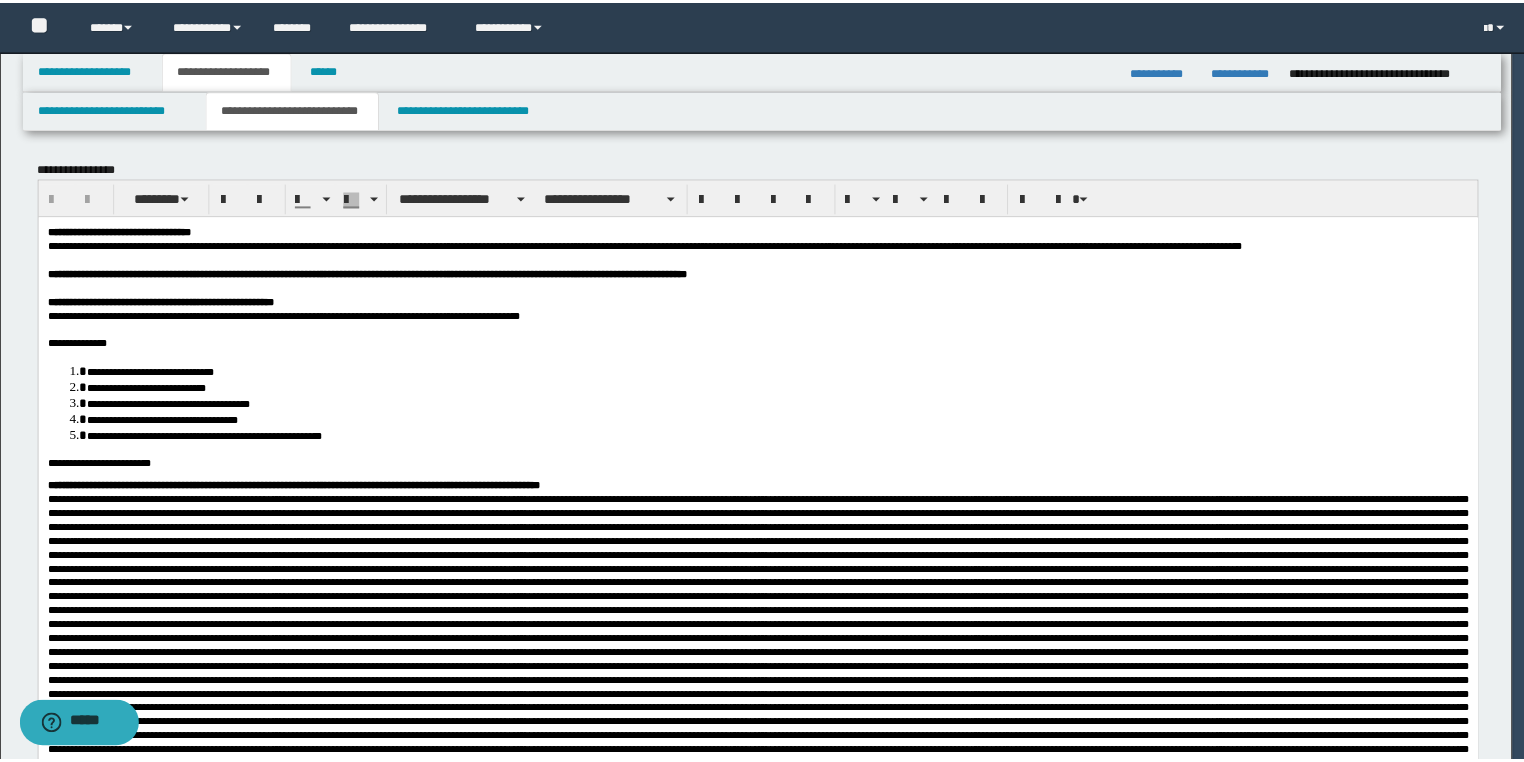 scroll, scrollTop: 0, scrollLeft: 0, axis: both 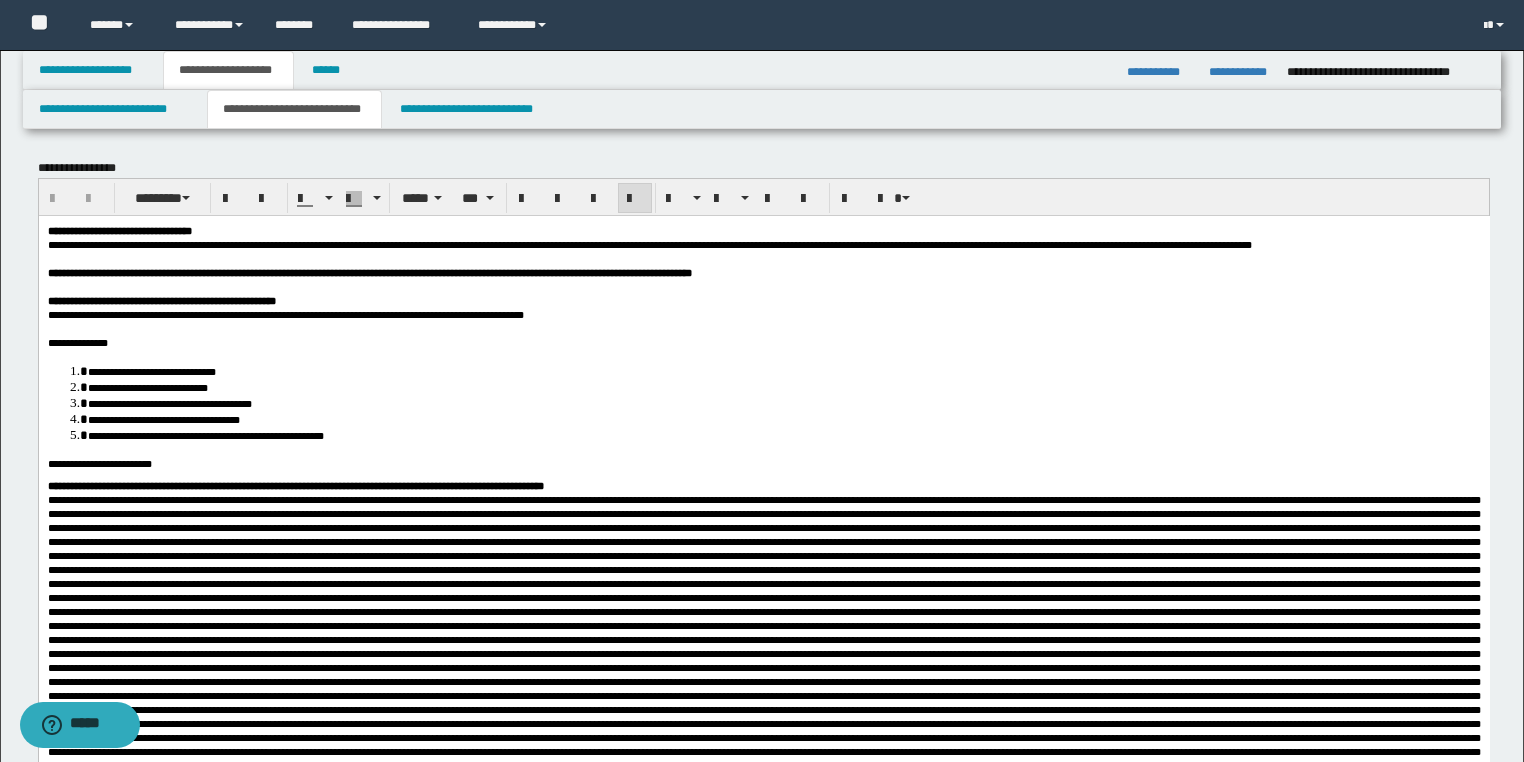 click at bounding box center (787, 328) 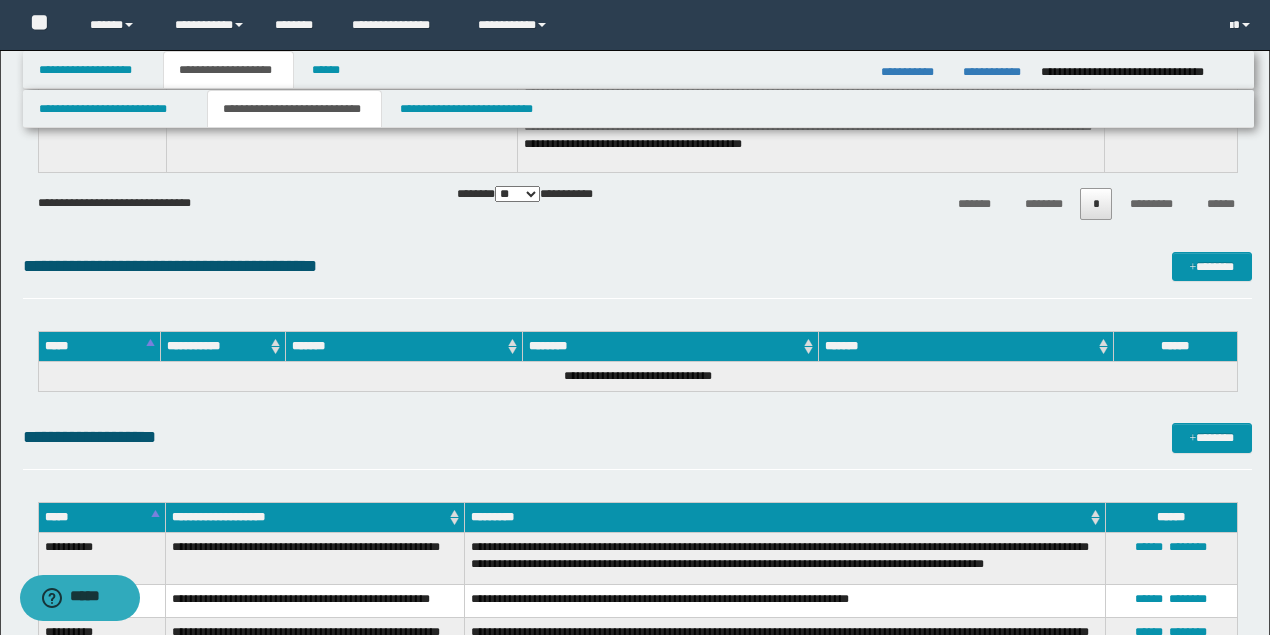 scroll, scrollTop: 5494, scrollLeft: 0, axis: vertical 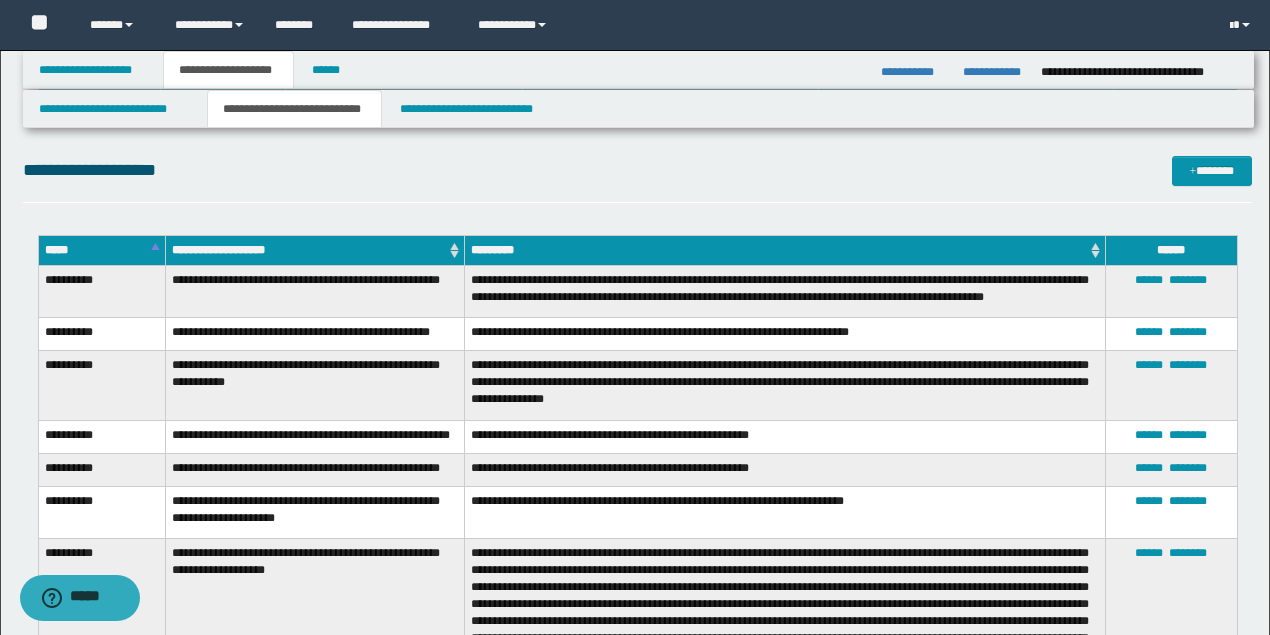 click on "**********" at bounding box center (785, 333) 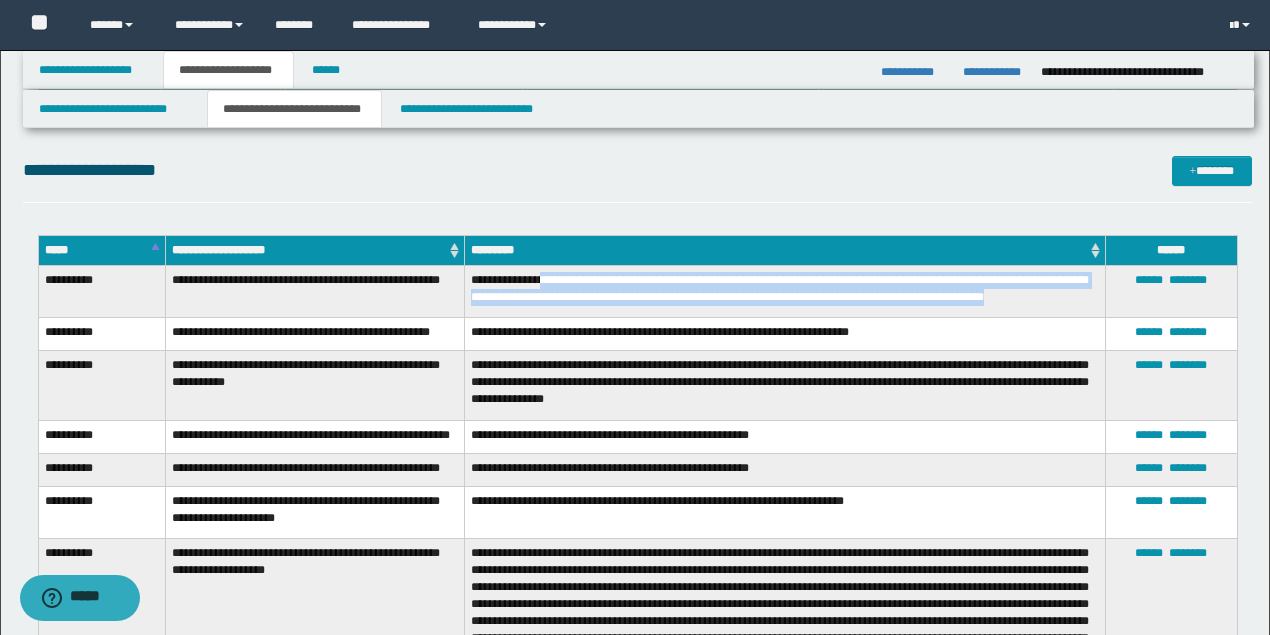 drag, startPoint x: 546, startPoint y: 278, endPoint x: 612, endPoint y: 310, distance: 73.34848 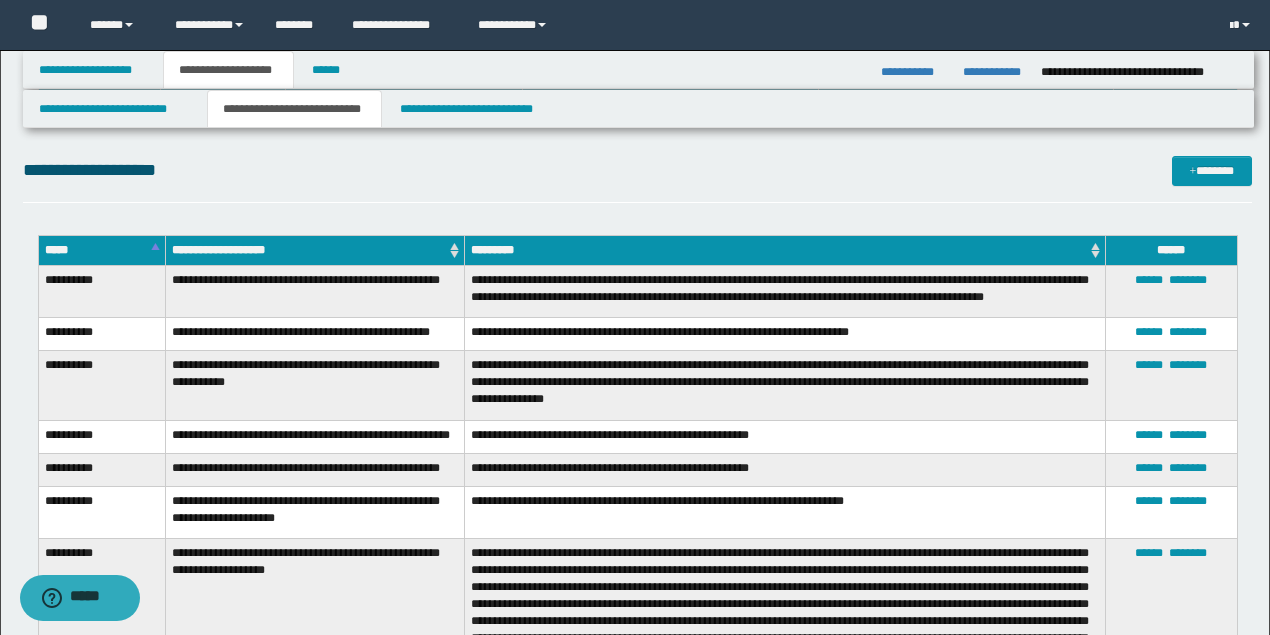 click on "**********" at bounding box center [785, 333] 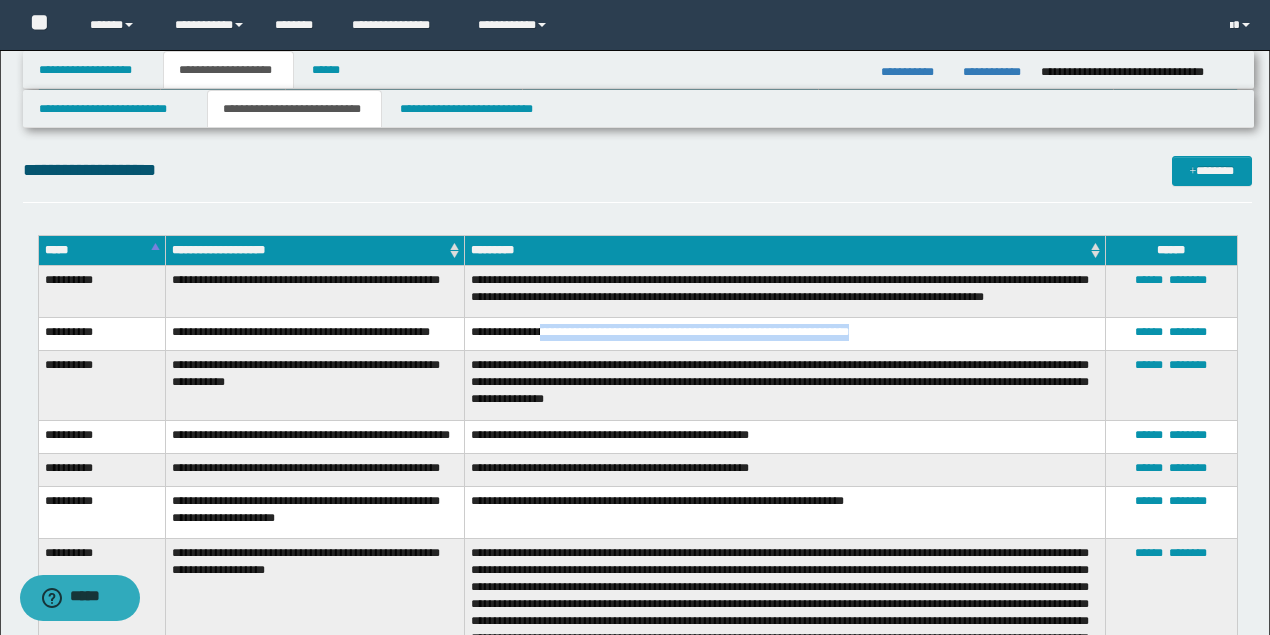 drag, startPoint x: 882, startPoint y: 347, endPoint x: 545, endPoint y: 345, distance: 337.00592 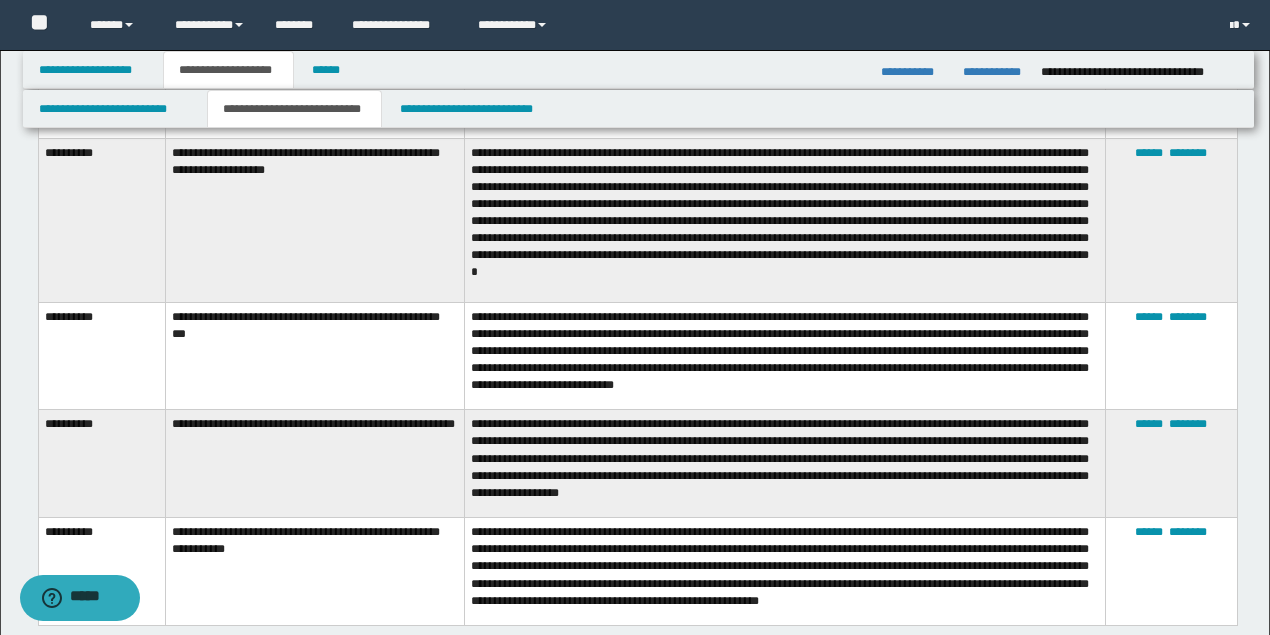 scroll, scrollTop: 5960, scrollLeft: 0, axis: vertical 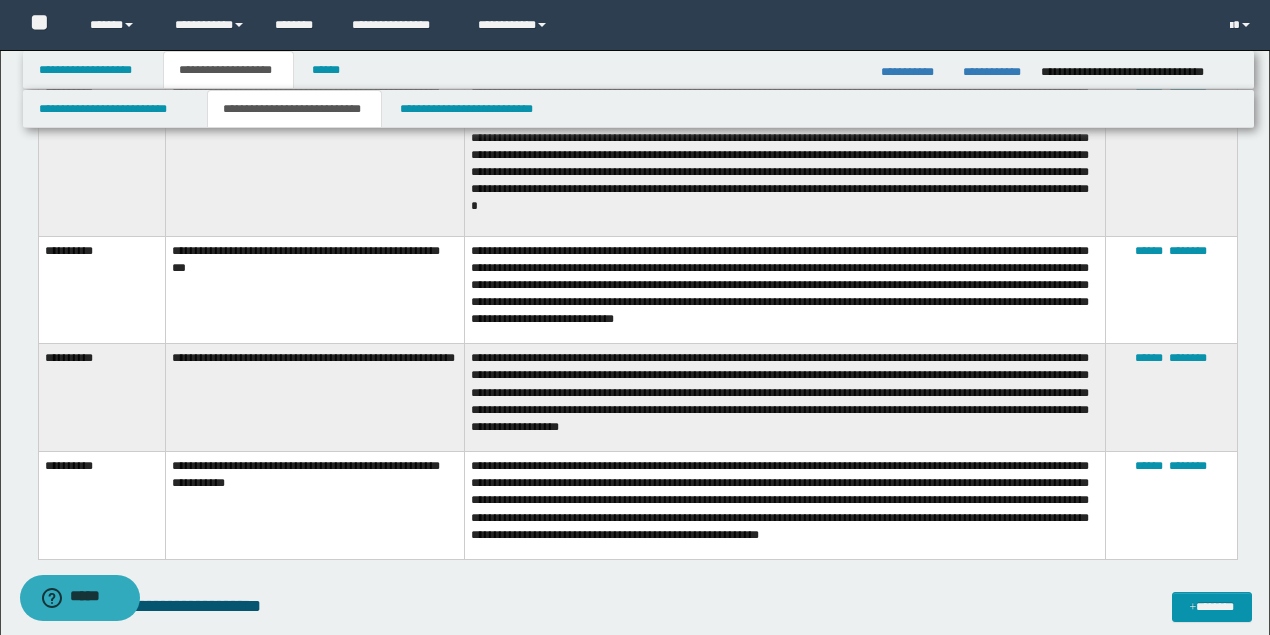 click on "**********" at bounding box center (785, 290) 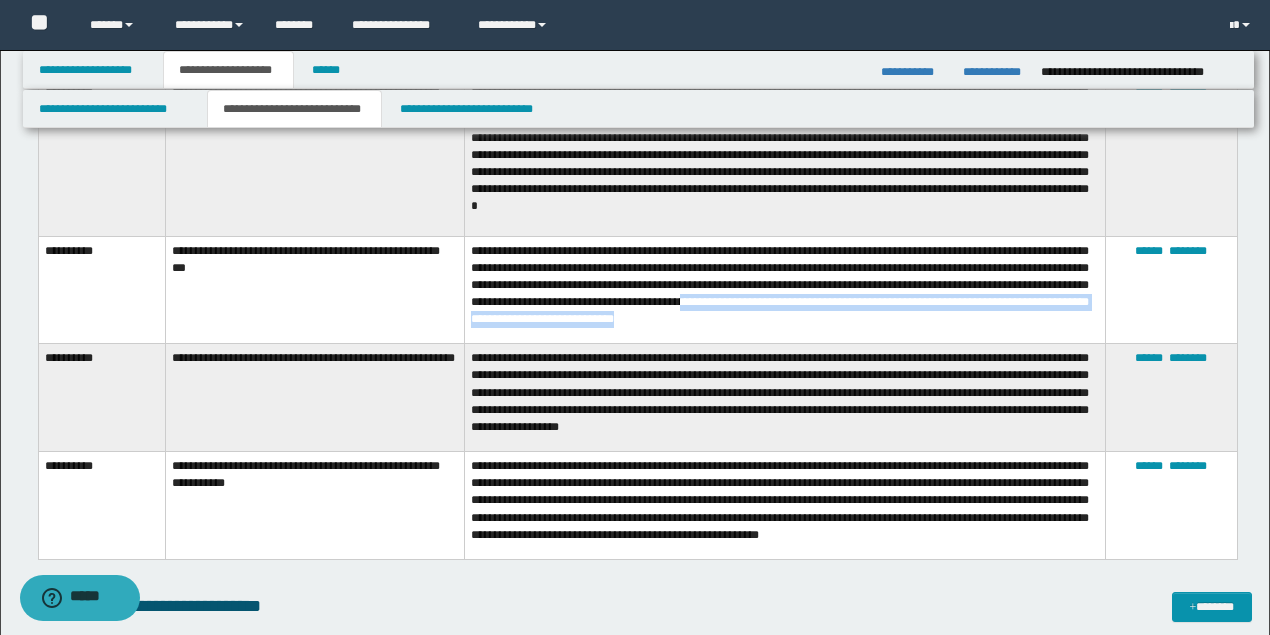 drag, startPoint x: 918, startPoint y: 346, endPoint x: 858, endPoint y: 335, distance: 61 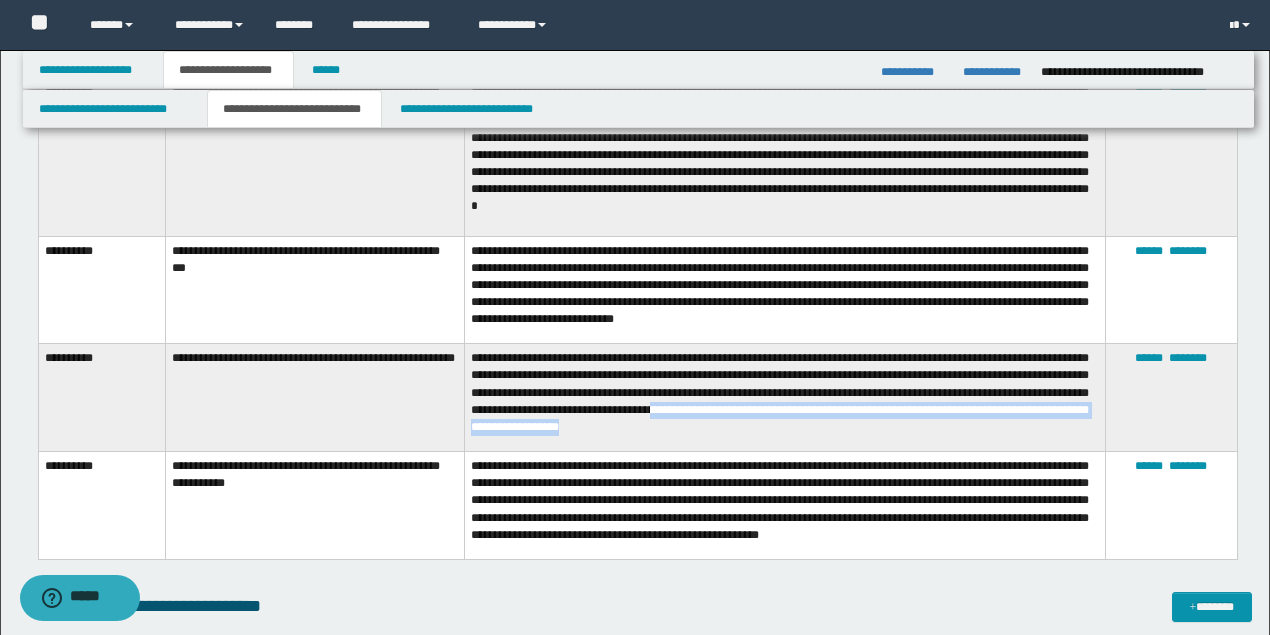 drag, startPoint x: 819, startPoint y: 428, endPoint x: 822, endPoint y: 440, distance: 12.369317 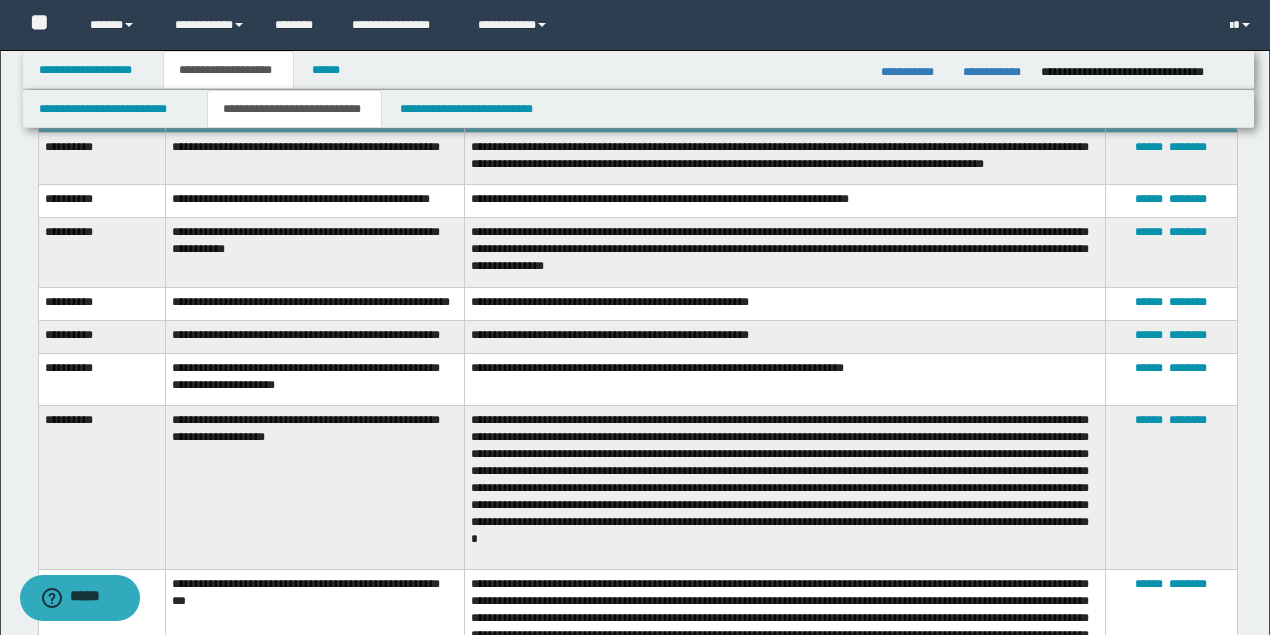 scroll, scrollTop: 5694, scrollLeft: 0, axis: vertical 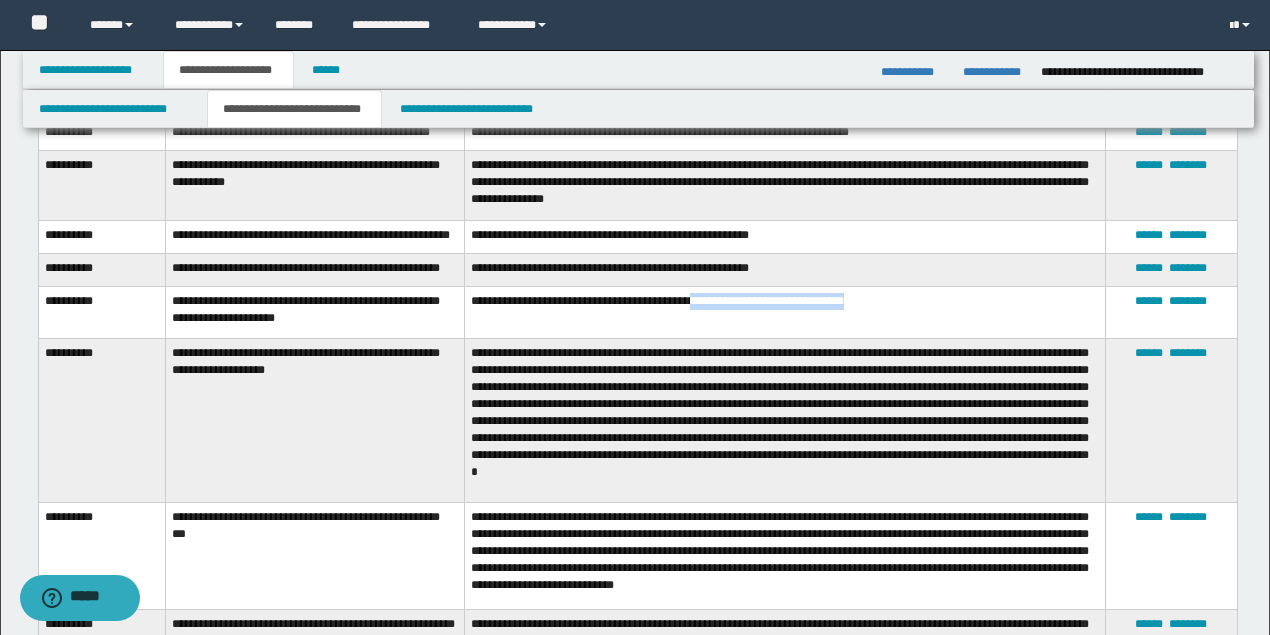 drag, startPoint x: 864, startPoint y: 345, endPoint x: 713, endPoint y: 349, distance: 151.05296 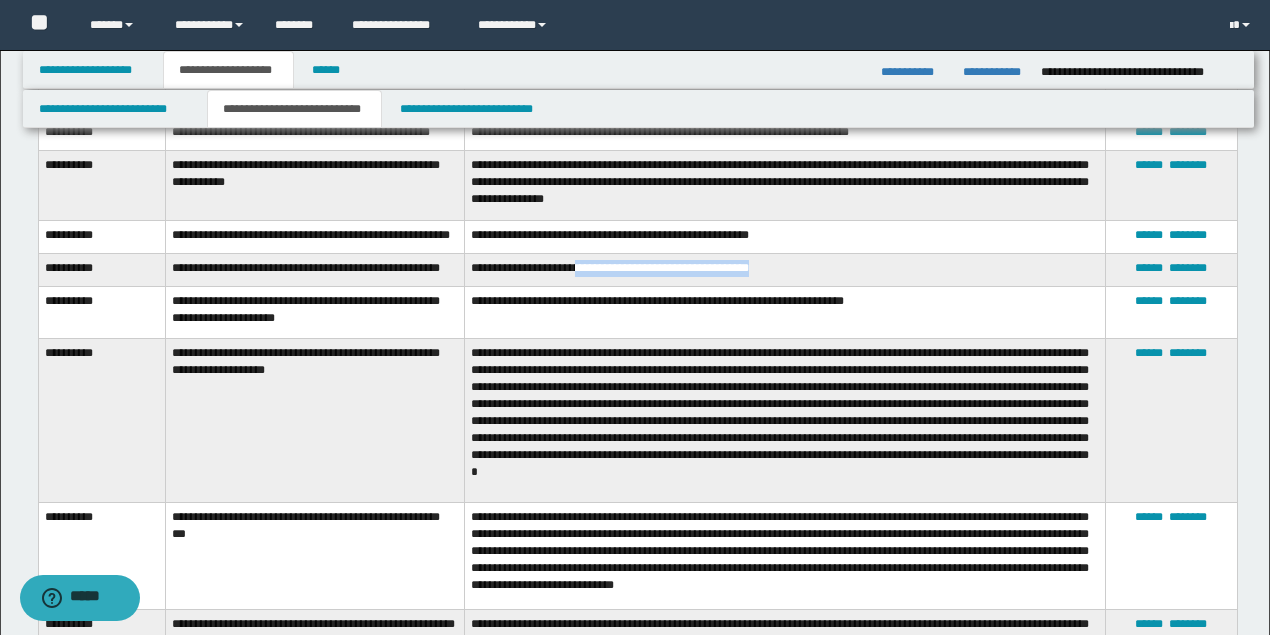 drag, startPoint x: 766, startPoint y: 298, endPoint x: 573, endPoint y: 307, distance: 193.20973 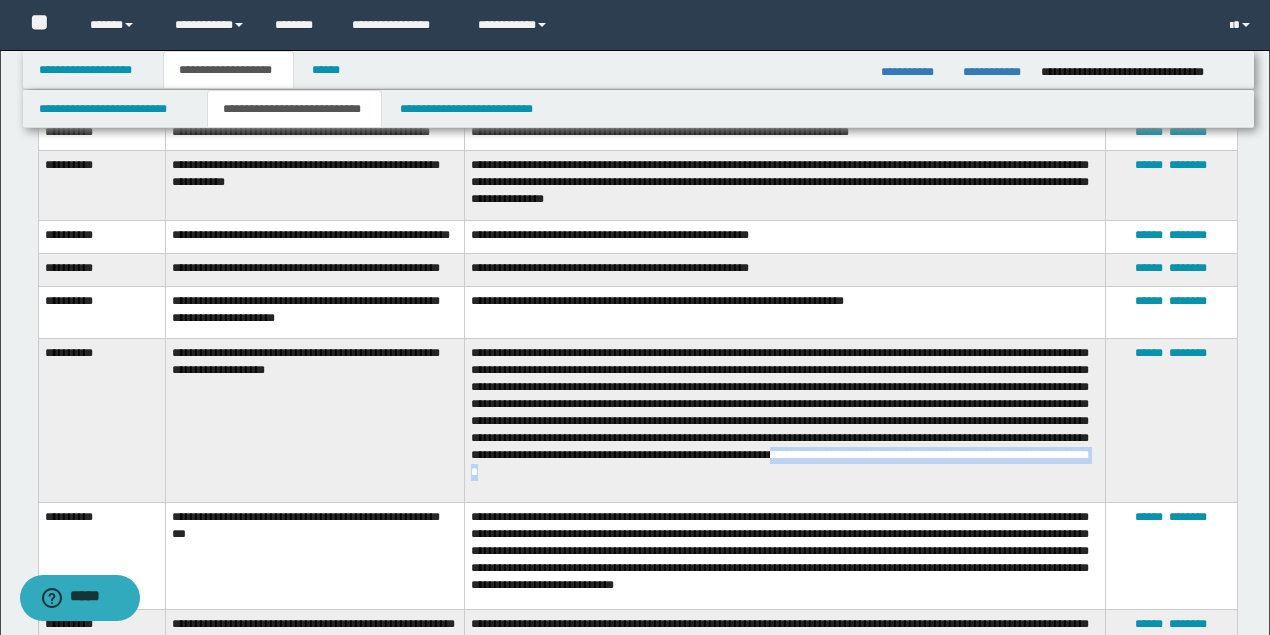 drag, startPoint x: 1047, startPoint y: 498, endPoint x: 871, endPoint y: 512, distance: 176.55594 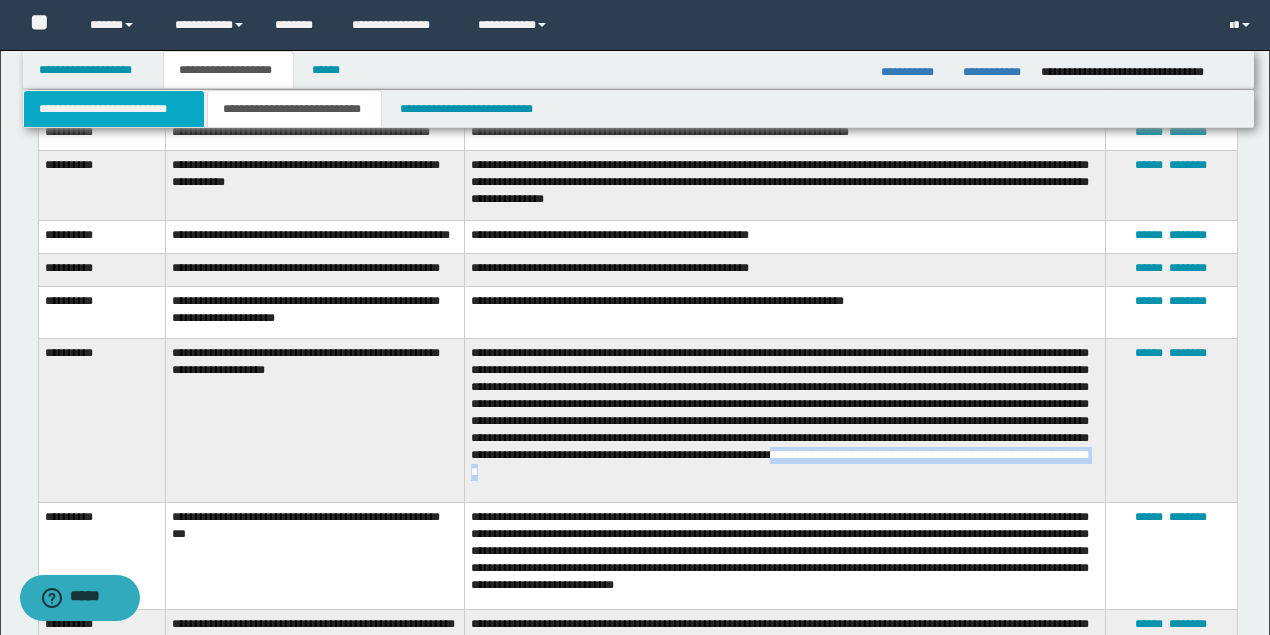 click on "**********" at bounding box center [114, 109] 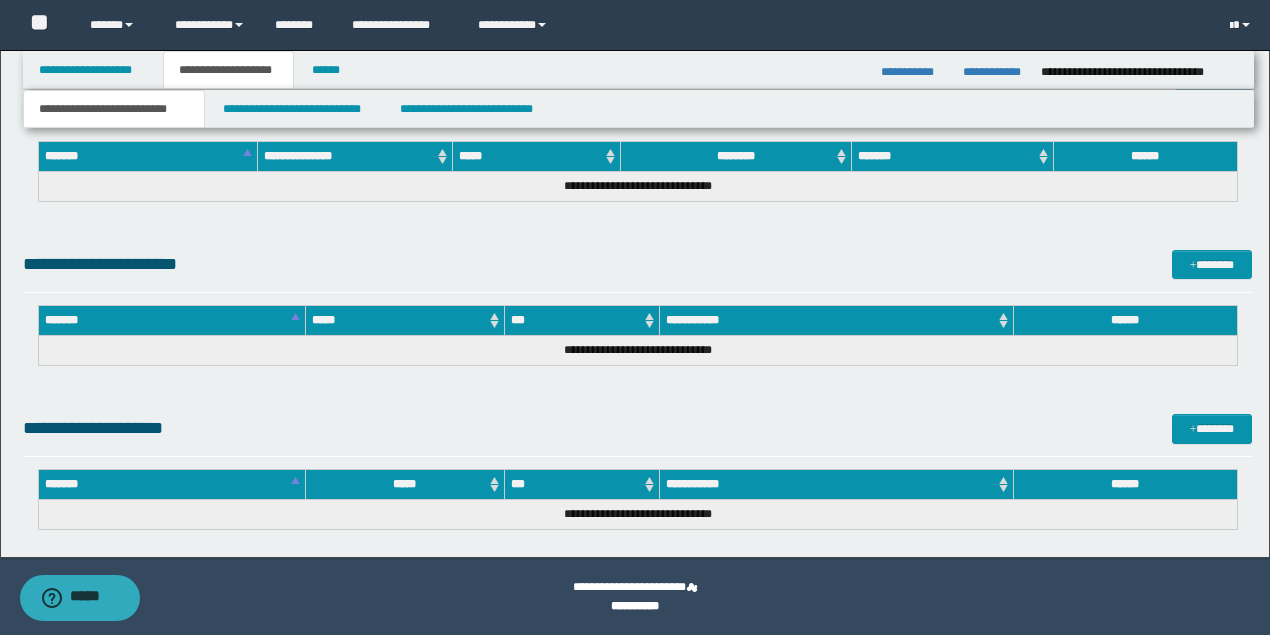scroll, scrollTop: 1022, scrollLeft: 0, axis: vertical 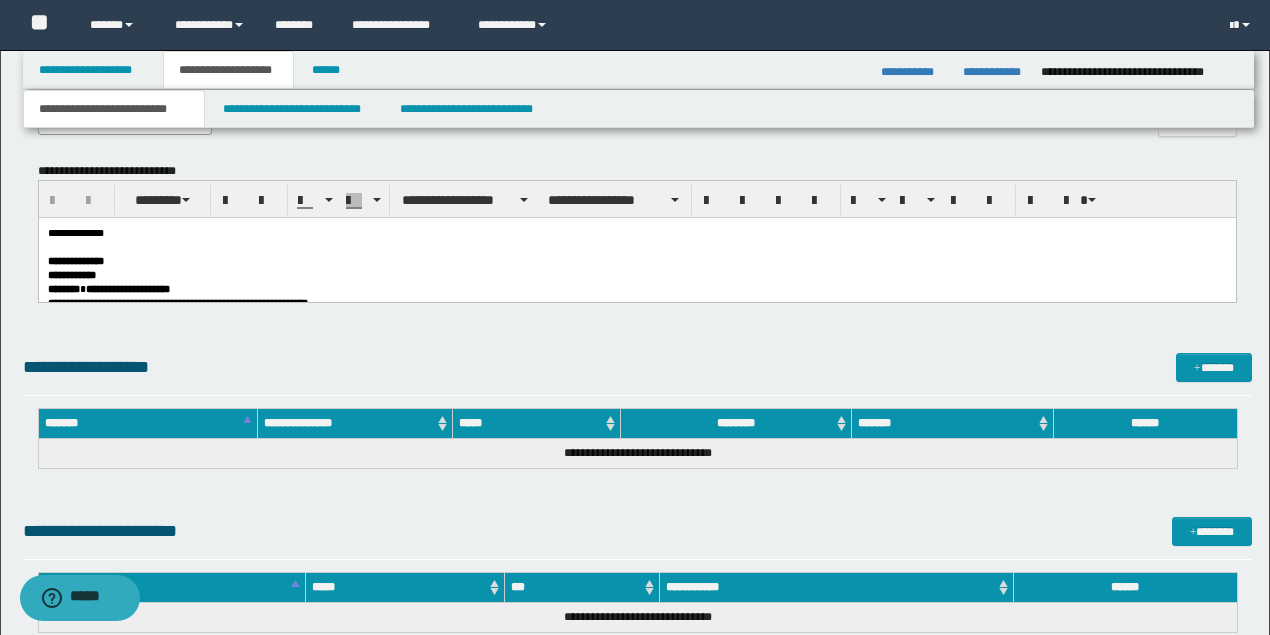 click on "**********" at bounding box center (636, 233) 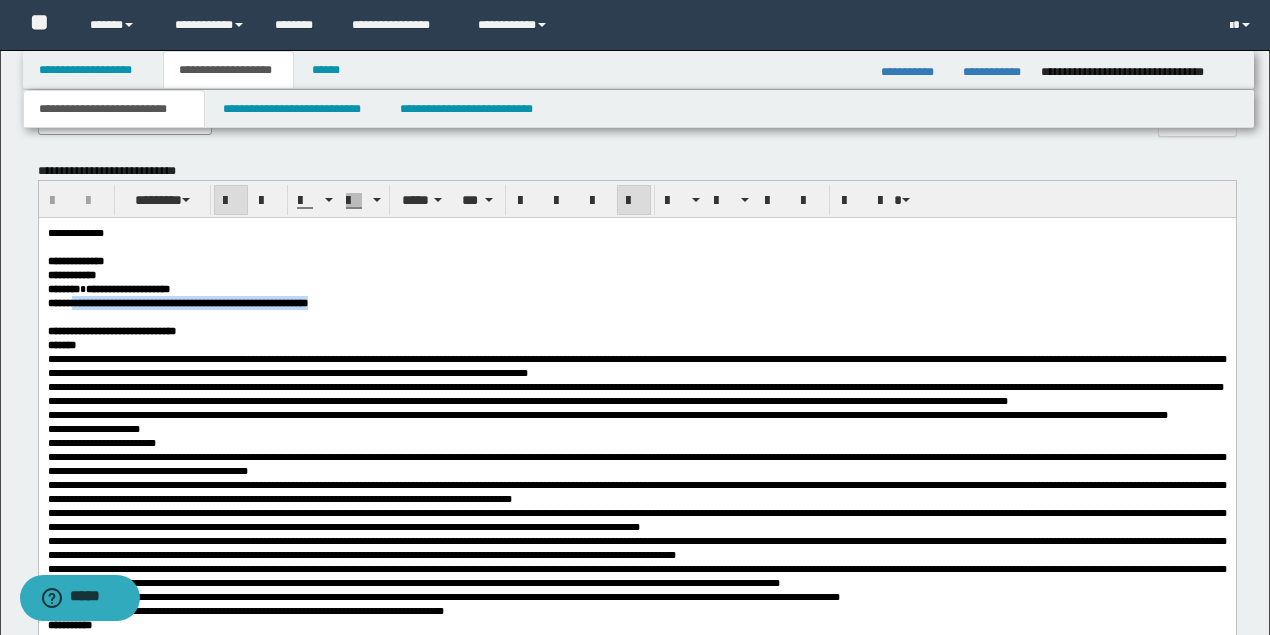 drag, startPoint x: 462, startPoint y: 309, endPoint x: 94, endPoint y: 302, distance: 368.06656 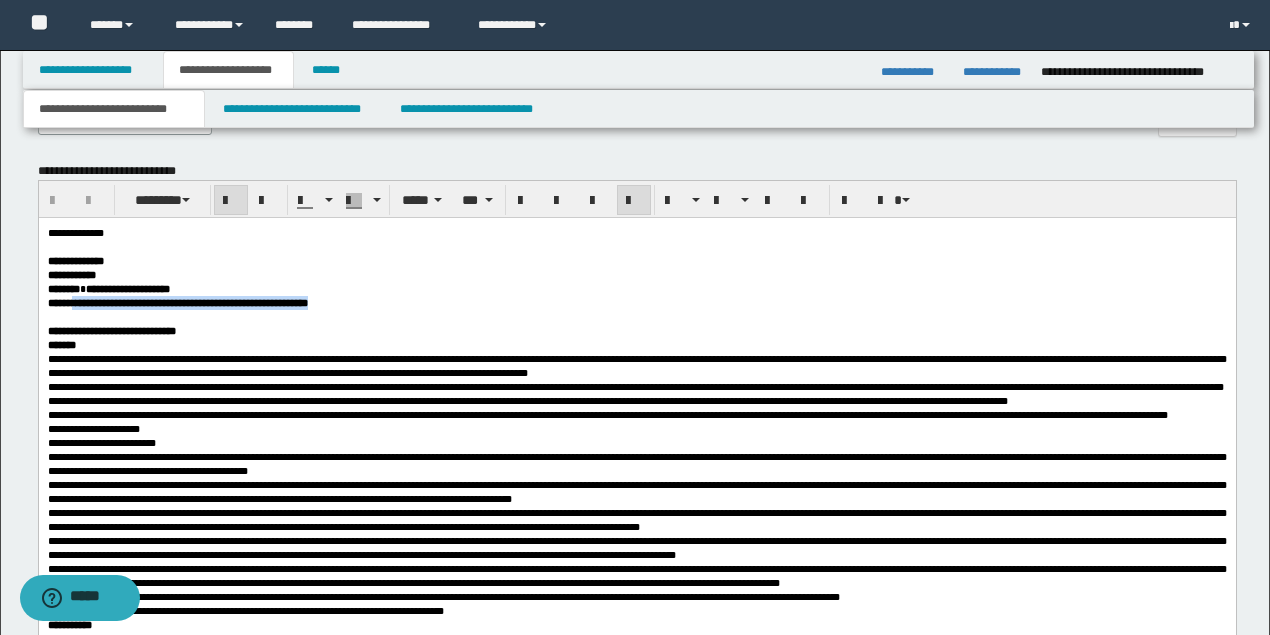 click on "**********" at bounding box center [636, 303] 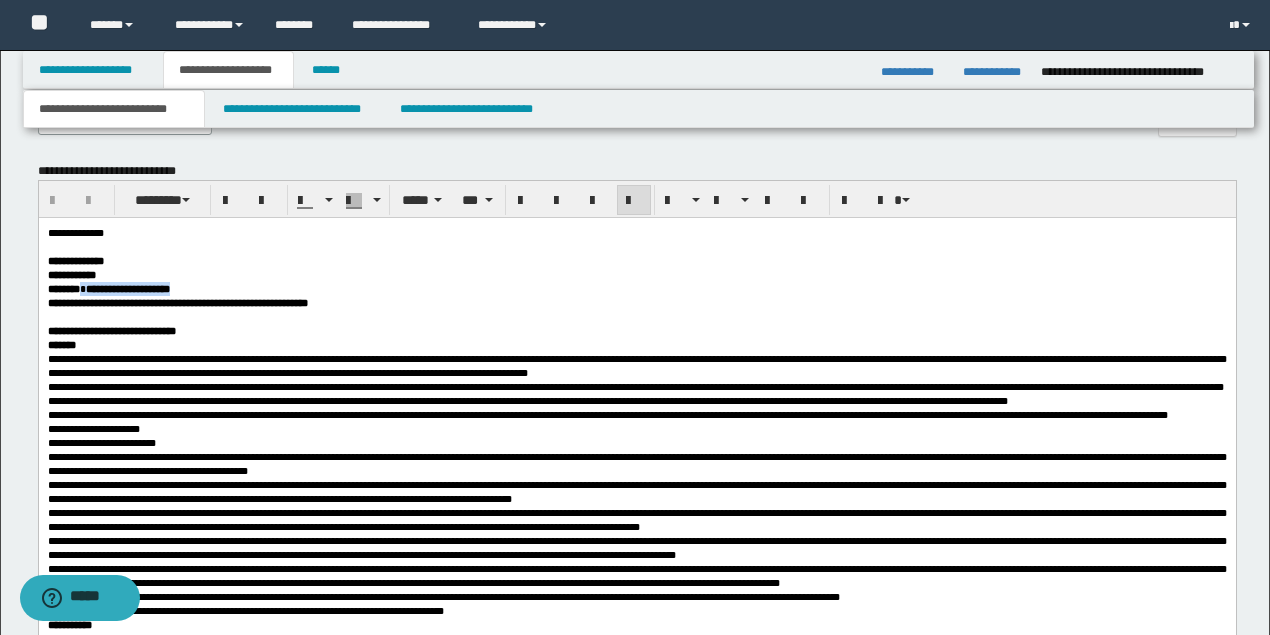 drag, startPoint x: 196, startPoint y: 288, endPoint x: 104, endPoint y: 292, distance: 92.086914 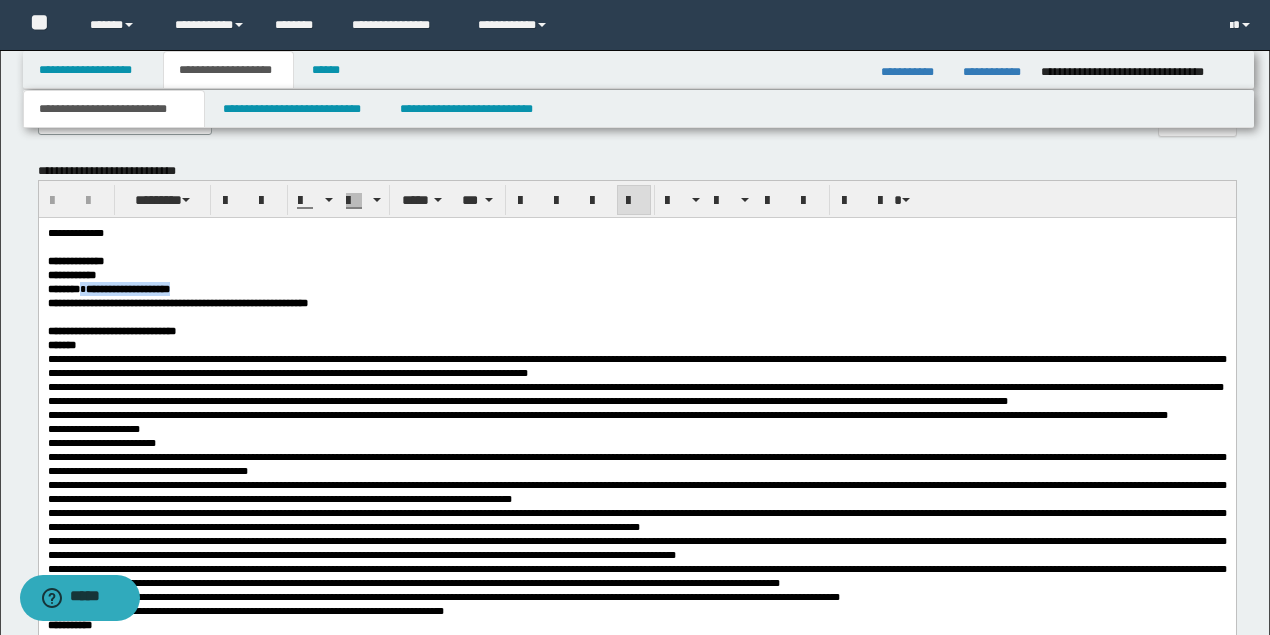 click on "**********" at bounding box center [636, 289] 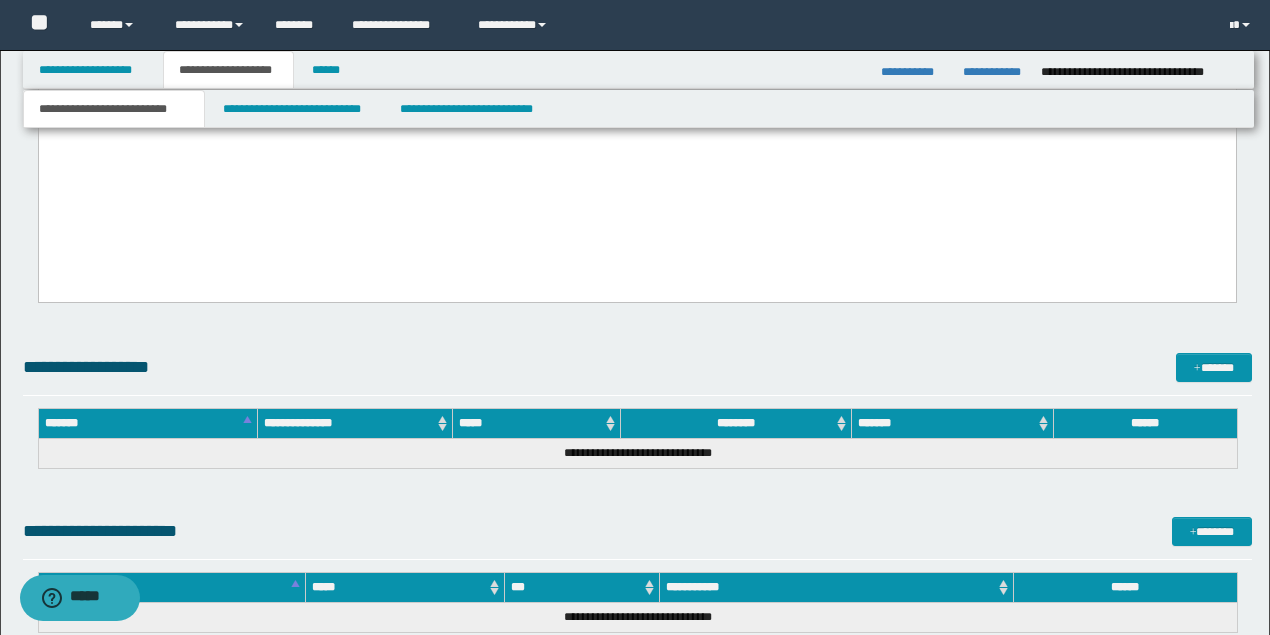 scroll, scrollTop: 4186, scrollLeft: 0, axis: vertical 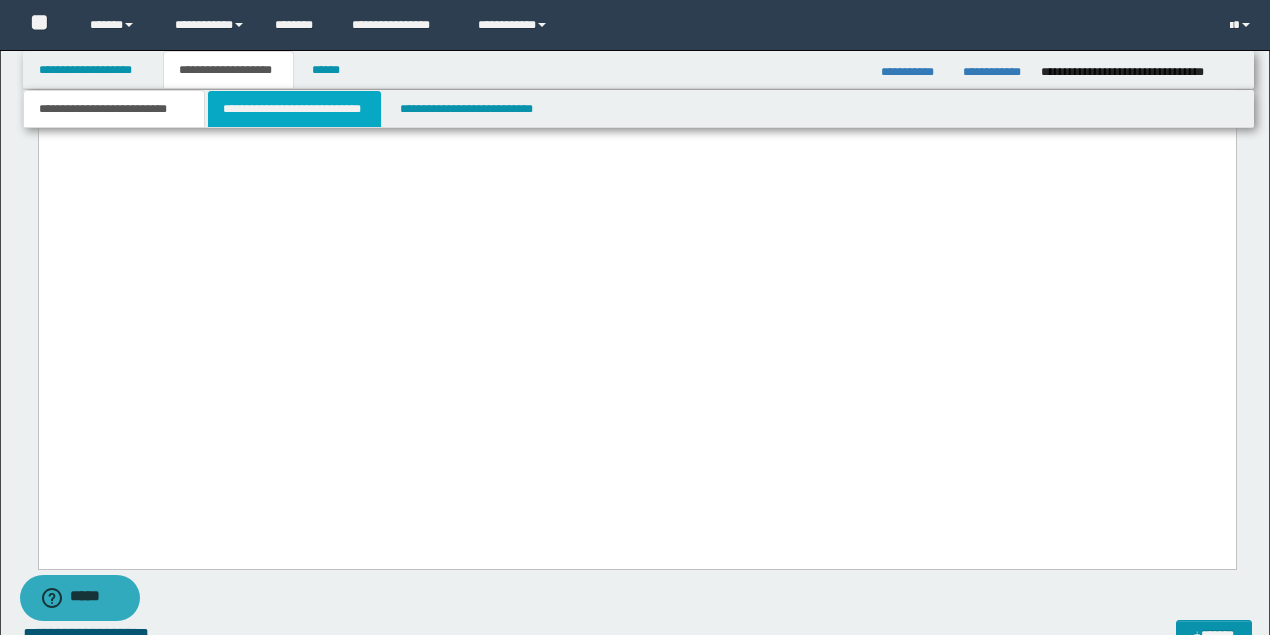 click on "**********" at bounding box center (294, 109) 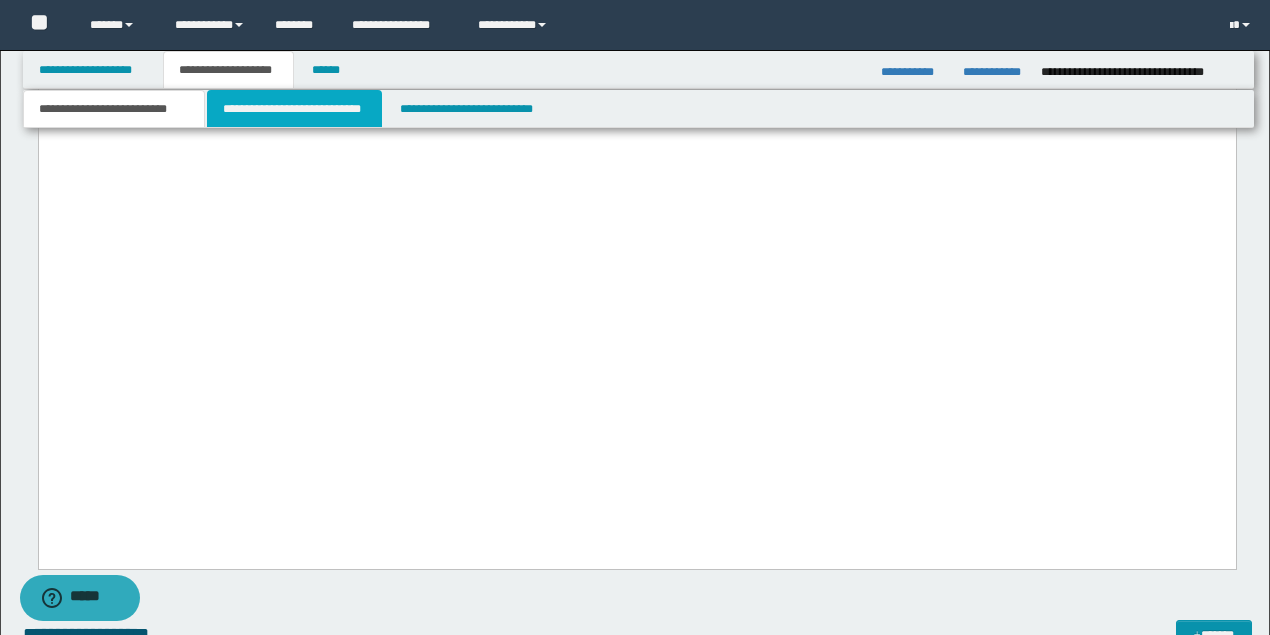 type 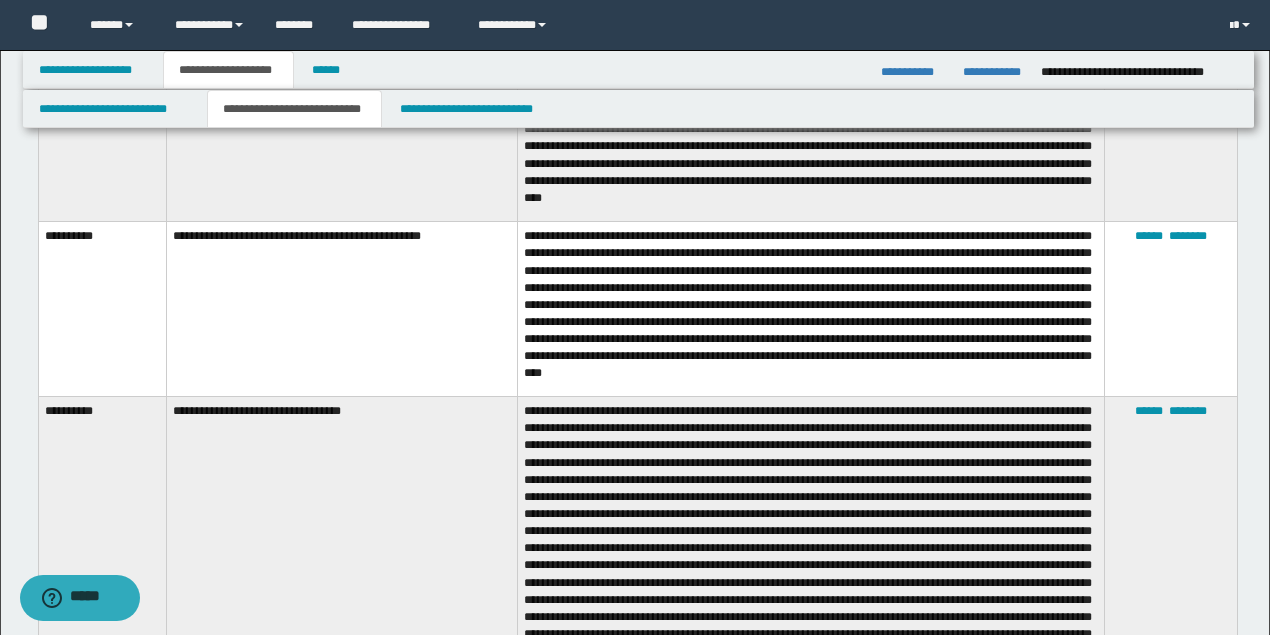 scroll, scrollTop: 4853, scrollLeft: 0, axis: vertical 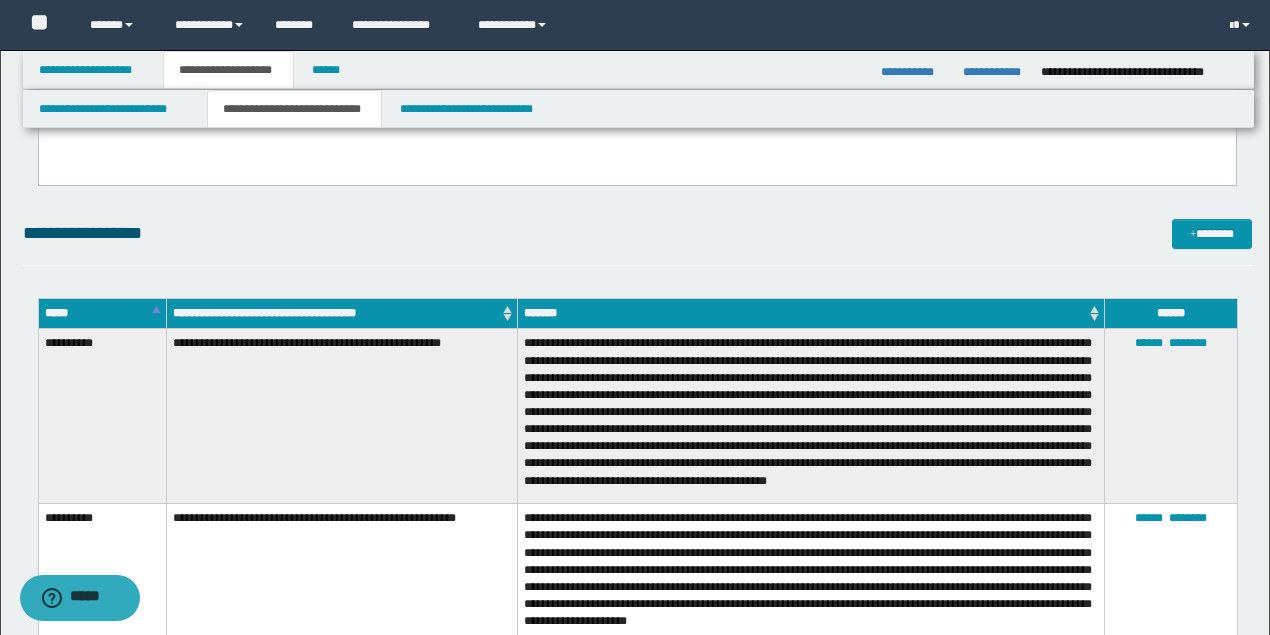 click on "**********" at bounding box center (637, 242) 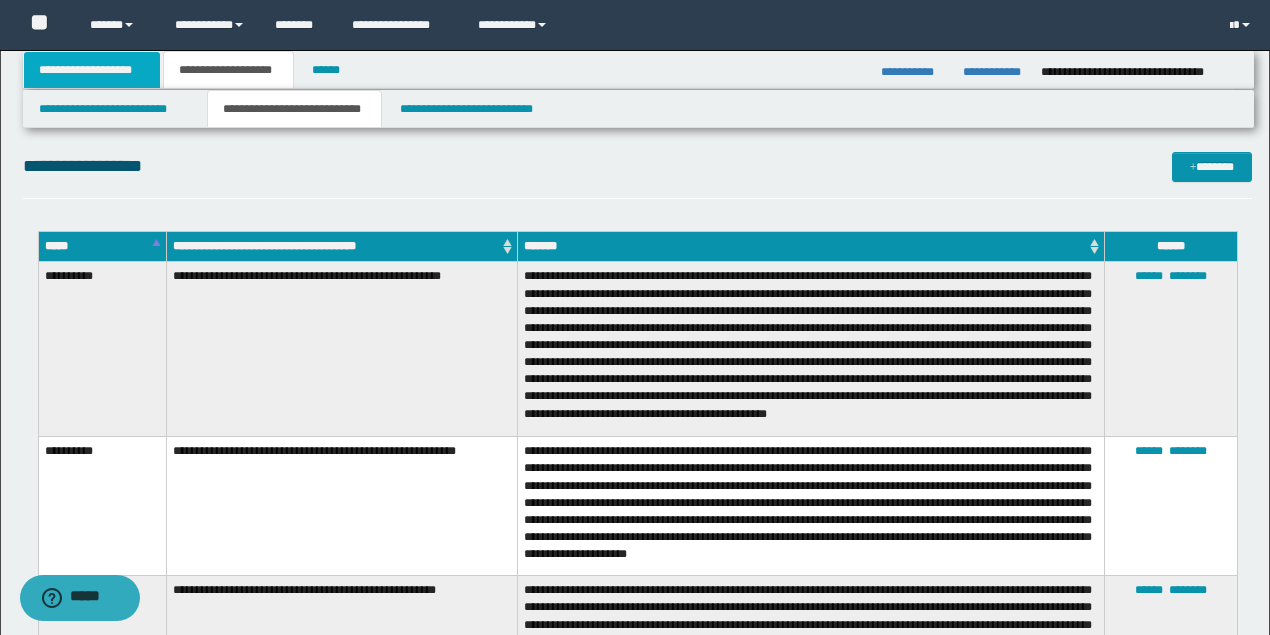 click on "**********" at bounding box center (92, 70) 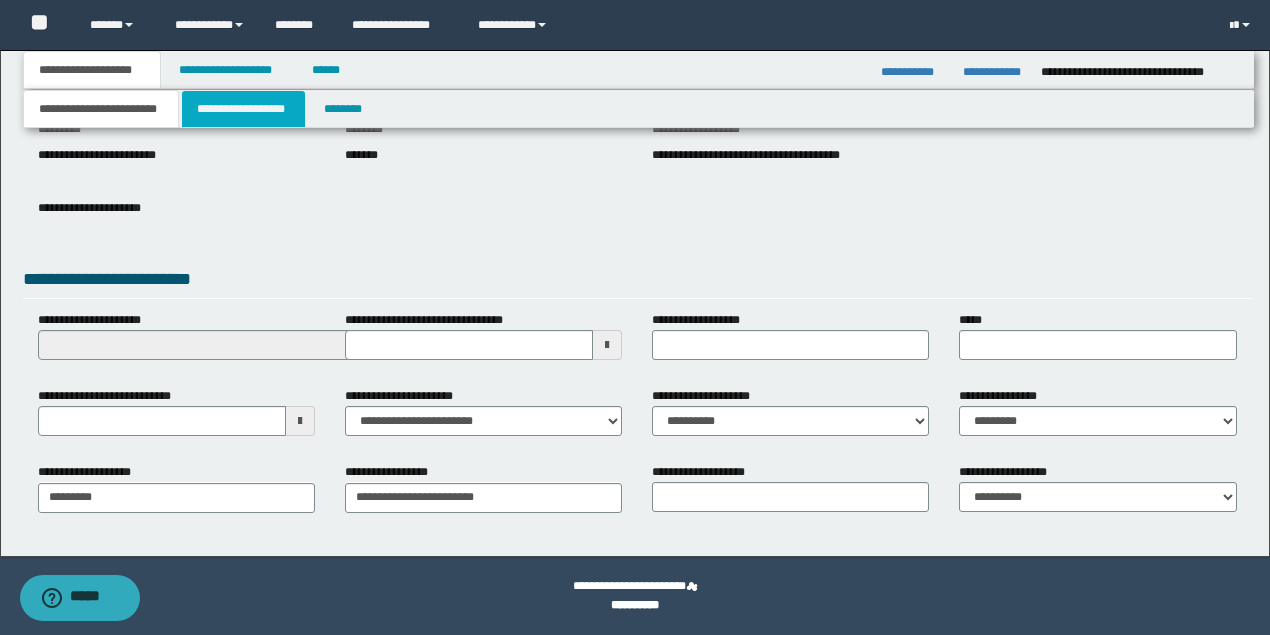 scroll, scrollTop: 247, scrollLeft: 0, axis: vertical 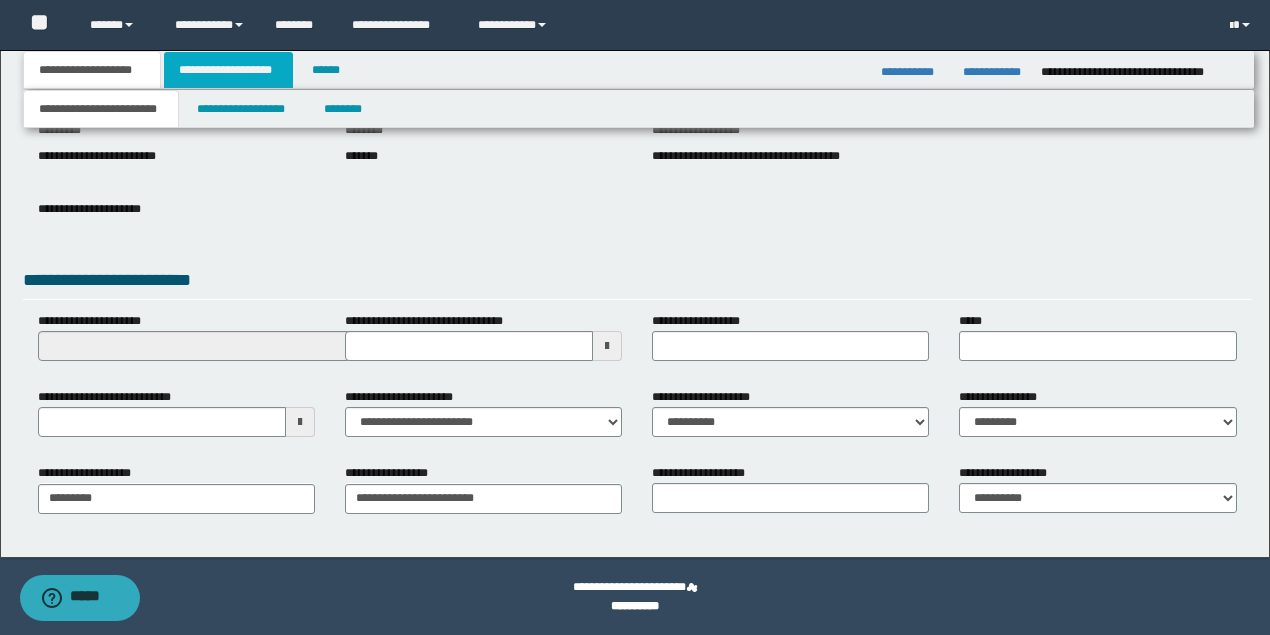 click on "**********" at bounding box center [228, 70] 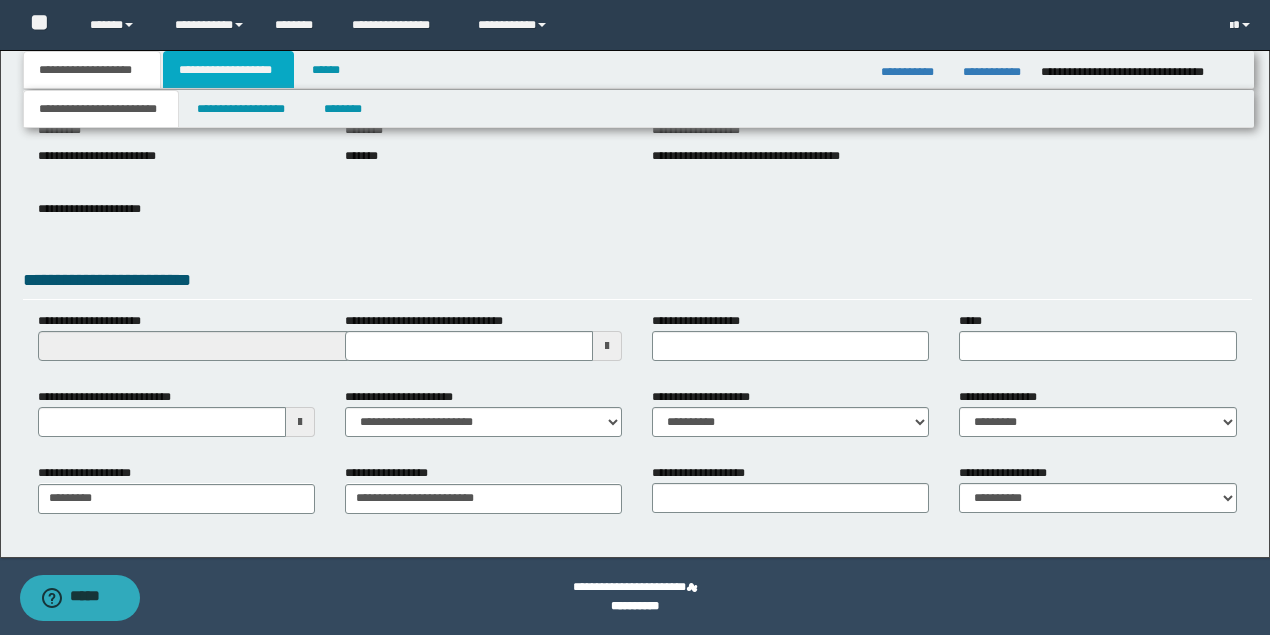 type 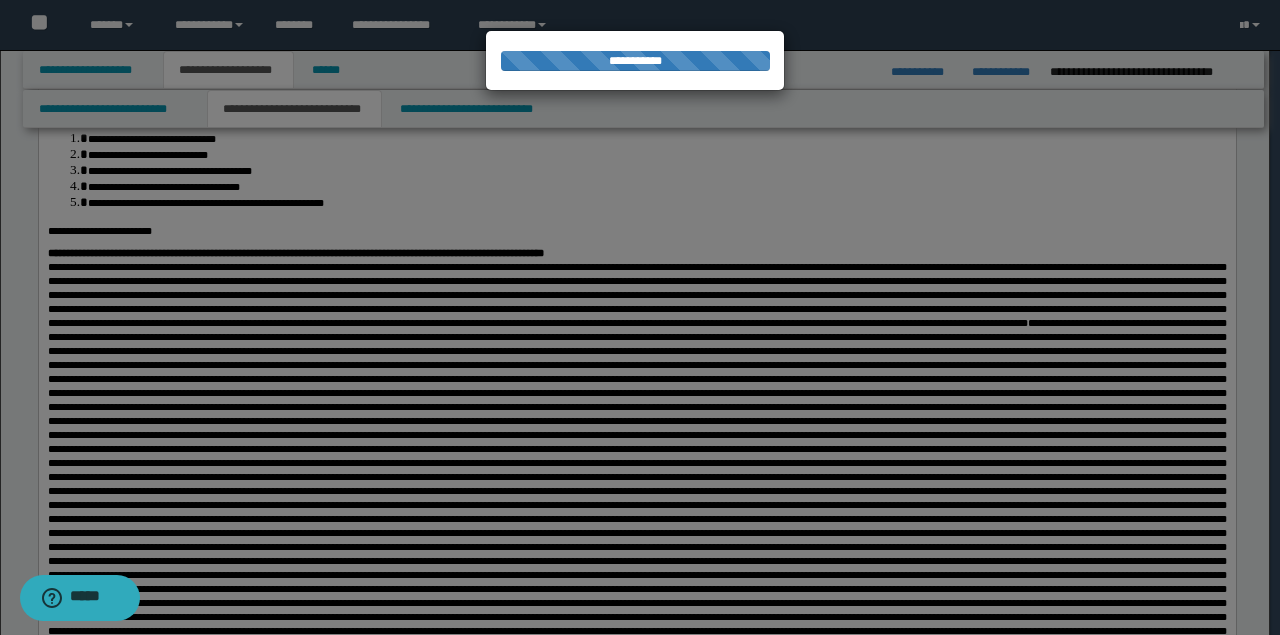 type 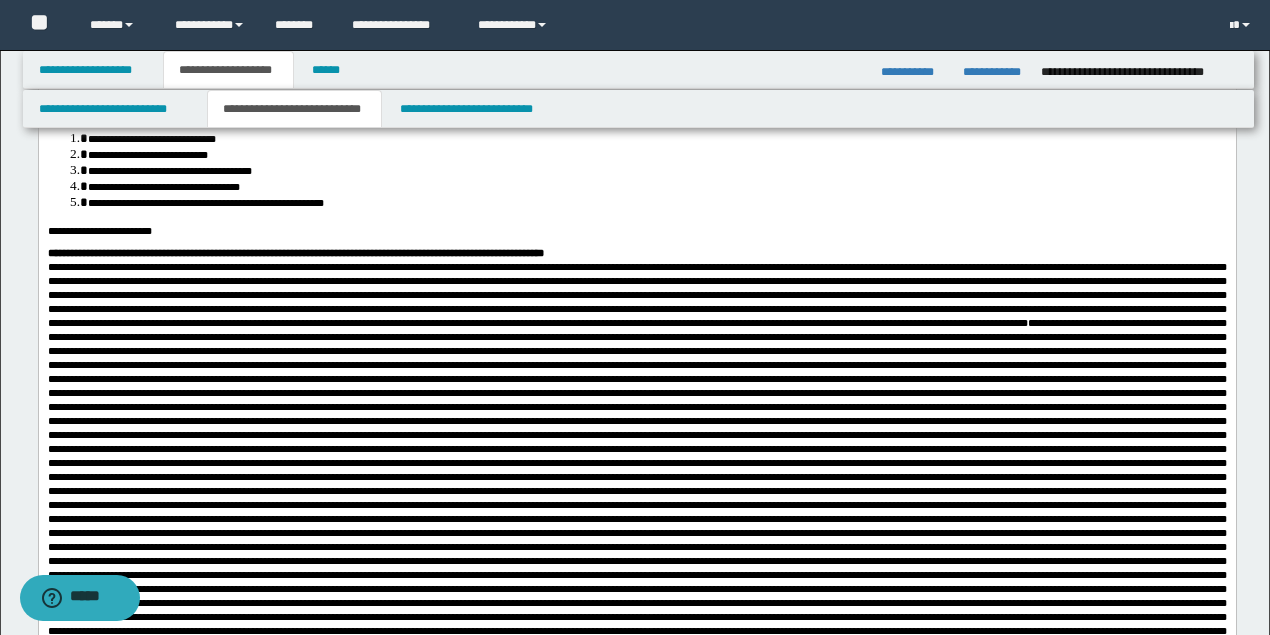 type 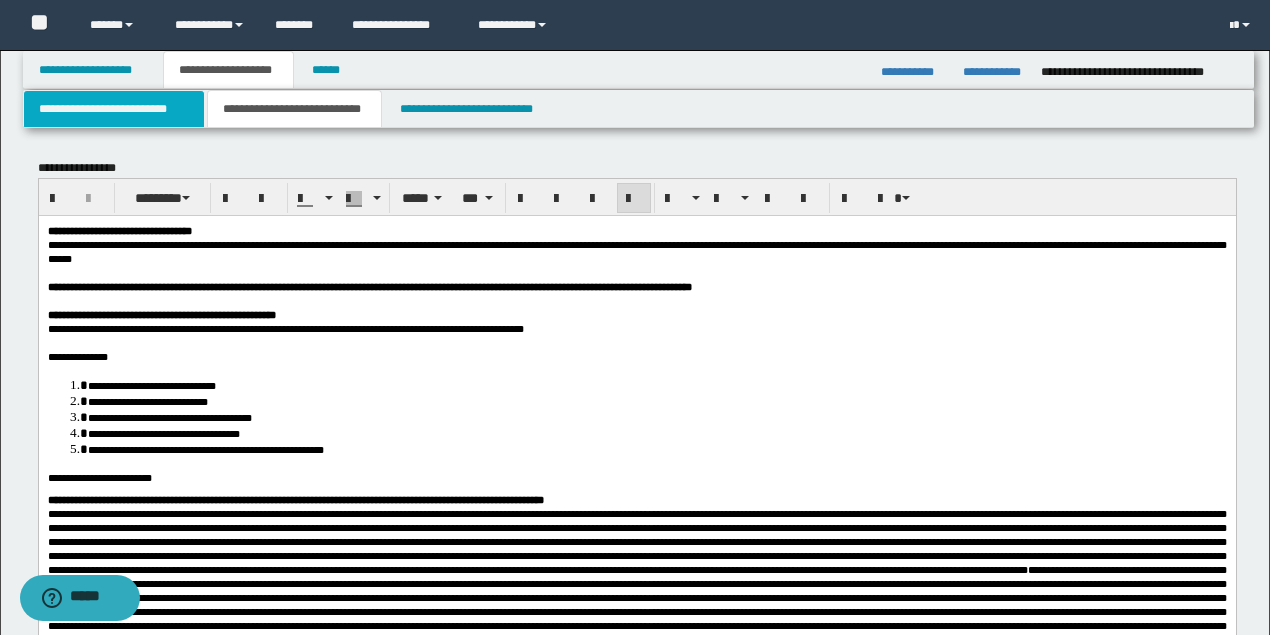 click on "**********" at bounding box center (114, 109) 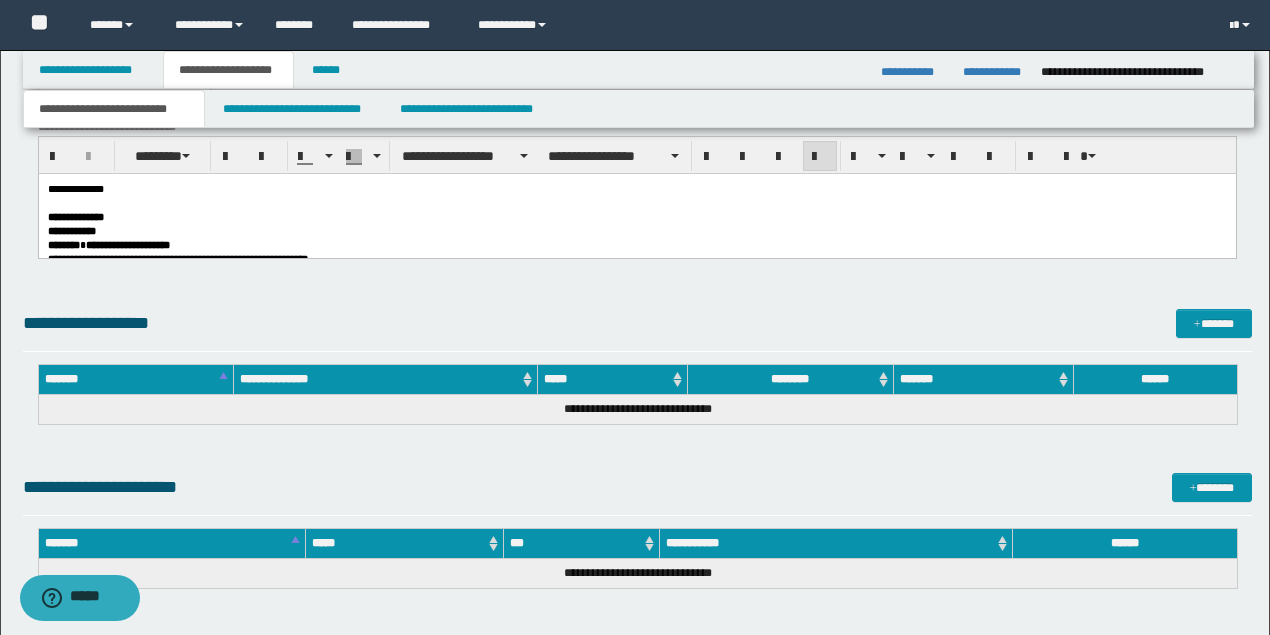 scroll, scrollTop: 1133, scrollLeft: 0, axis: vertical 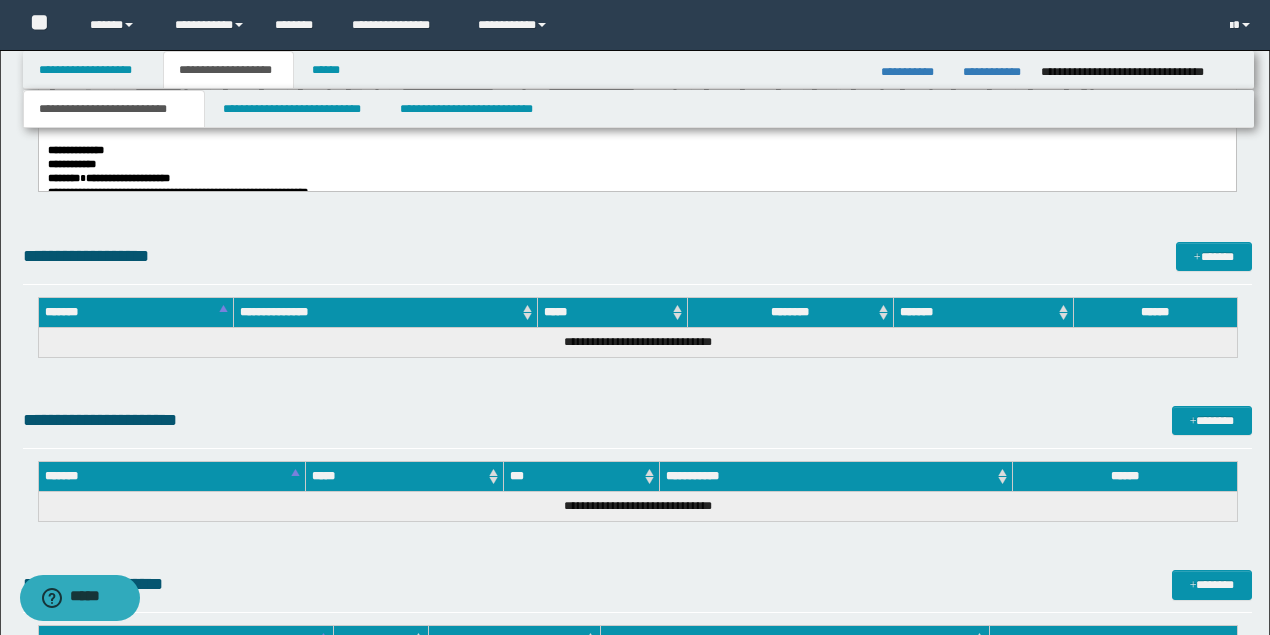 click on "**********" at bounding box center (636, 164) 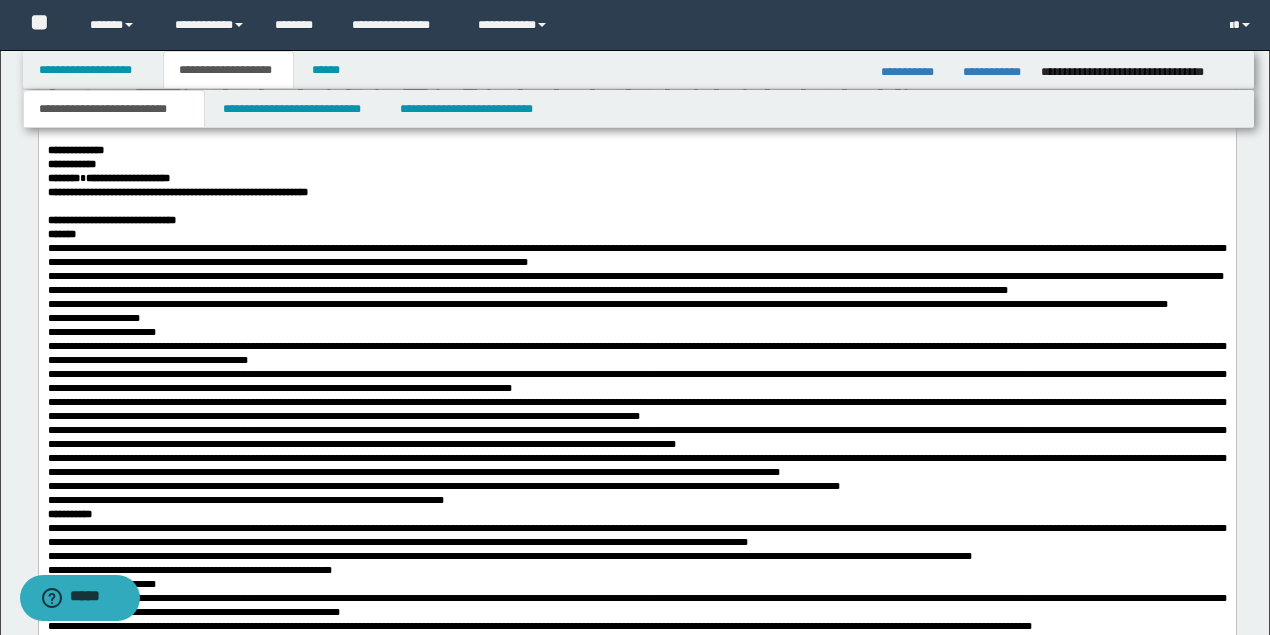 scroll, scrollTop: 1000, scrollLeft: 0, axis: vertical 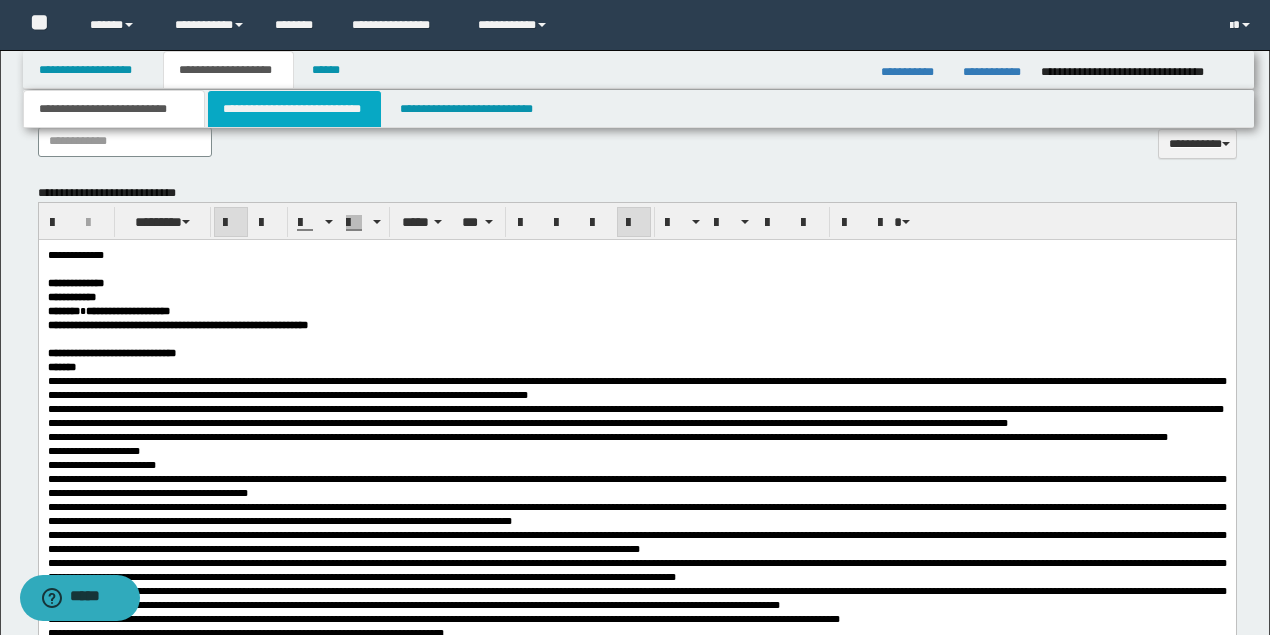 click on "**********" at bounding box center [294, 109] 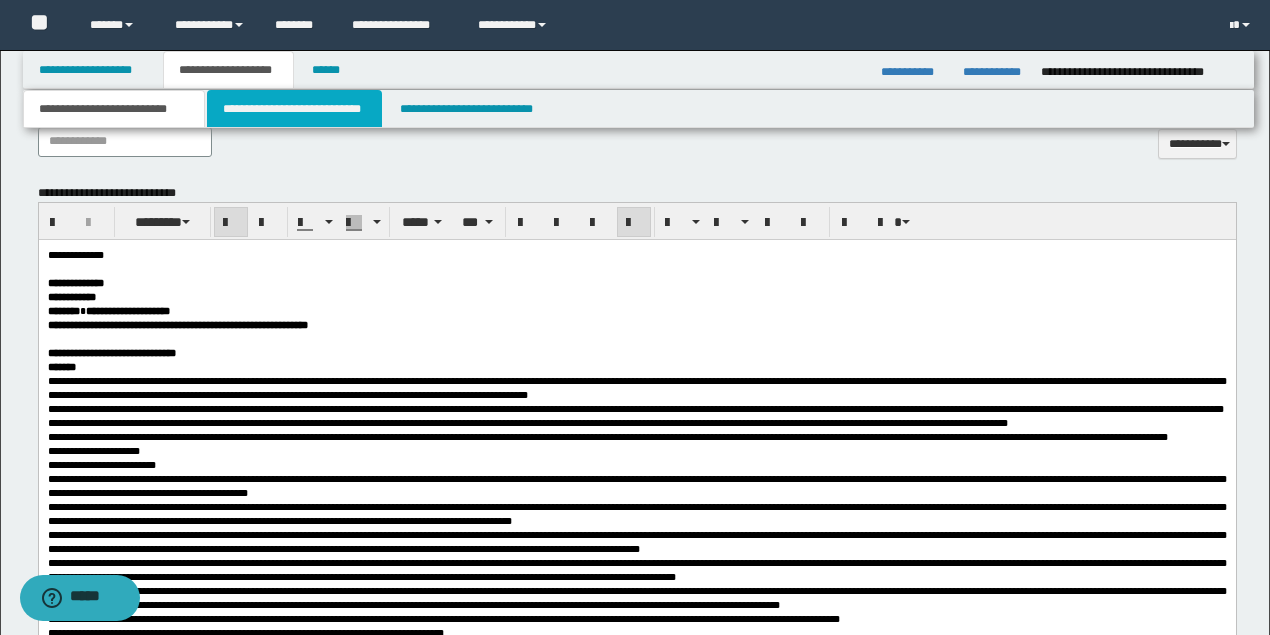 type 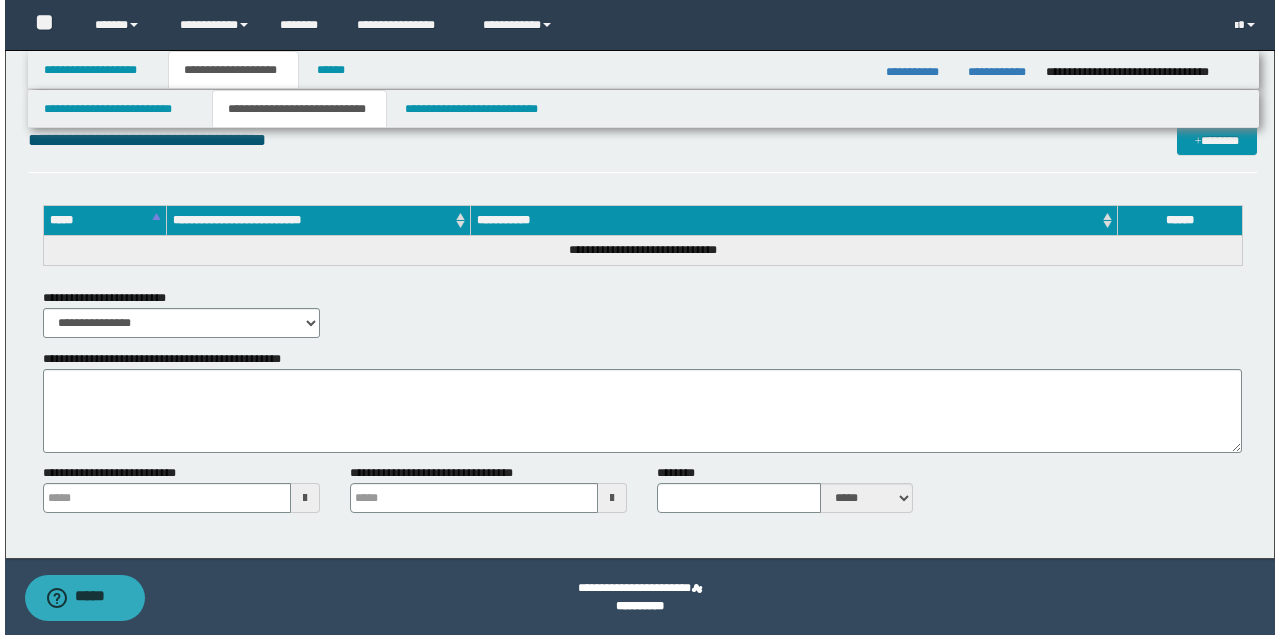 scroll, scrollTop: 6360, scrollLeft: 0, axis: vertical 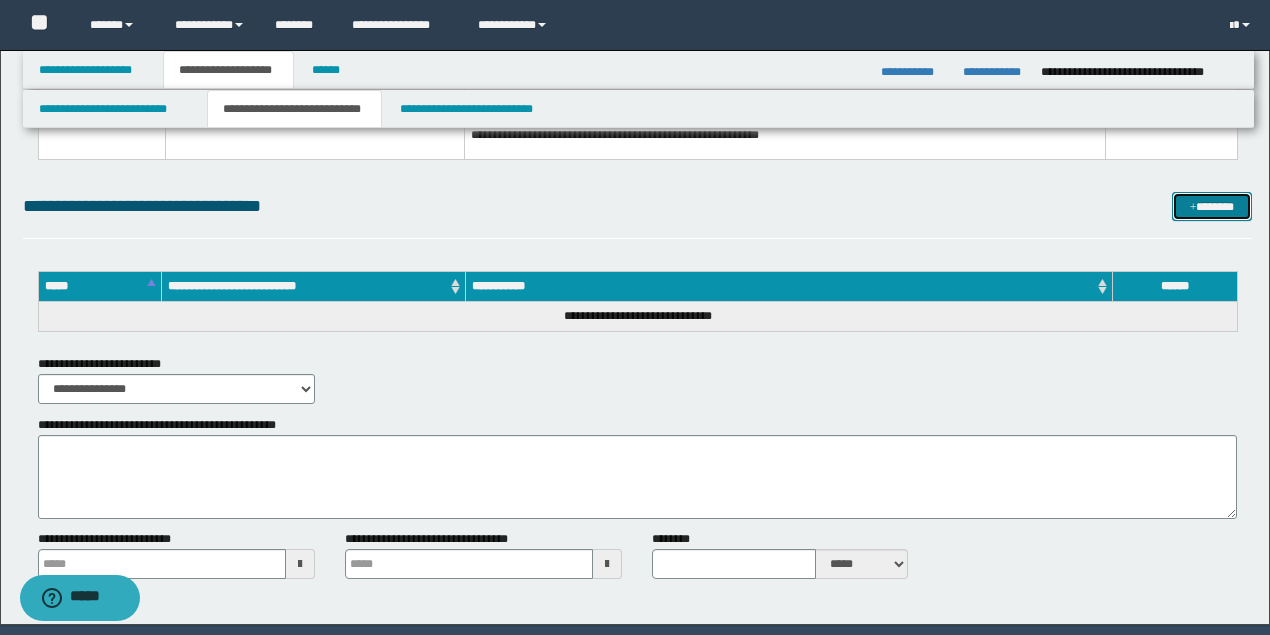 click on "*******" at bounding box center [1211, 206] 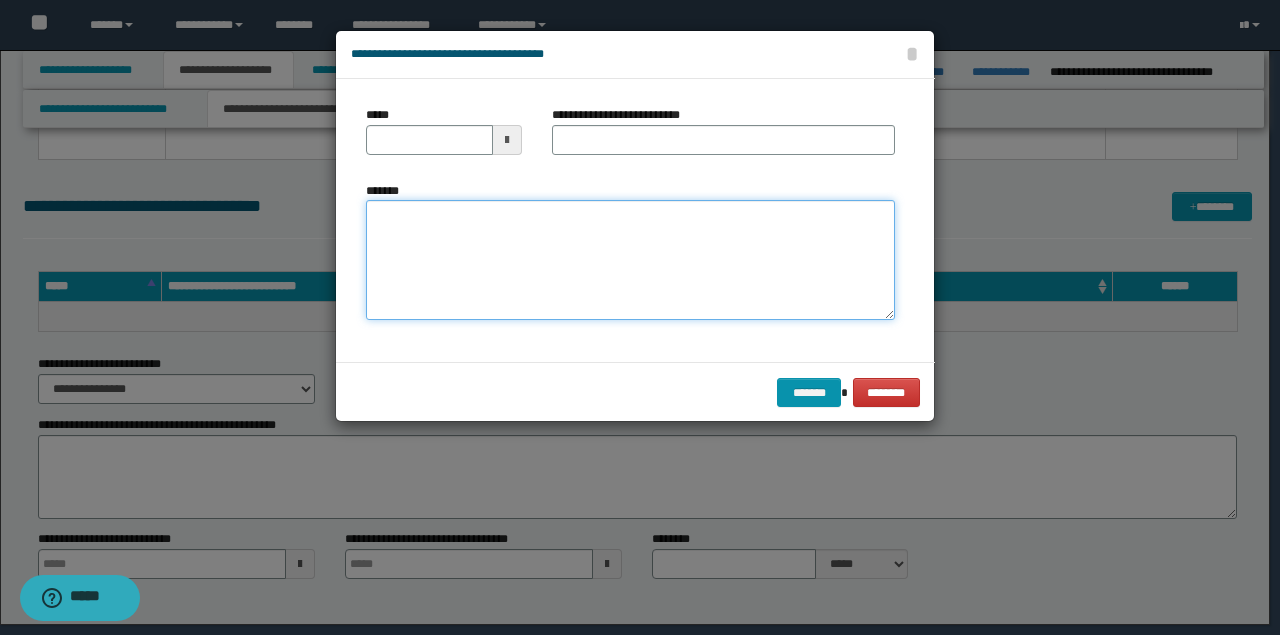 click on "*******" at bounding box center (630, 260) 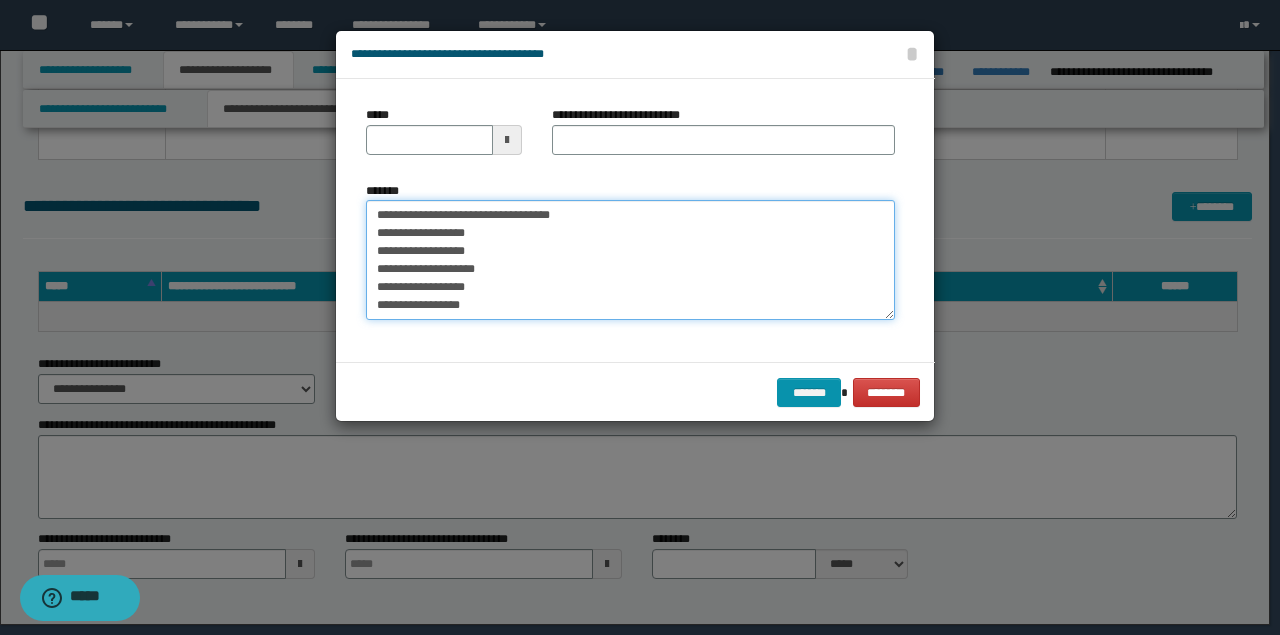 type 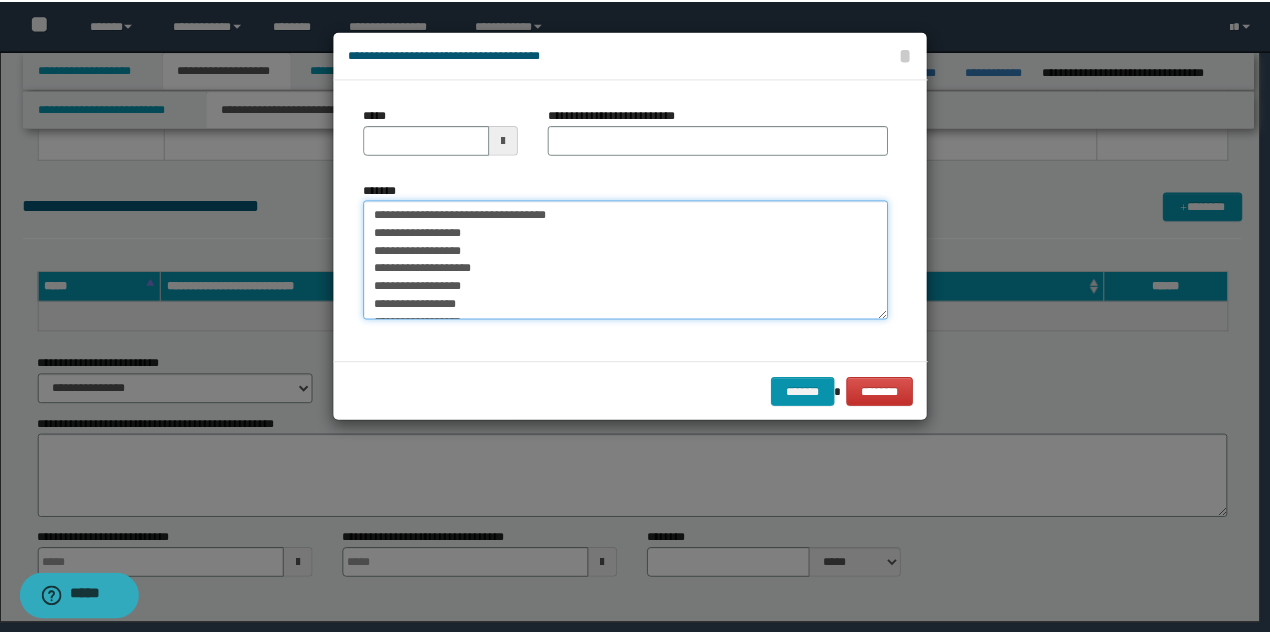 scroll, scrollTop: 246, scrollLeft: 0, axis: vertical 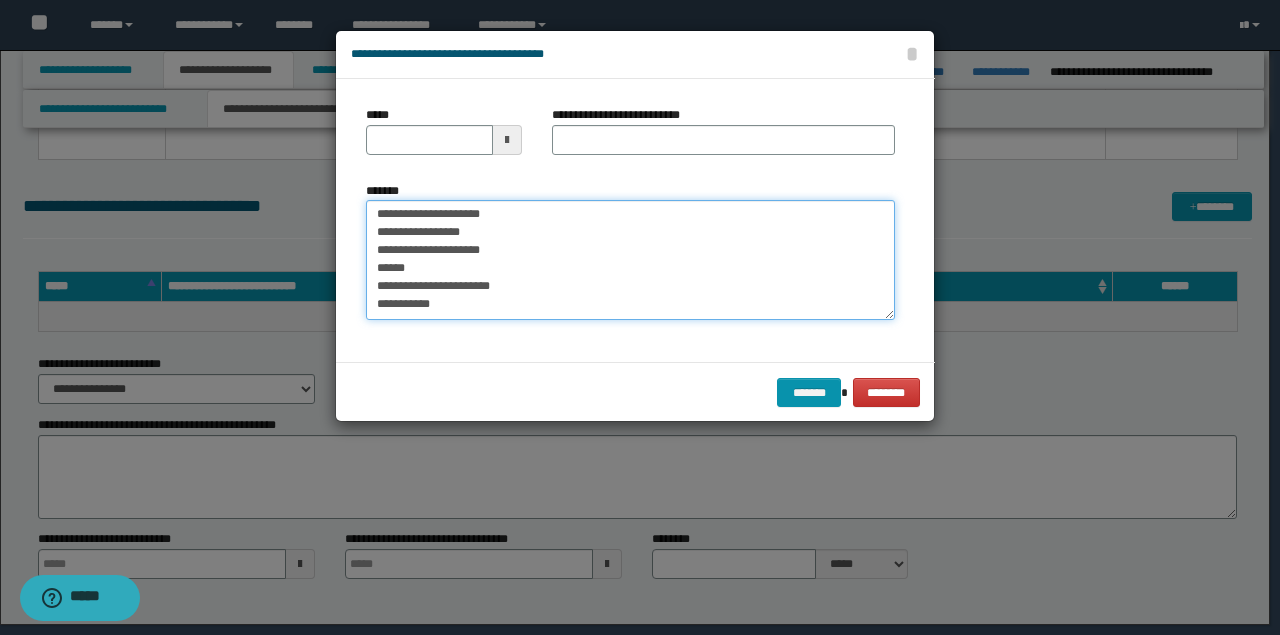 type on "**********" 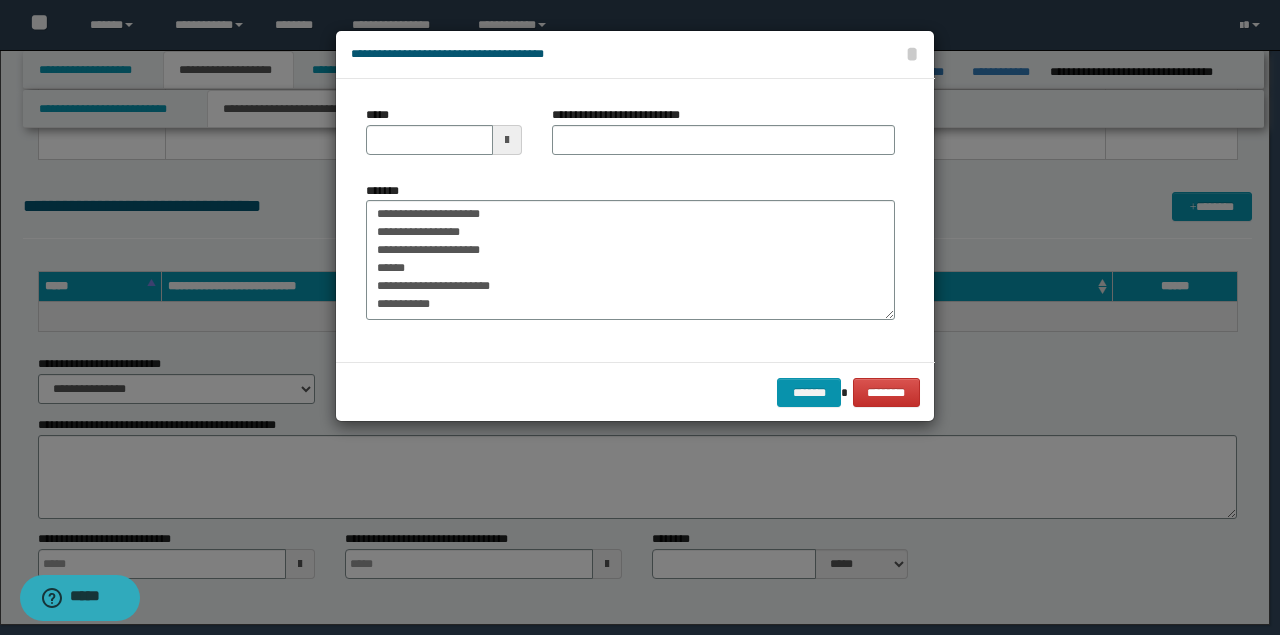 click at bounding box center (507, 140) 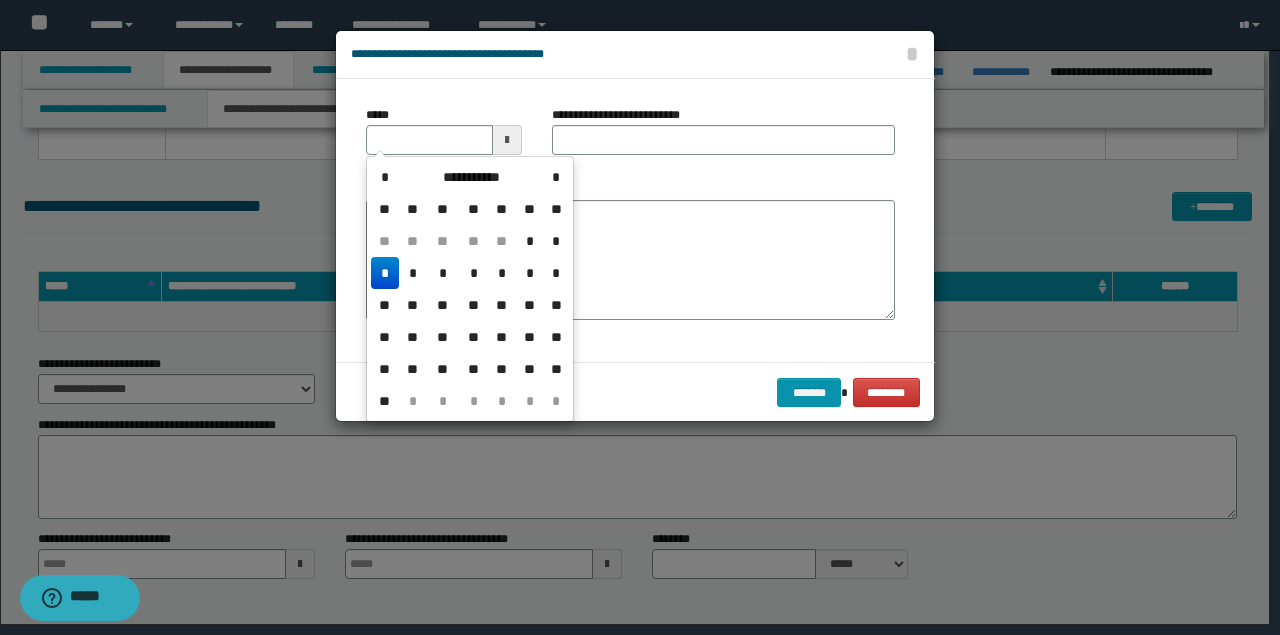 click on "*" at bounding box center [385, 273] 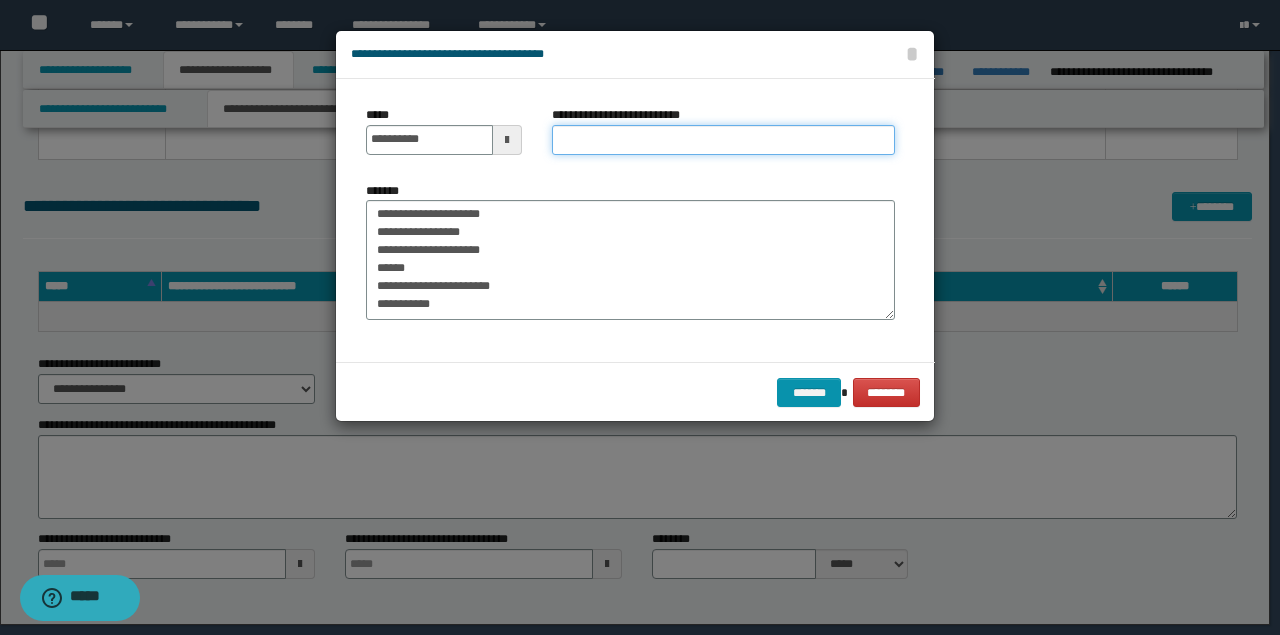 click on "**********" at bounding box center (723, 140) 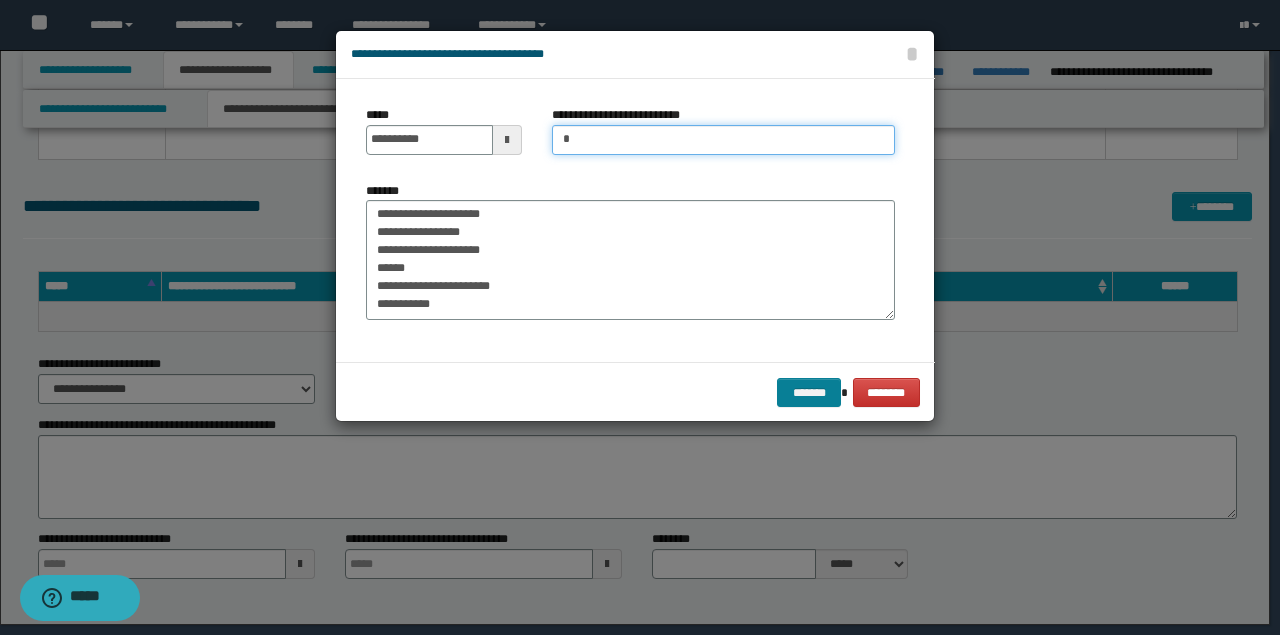 type on "*" 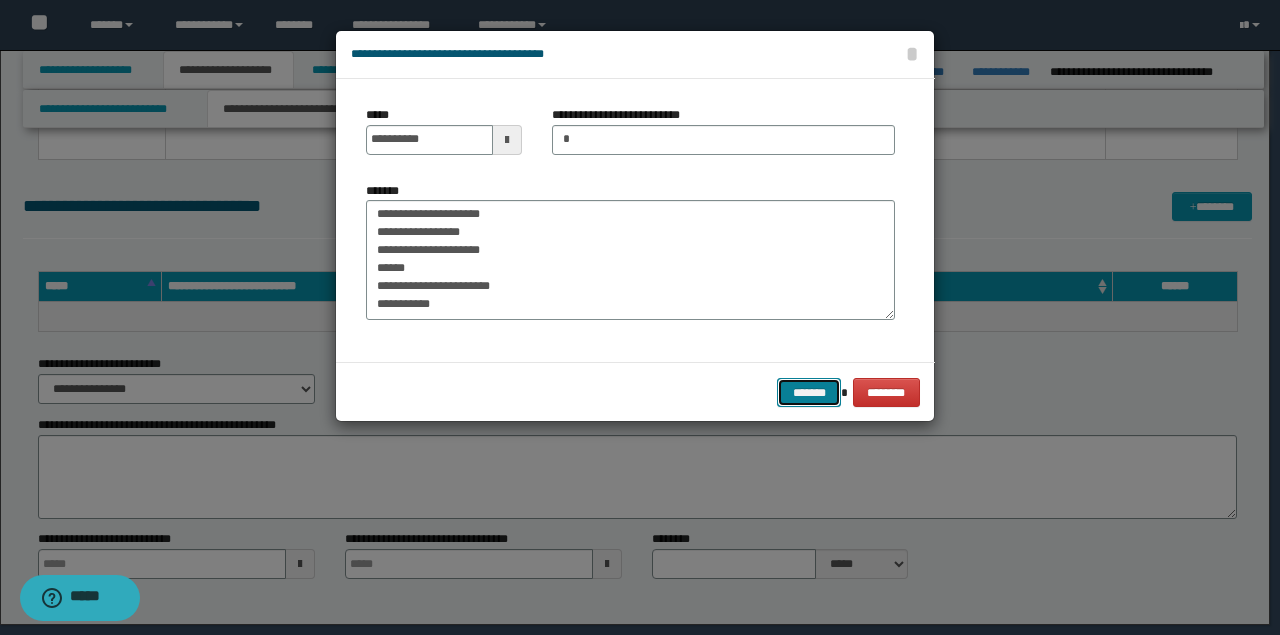 click on "*******" at bounding box center (809, 392) 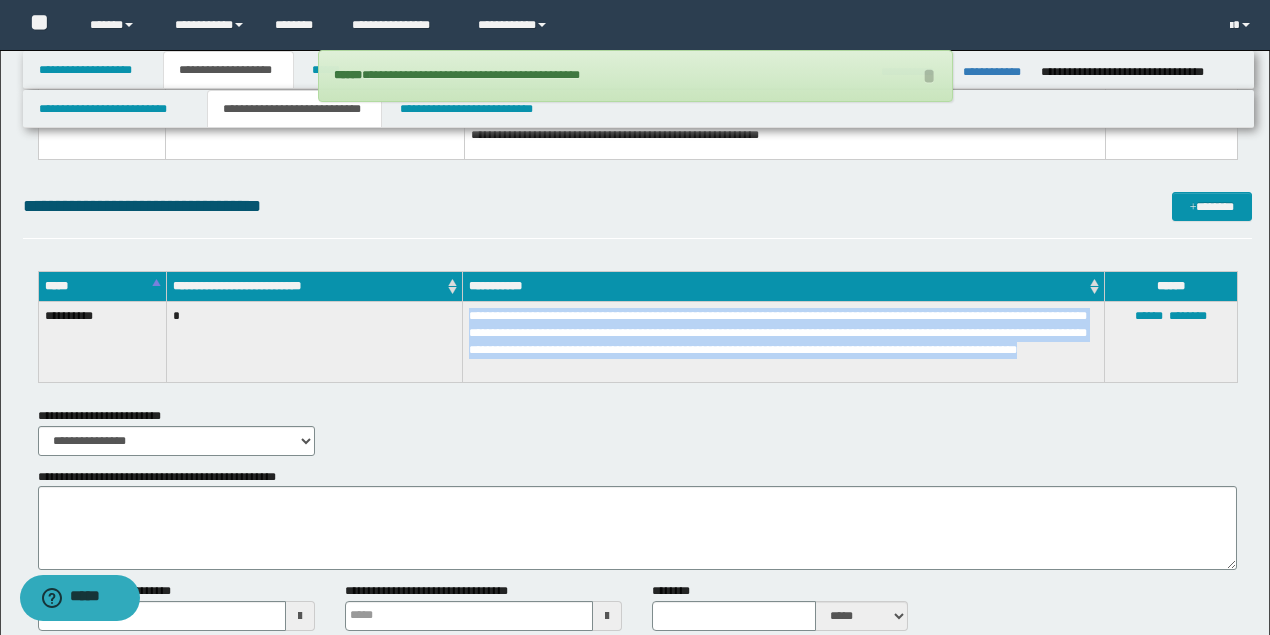 drag, startPoint x: 718, startPoint y: 370, endPoint x: 491, endPoint y: 612, distance: 331.80264 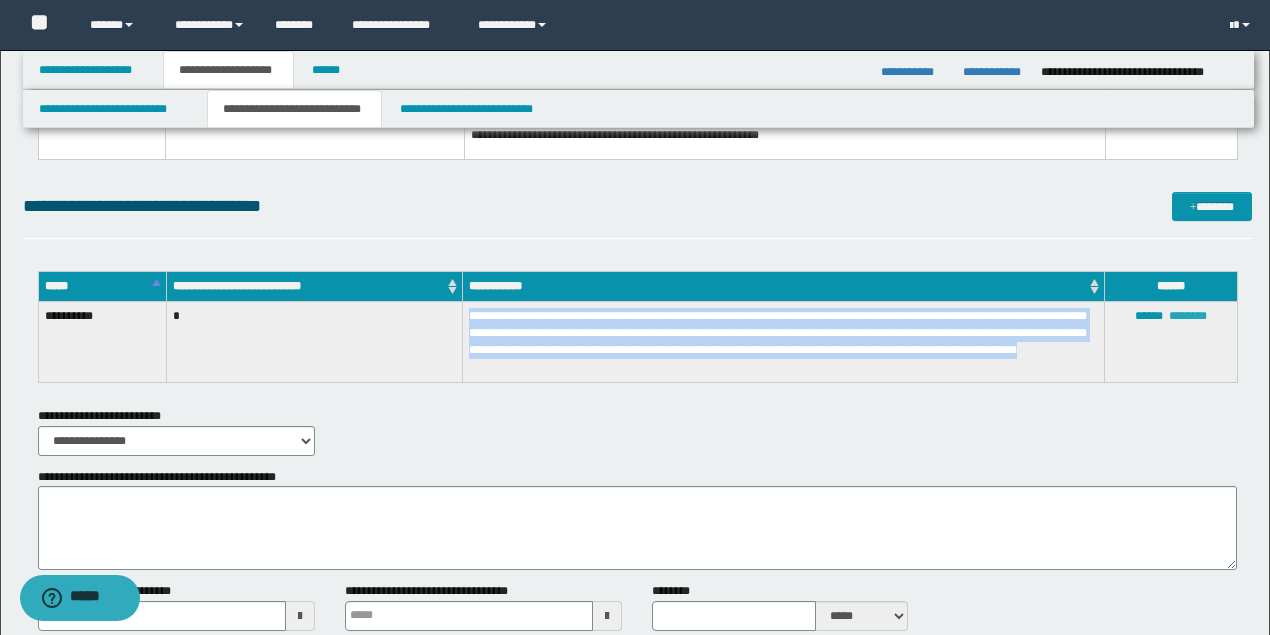 click on "********" at bounding box center (1188, 316) 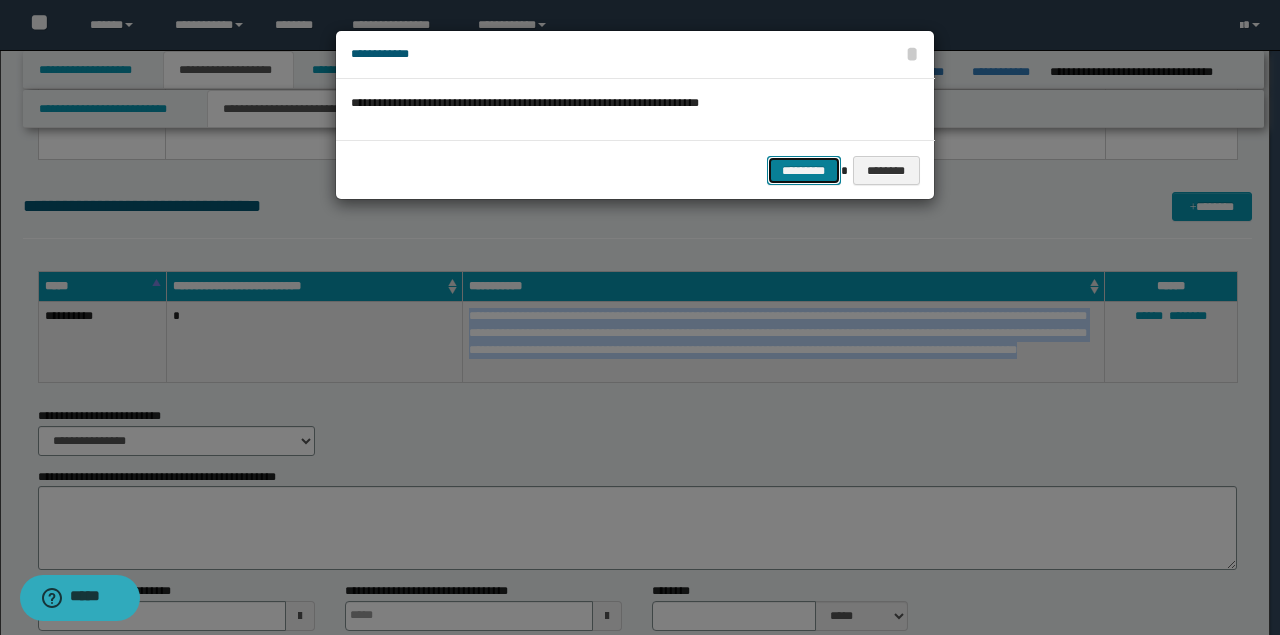 drag, startPoint x: 798, startPoint y: 171, endPoint x: 780, endPoint y: 188, distance: 24.758837 